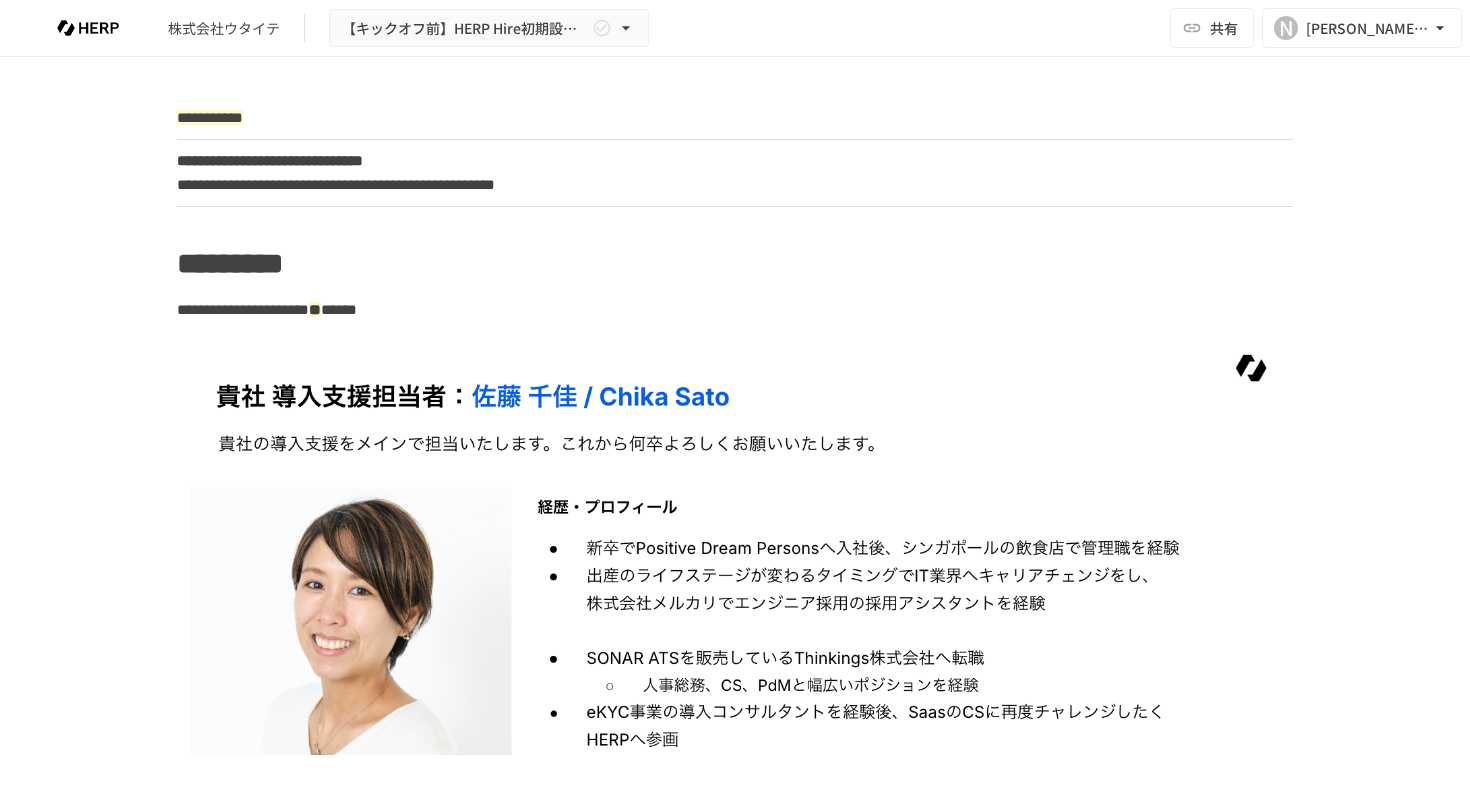 scroll, scrollTop: 0, scrollLeft: 0, axis: both 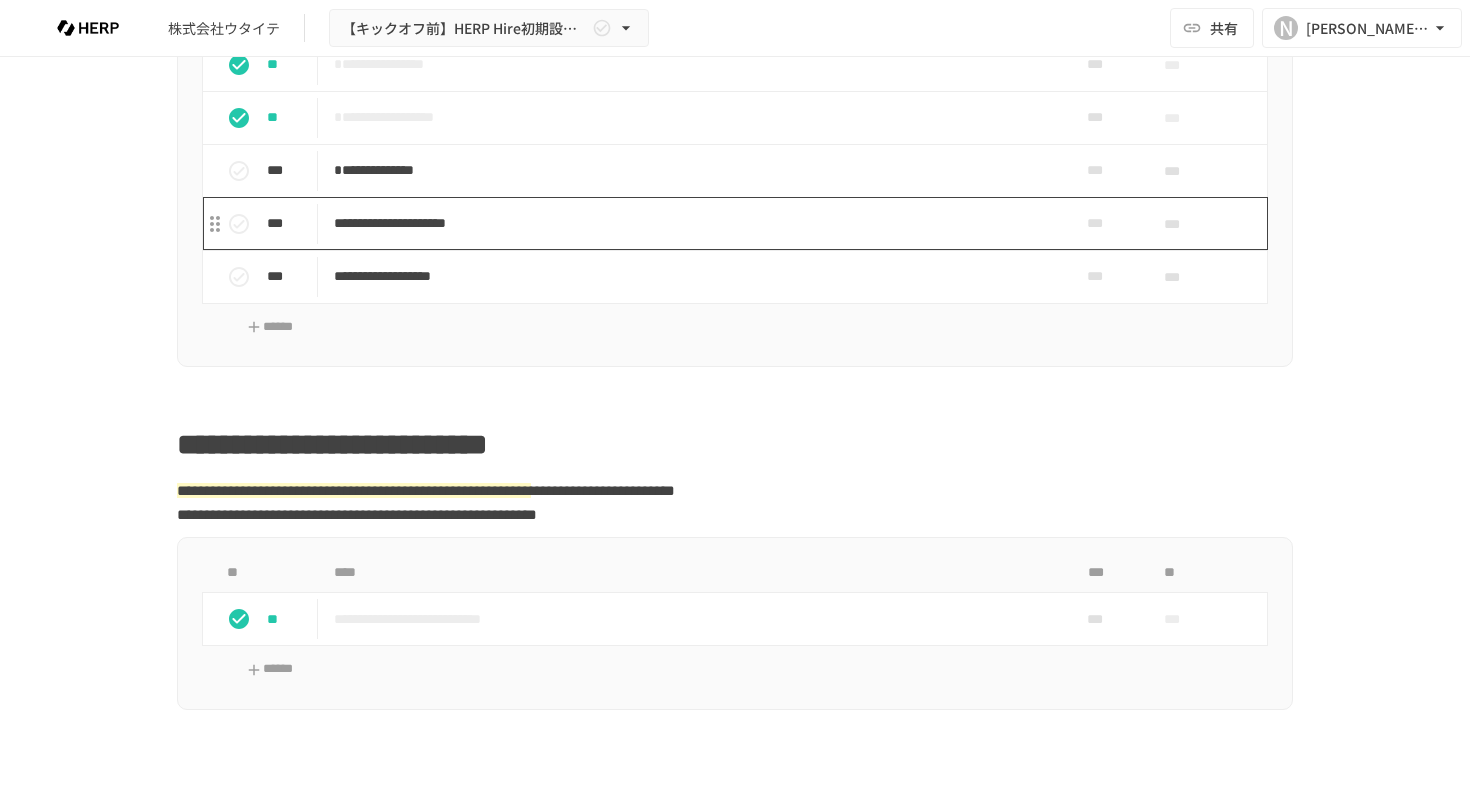 click on "**********" at bounding box center [693, 223] 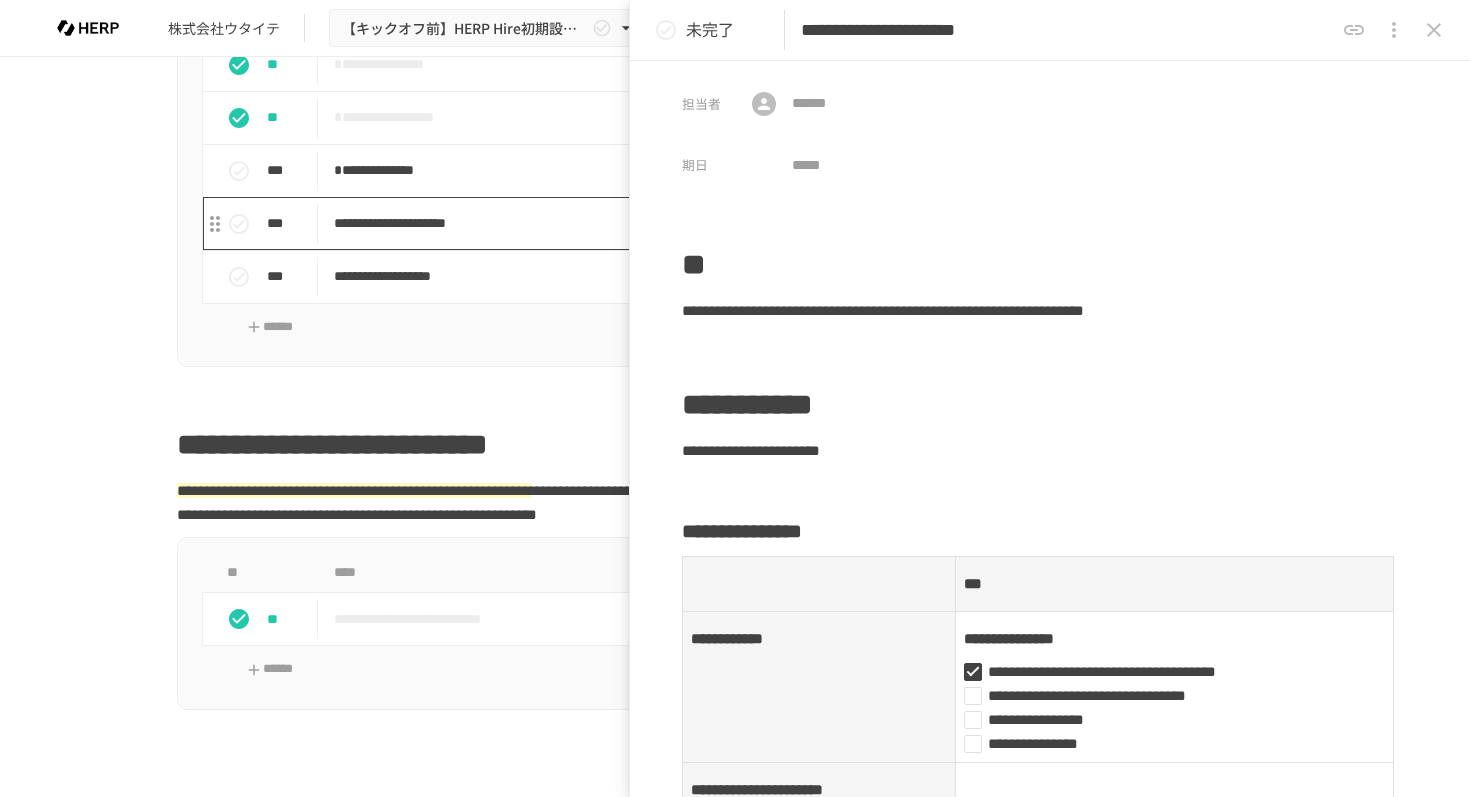 scroll, scrollTop: 3396, scrollLeft: 0, axis: vertical 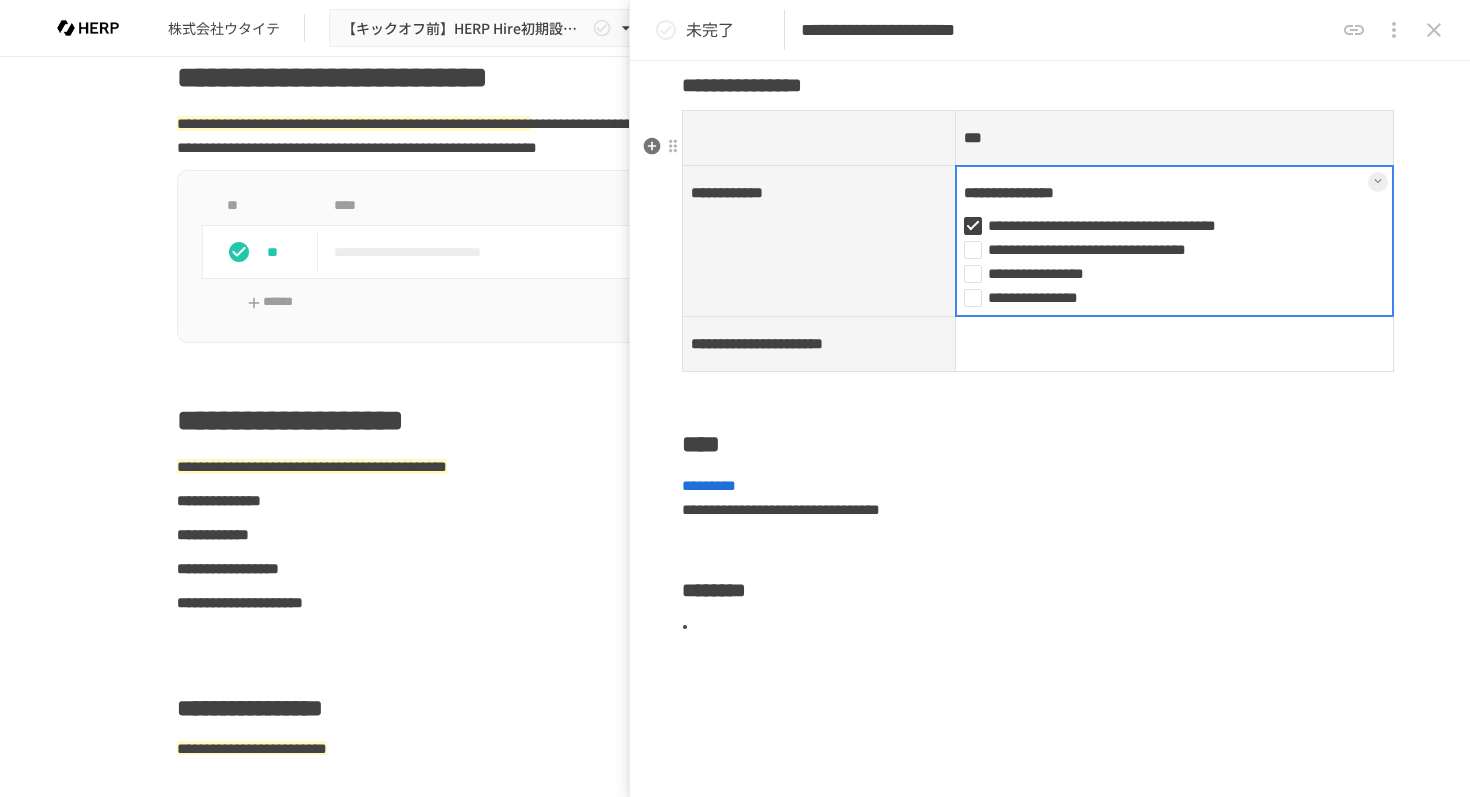 drag, startPoint x: 1170, startPoint y: 274, endPoint x: 1014, endPoint y: 251, distance: 157.6864 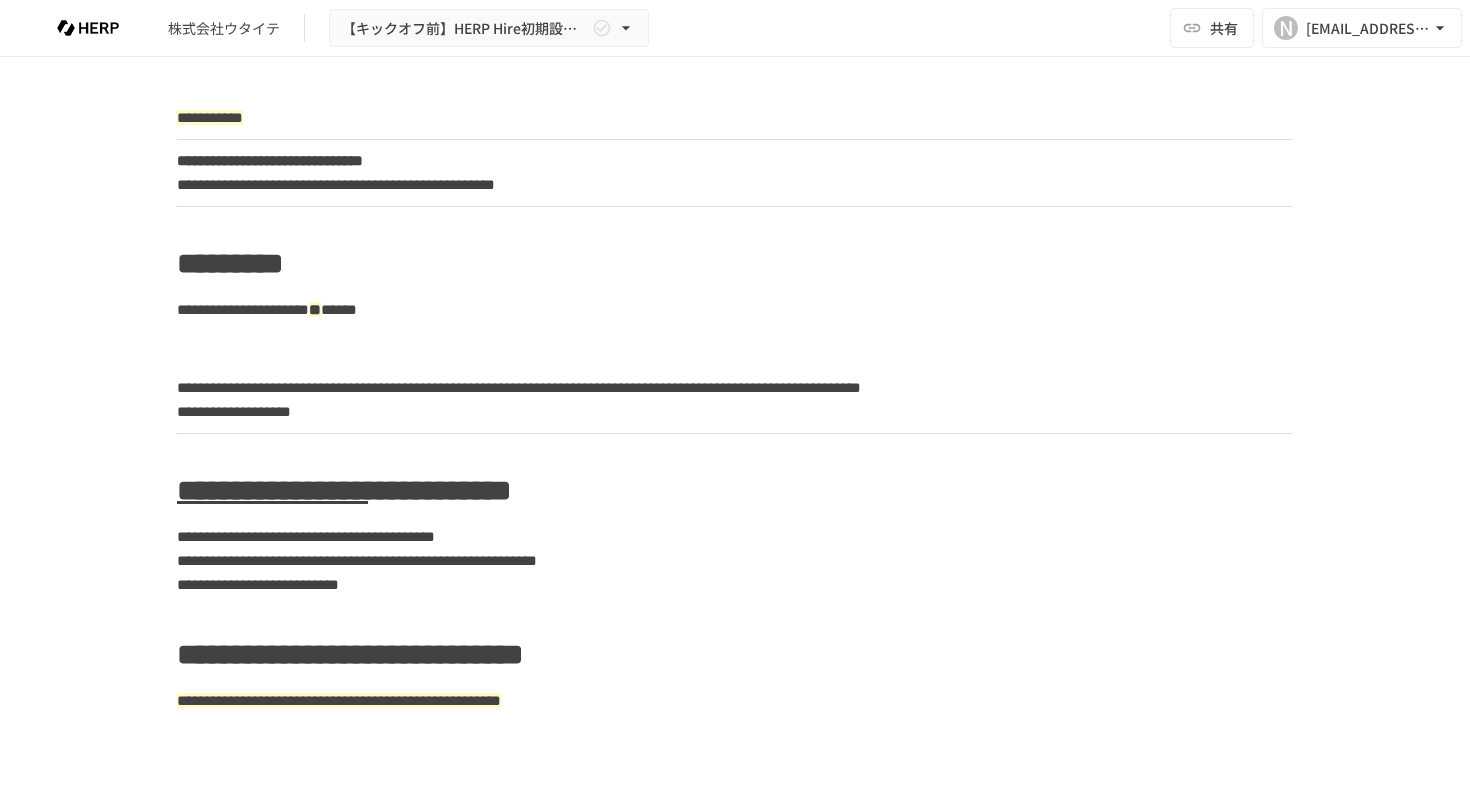 scroll, scrollTop: 0, scrollLeft: 0, axis: both 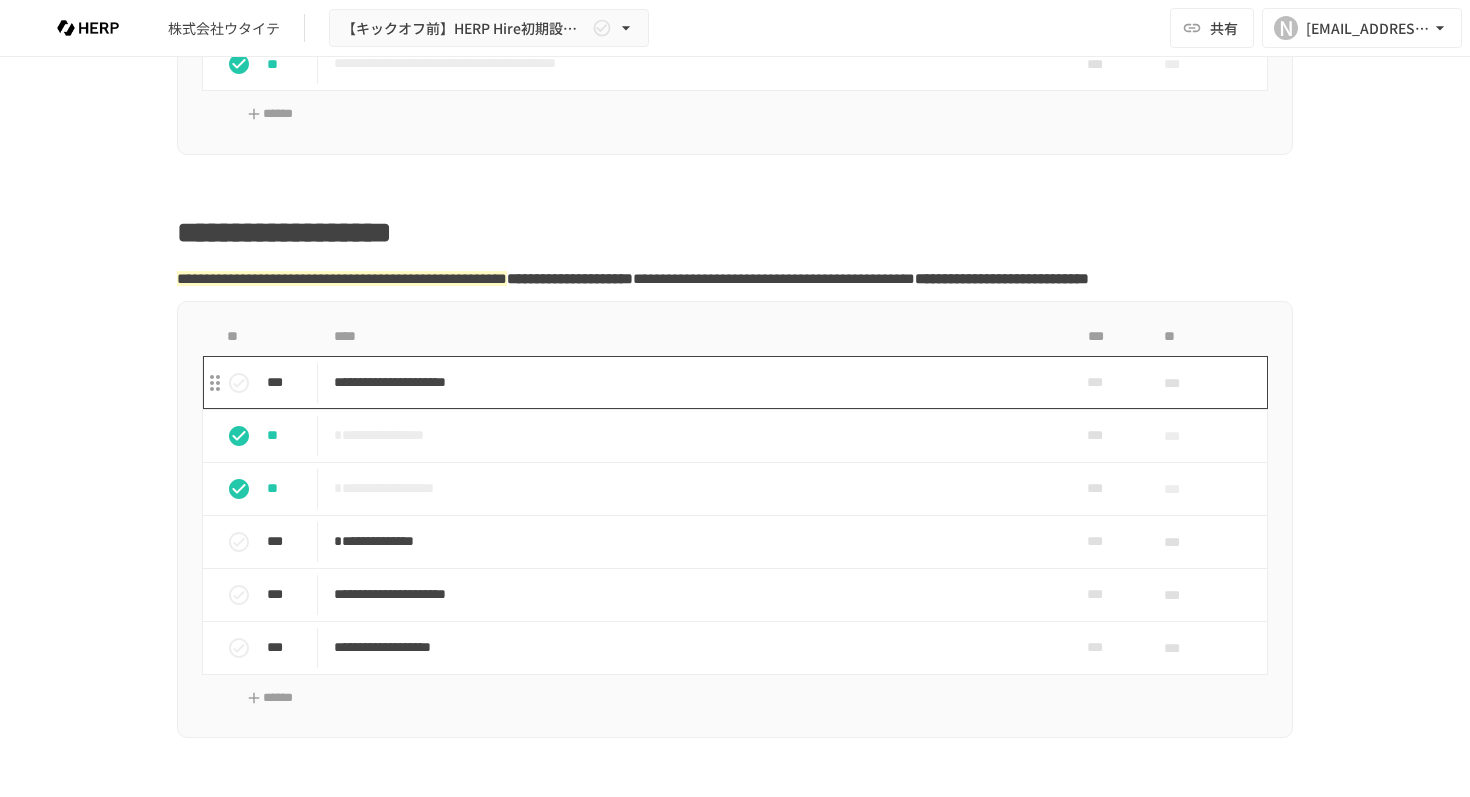 click on "**********" at bounding box center [693, 382] 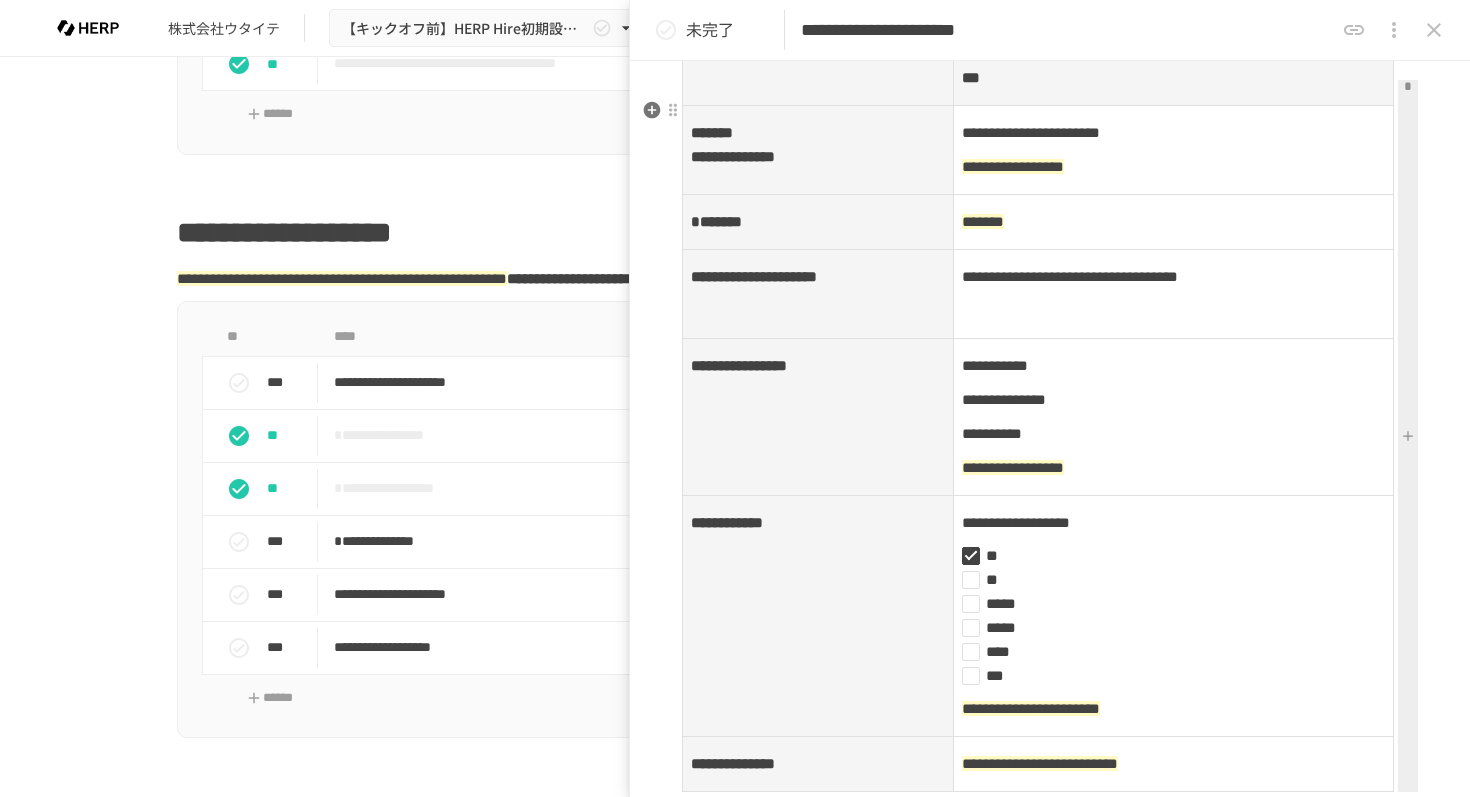 scroll, scrollTop: 329, scrollLeft: 0, axis: vertical 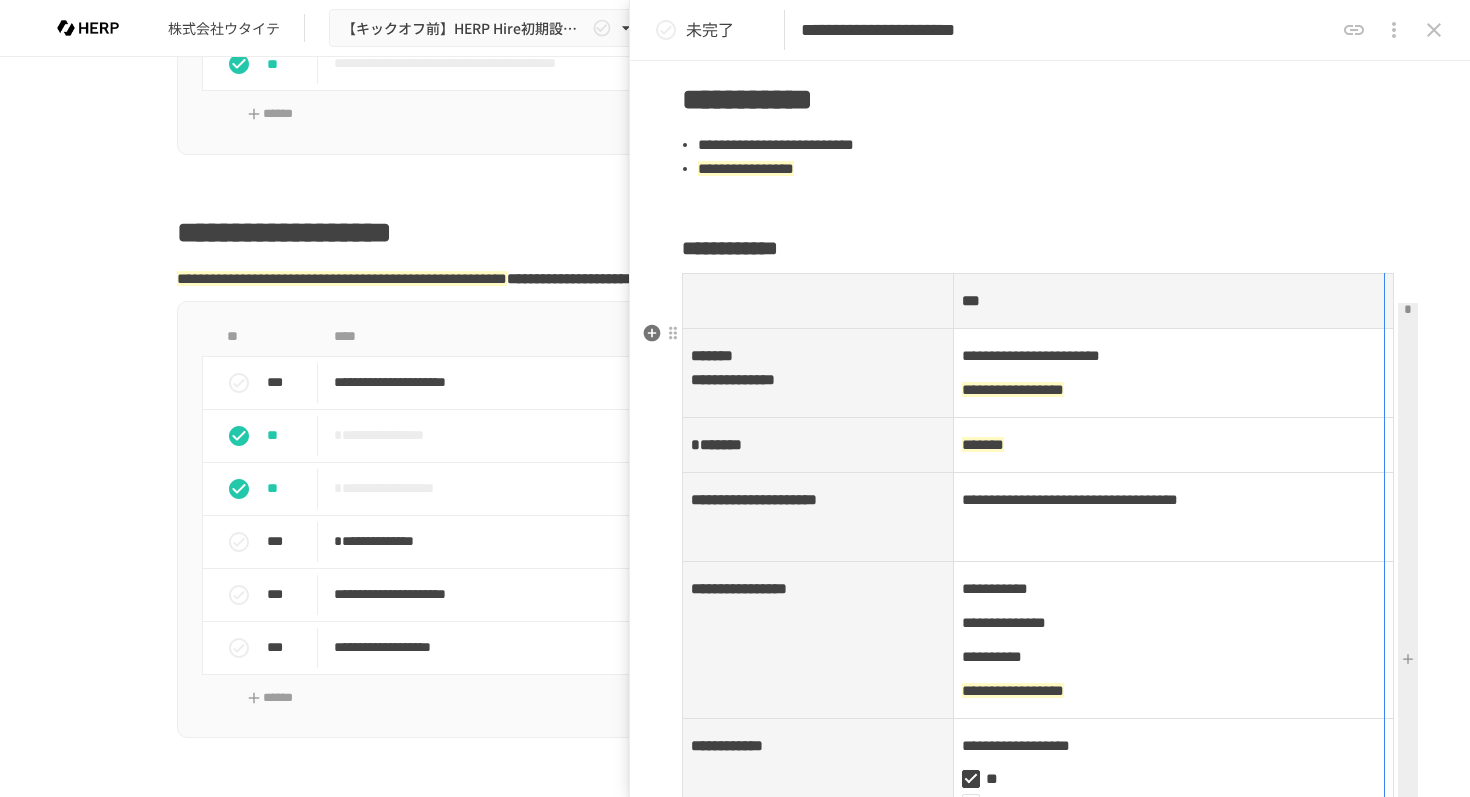 click at bounding box center [1393, 373] 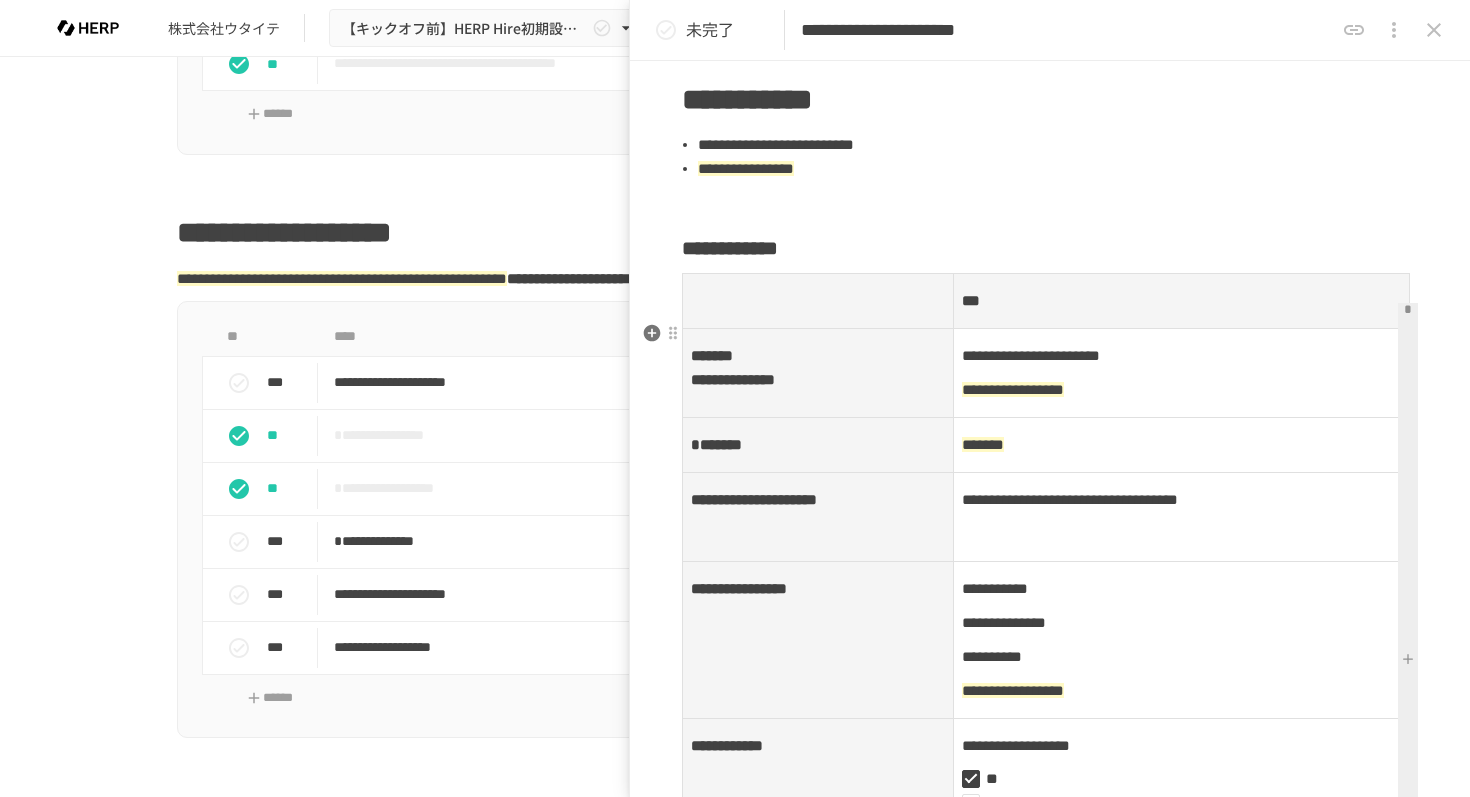 click at bounding box center (1408, 659) 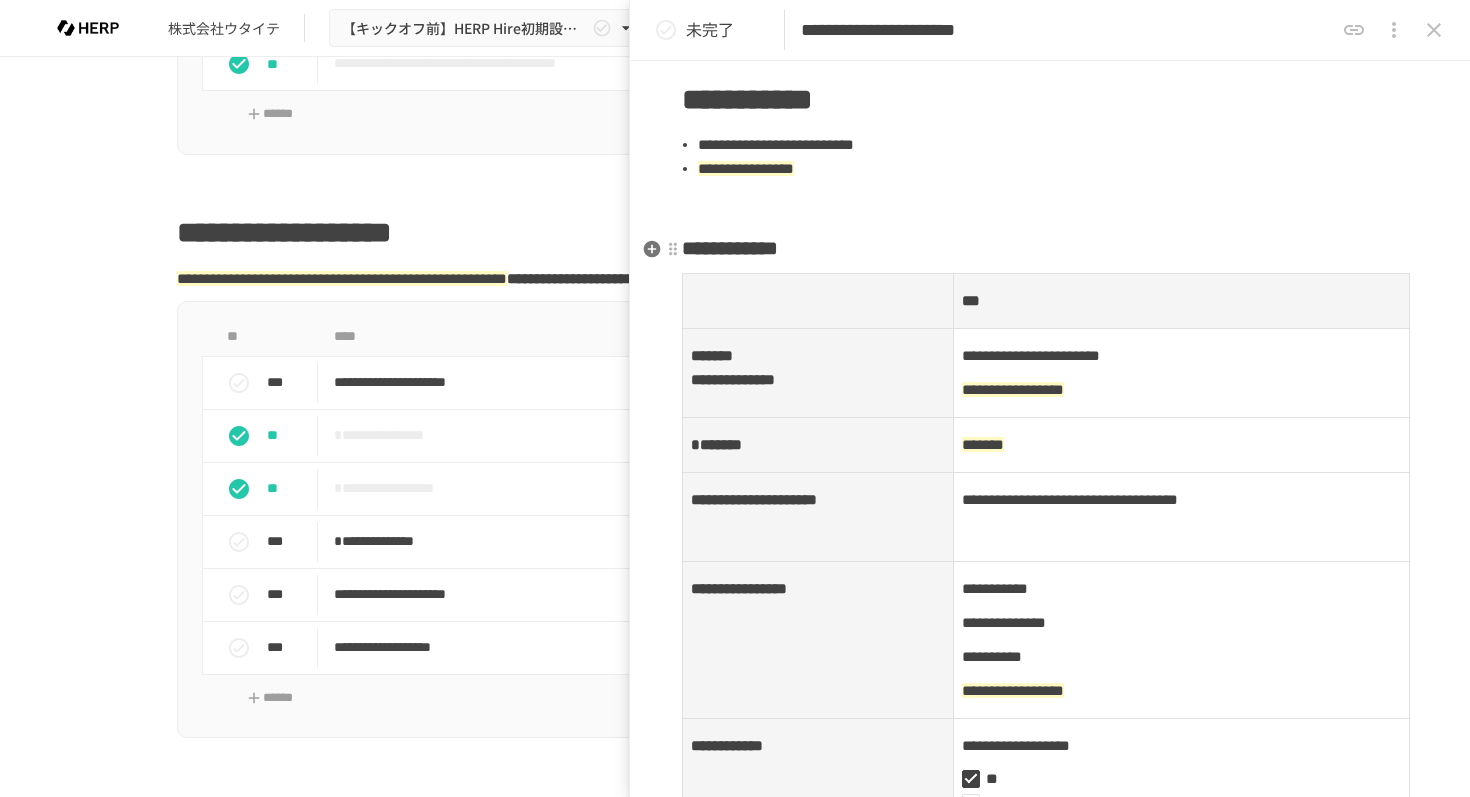 click on "**********" at bounding box center [1050, 536] 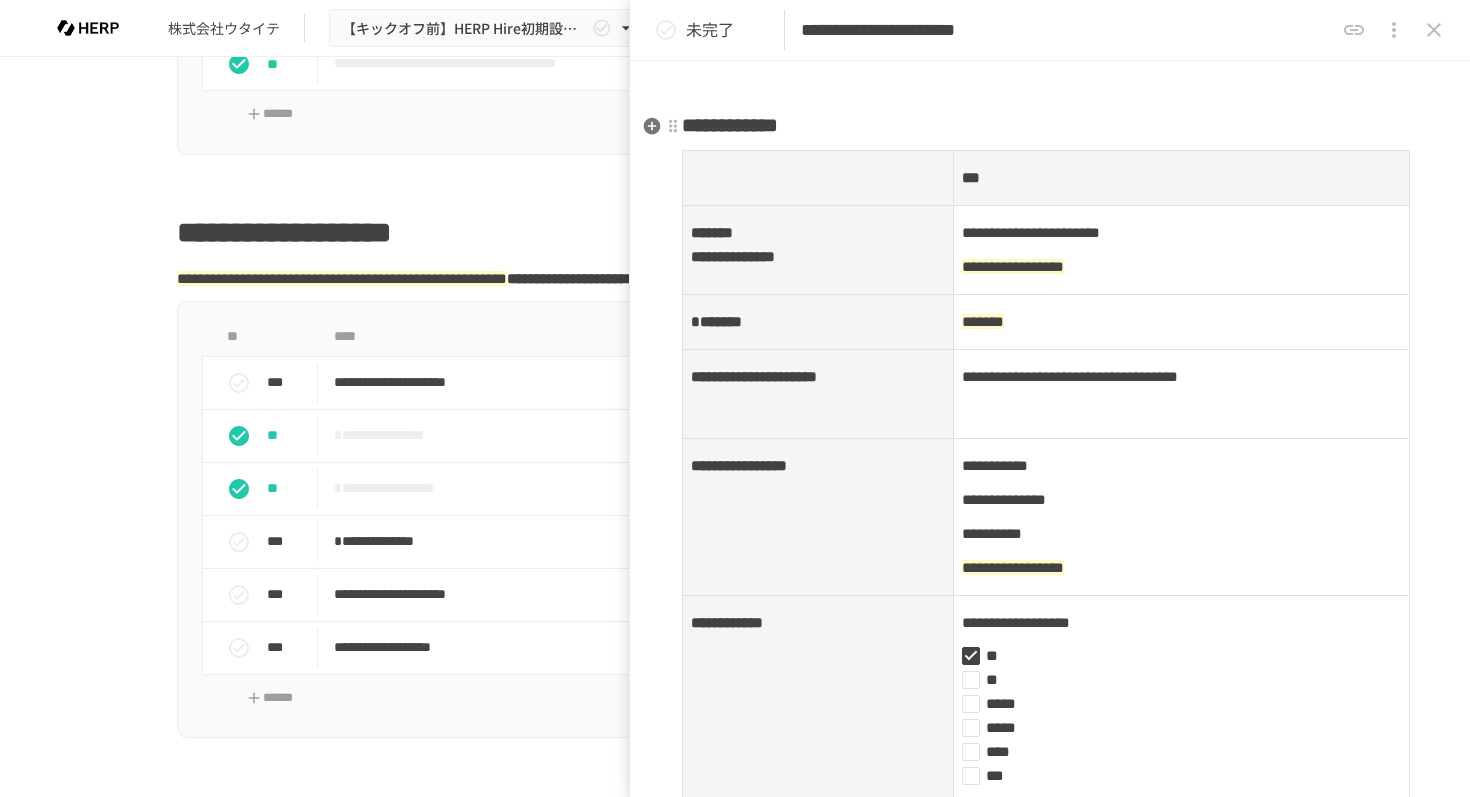 scroll, scrollTop: 517, scrollLeft: 0, axis: vertical 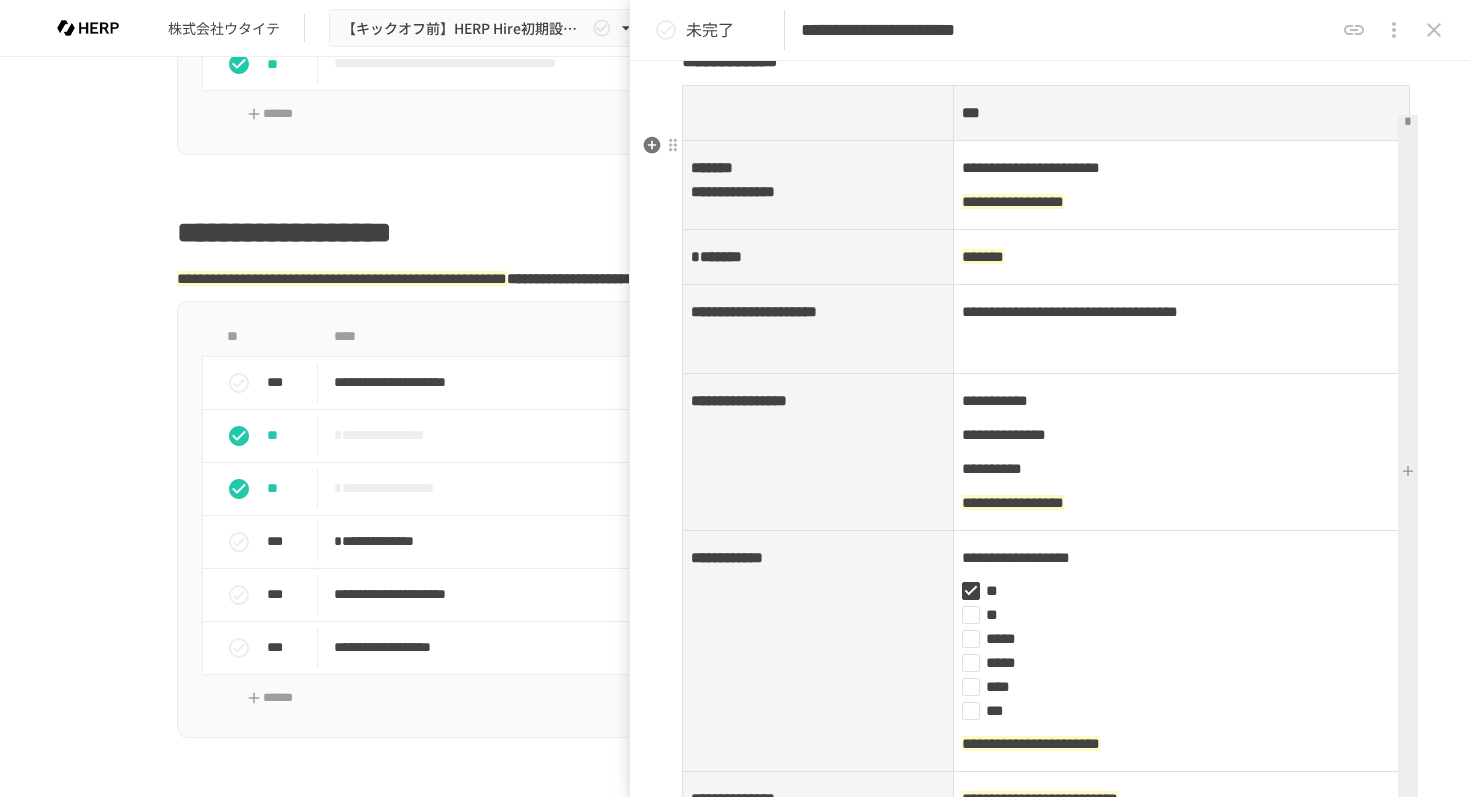 click at bounding box center (1410, 452) 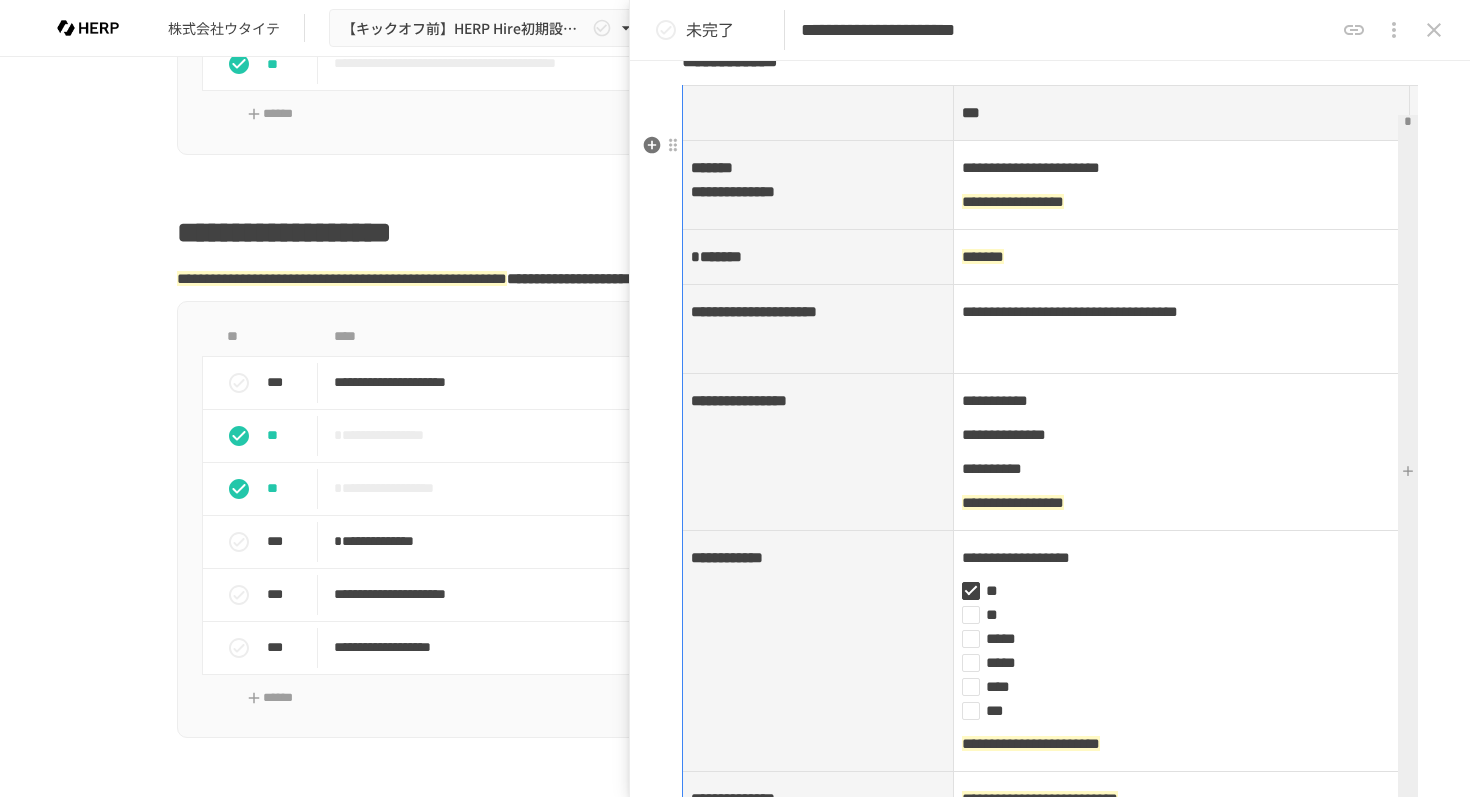 click at bounding box center [1409, 452] 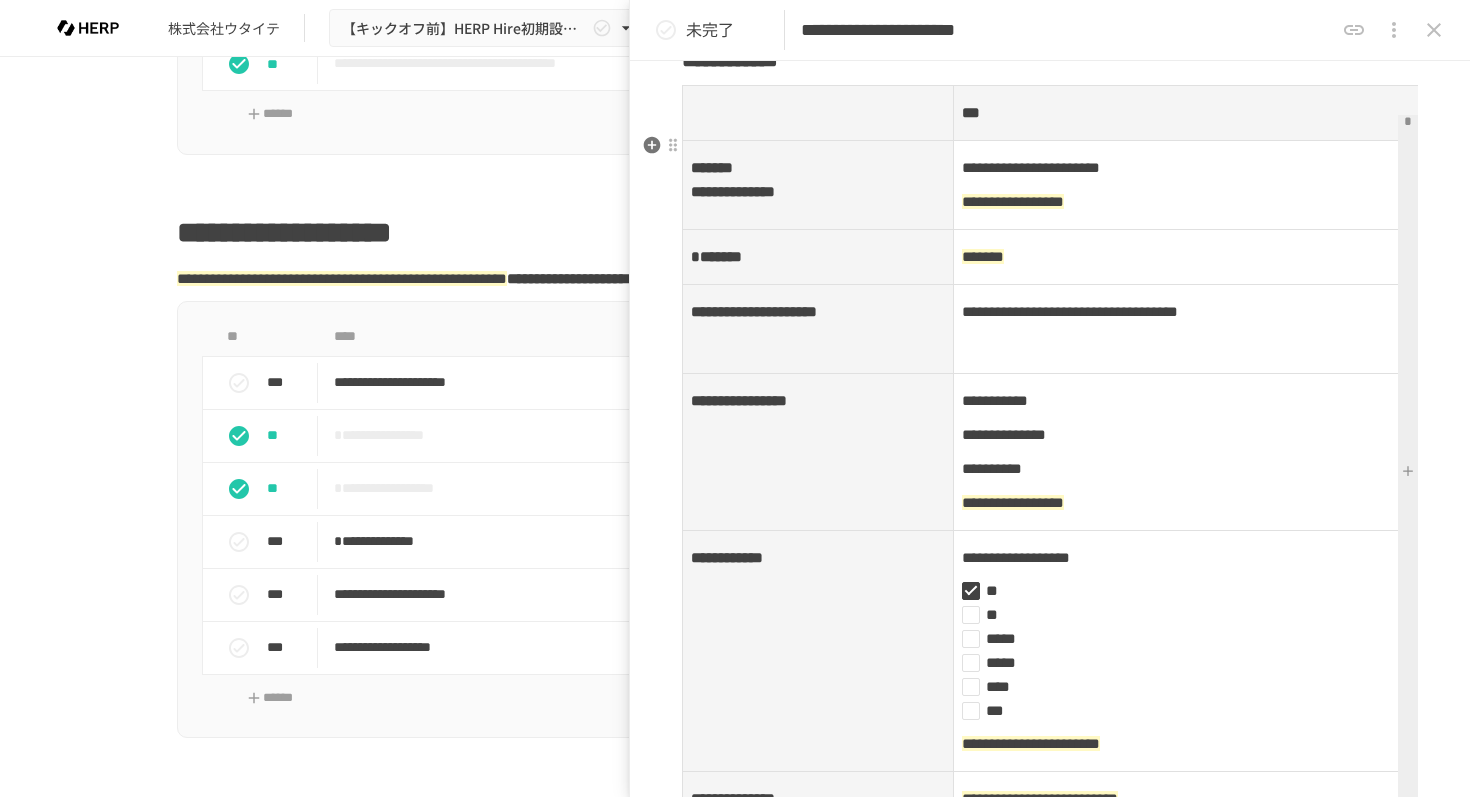 click on "**********" at bounding box center [1050, 348] 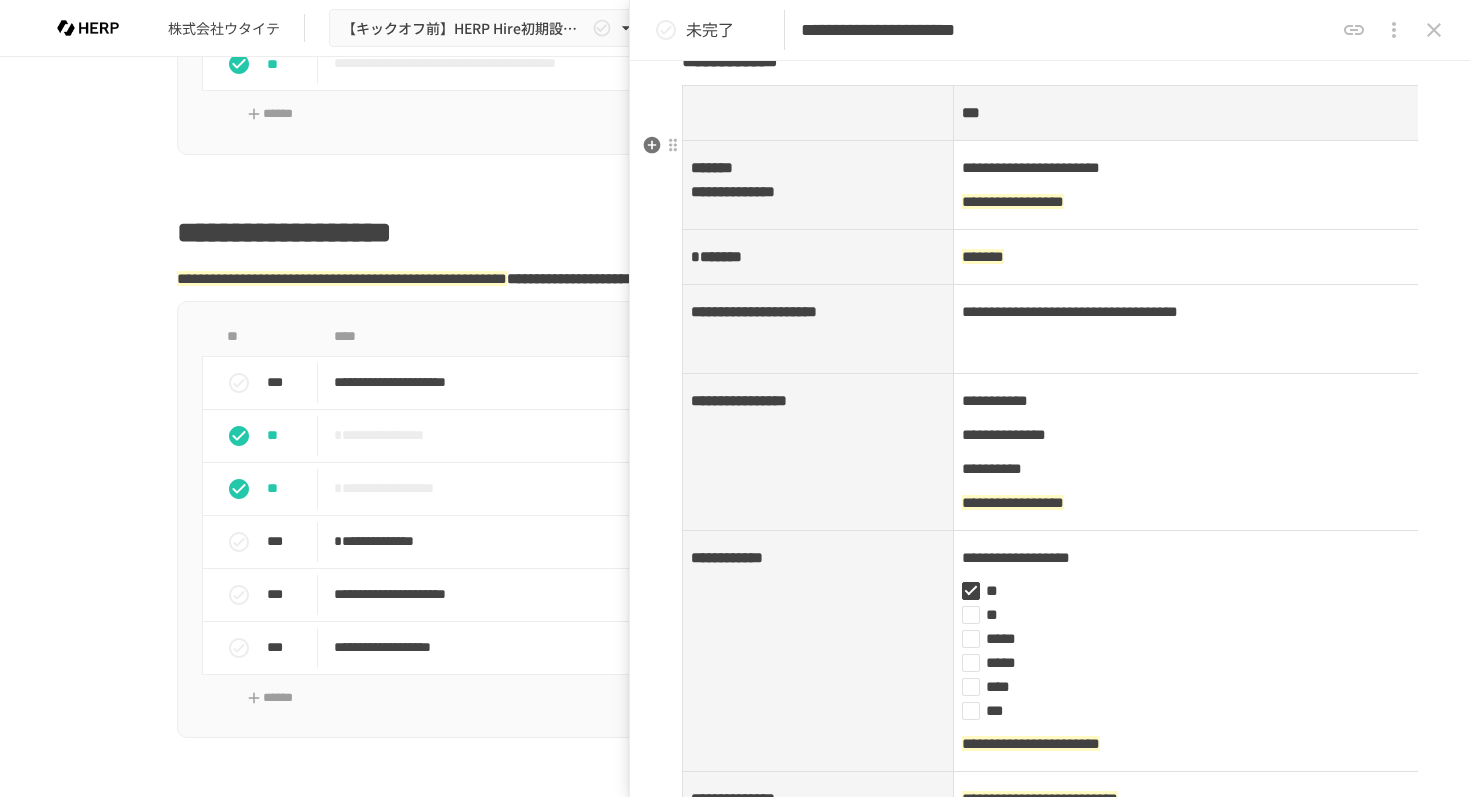 scroll, scrollTop: 0, scrollLeft: 40, axis: horizontal 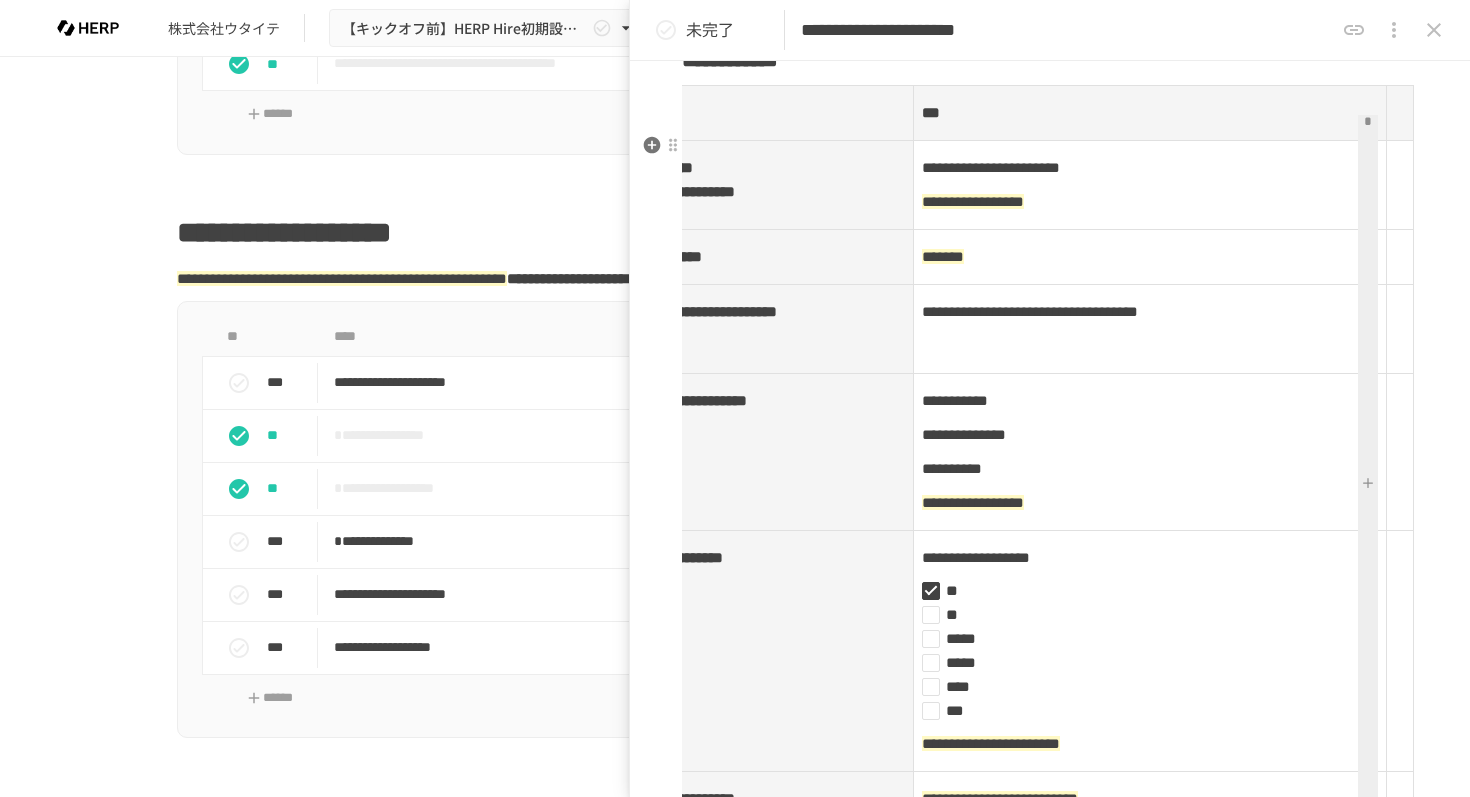 click at bounding box center [1400, 113] 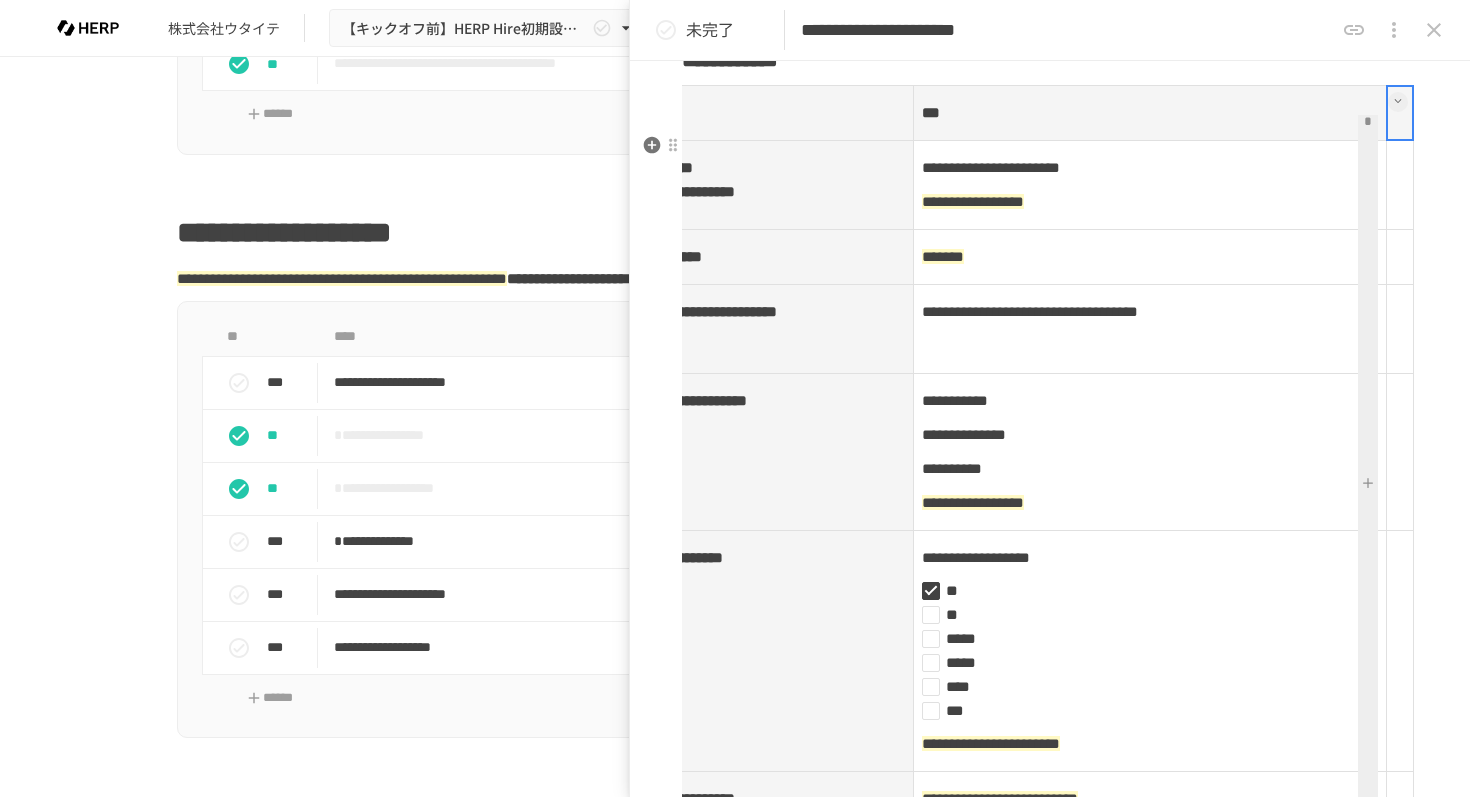click at bounding box center (1400, 113) 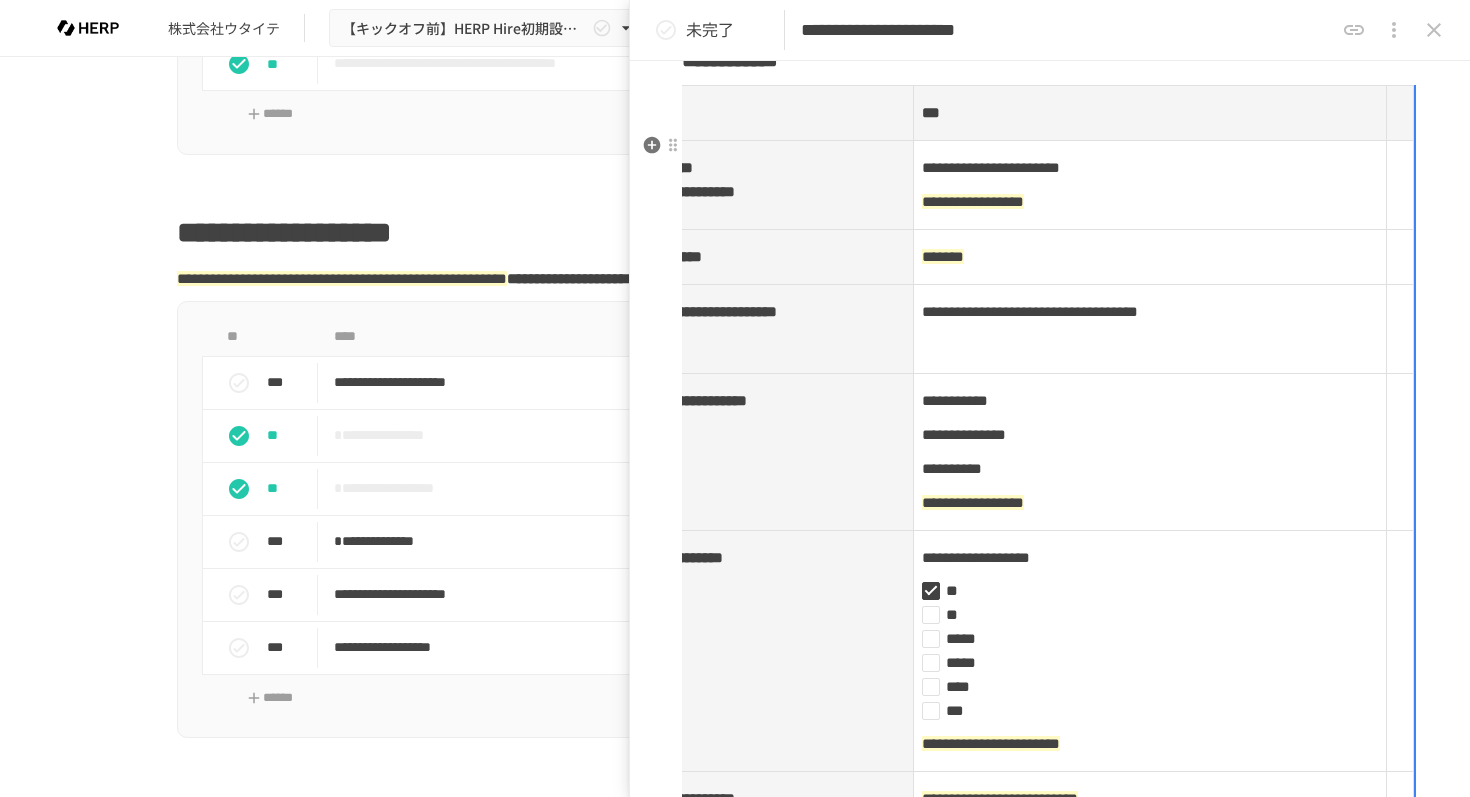 click at bounding box center (1400, 113) 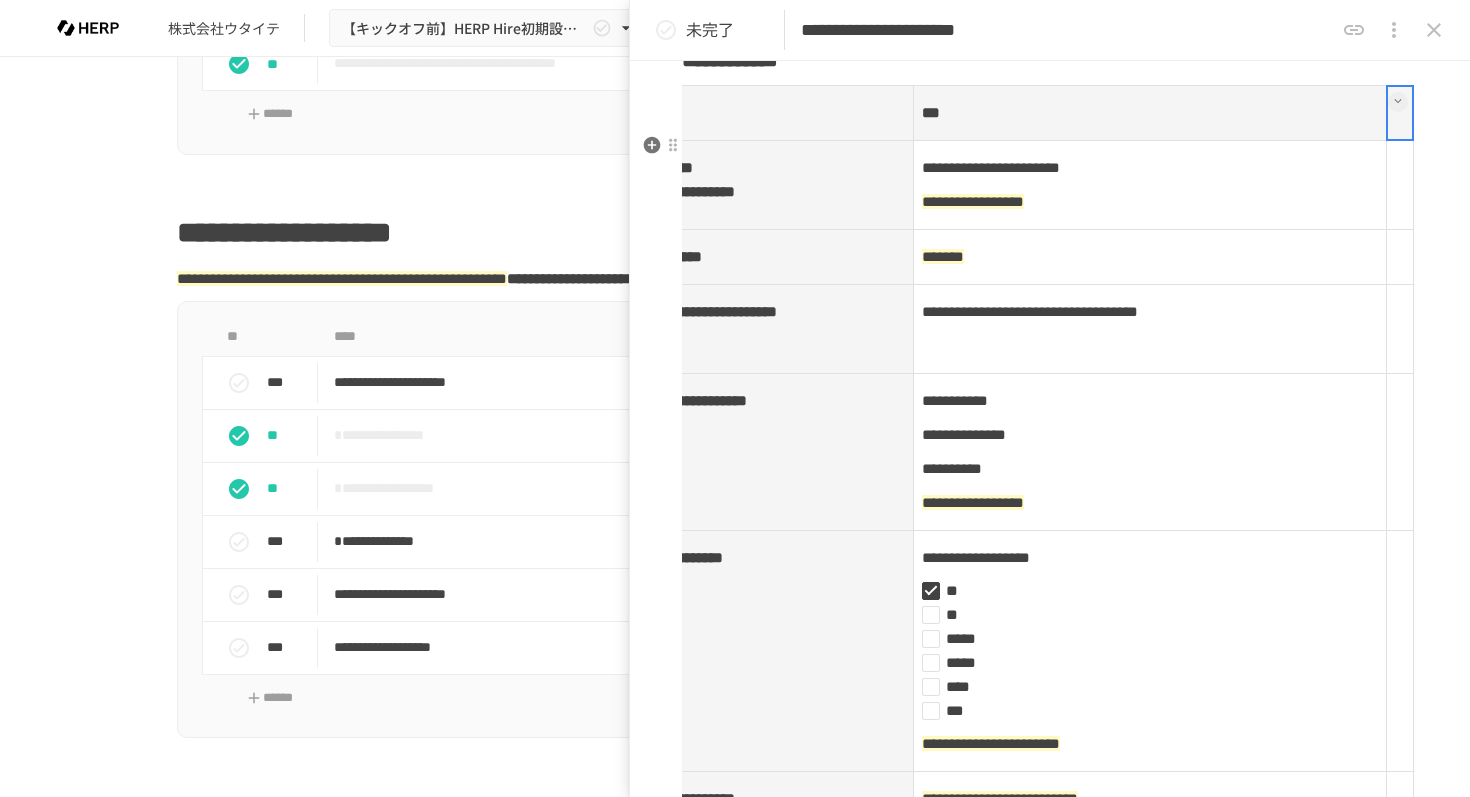 click at bounding box center (1398, 101) 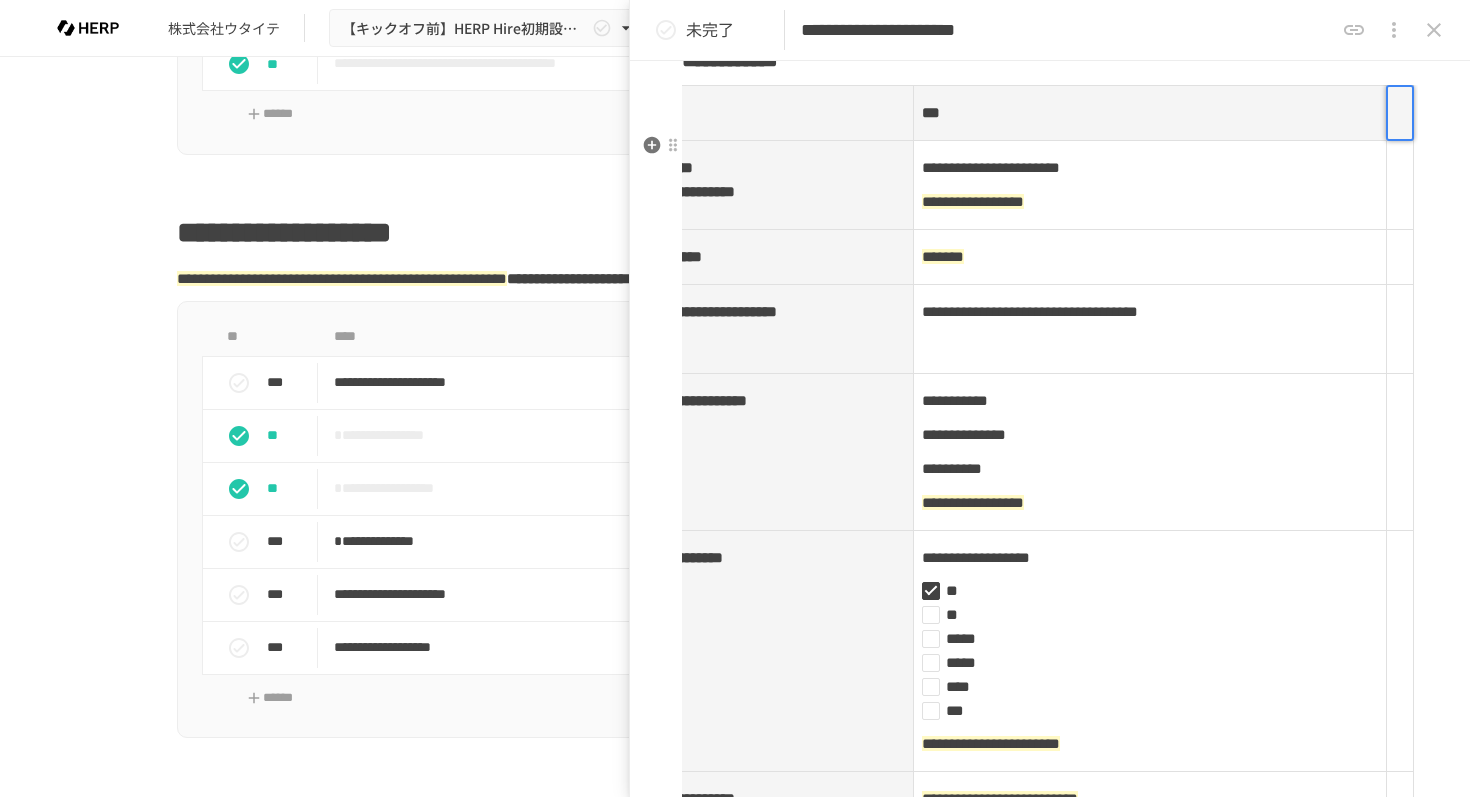 click at bounding box center (1400, 113) 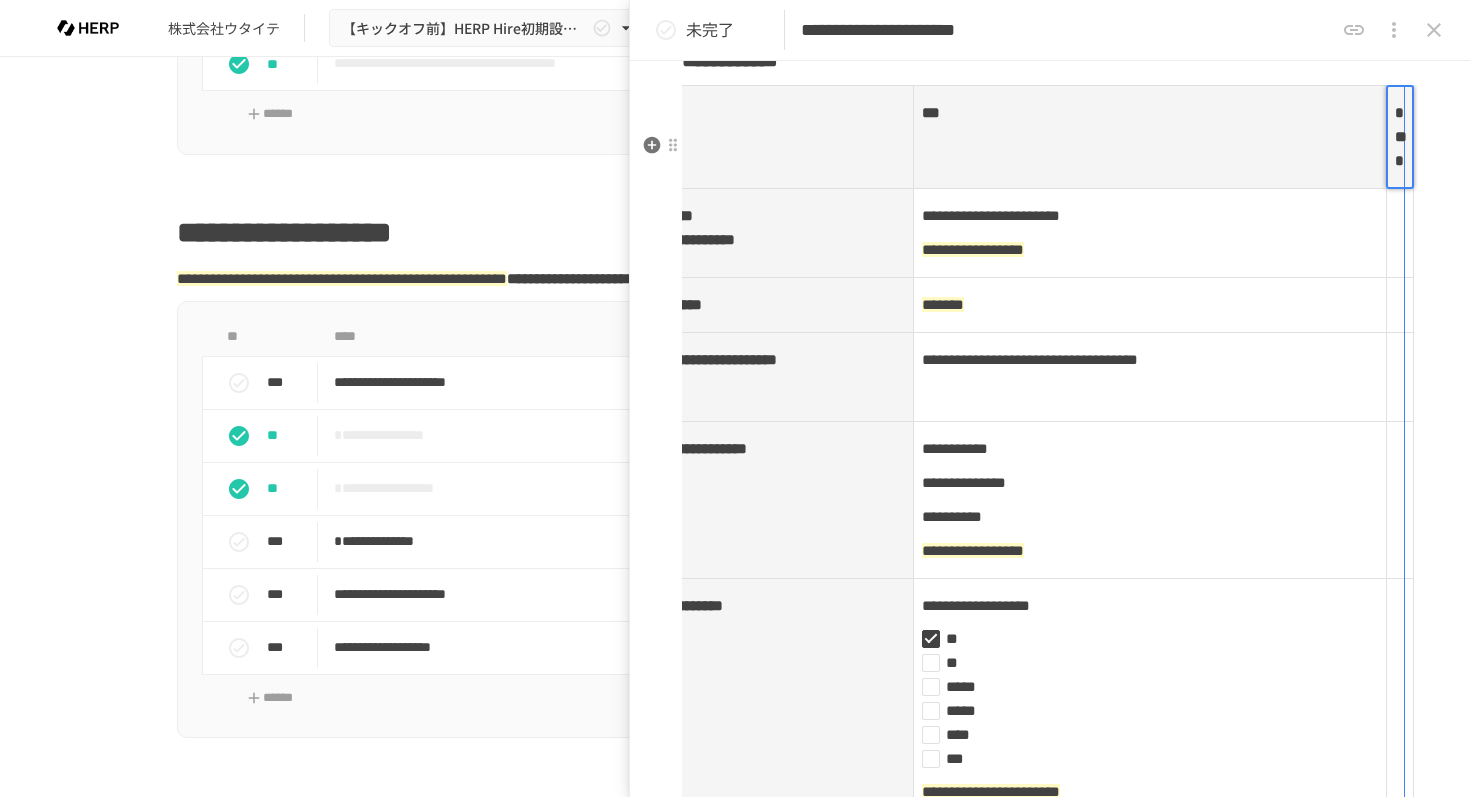 drag, startPoint x: 1415, startPoint y: 324, endPoint x: 1469, endPoint y: 324, distance: 54 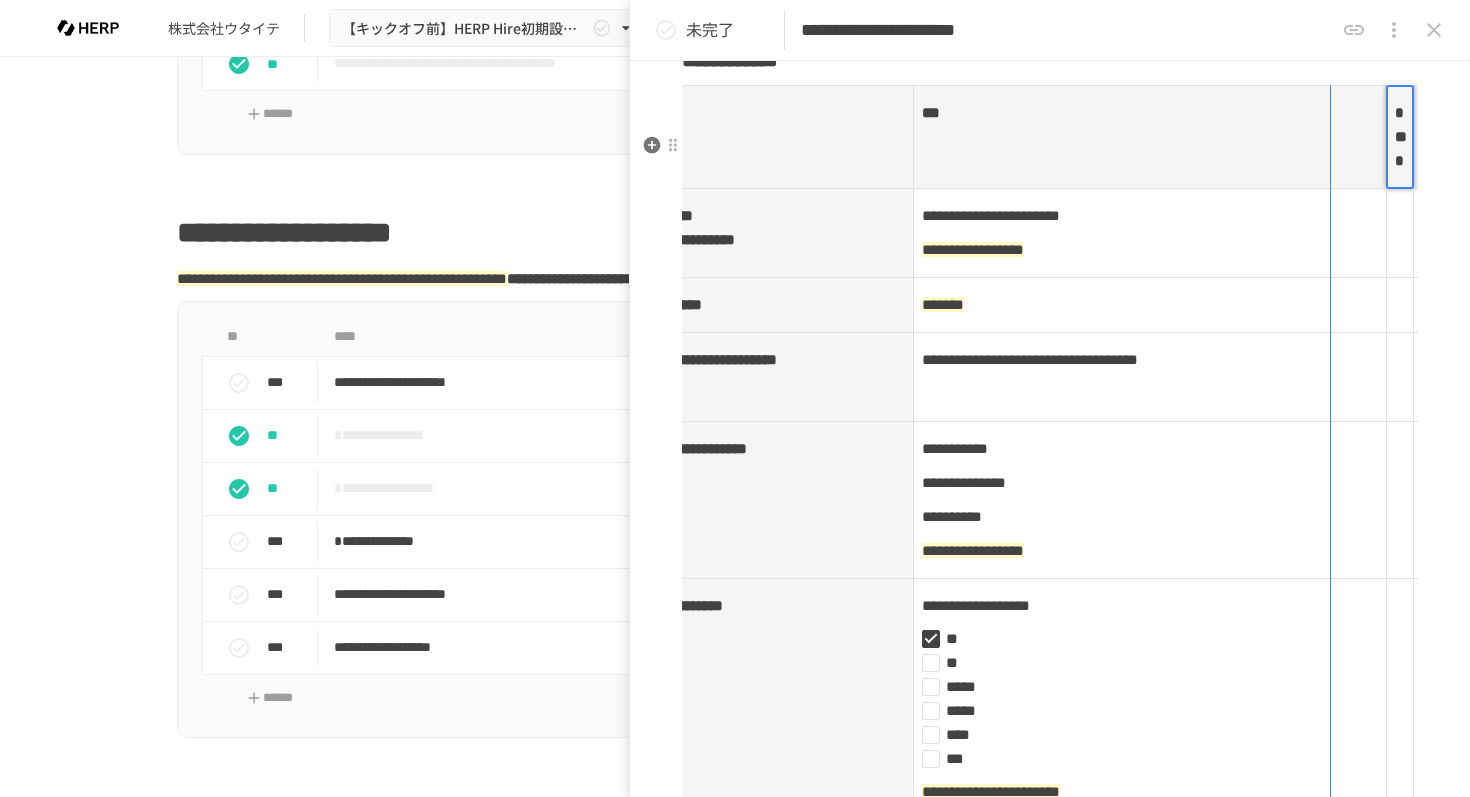 drag, startPoint x: 1382, startPoint y: 317, endPoint x: 1324, endPoint y: 317, distance: 58 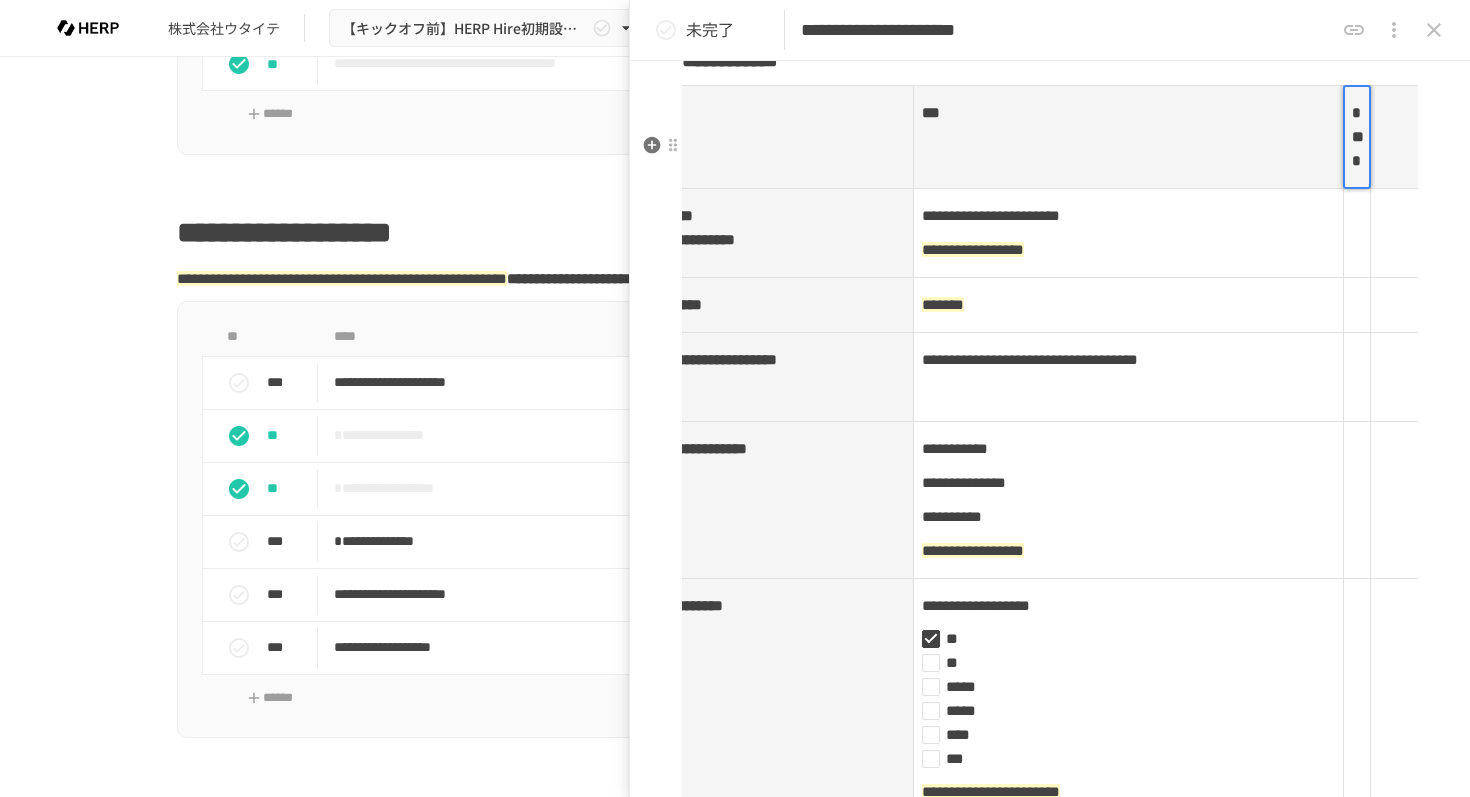 scroll, scrollTop: 0, scrollLeft: 67, axis: horizontal 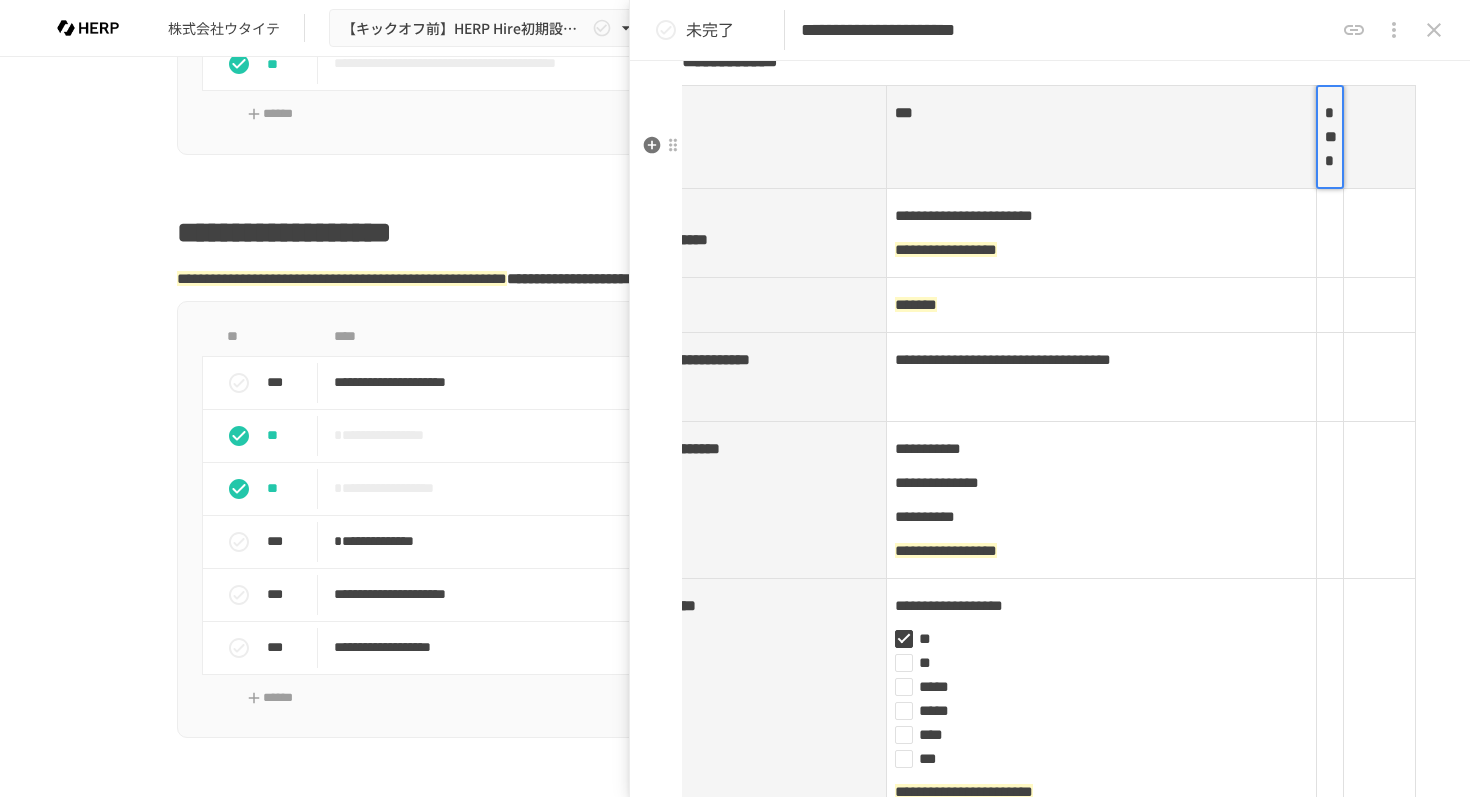 click at bounding box center [1379, 233] 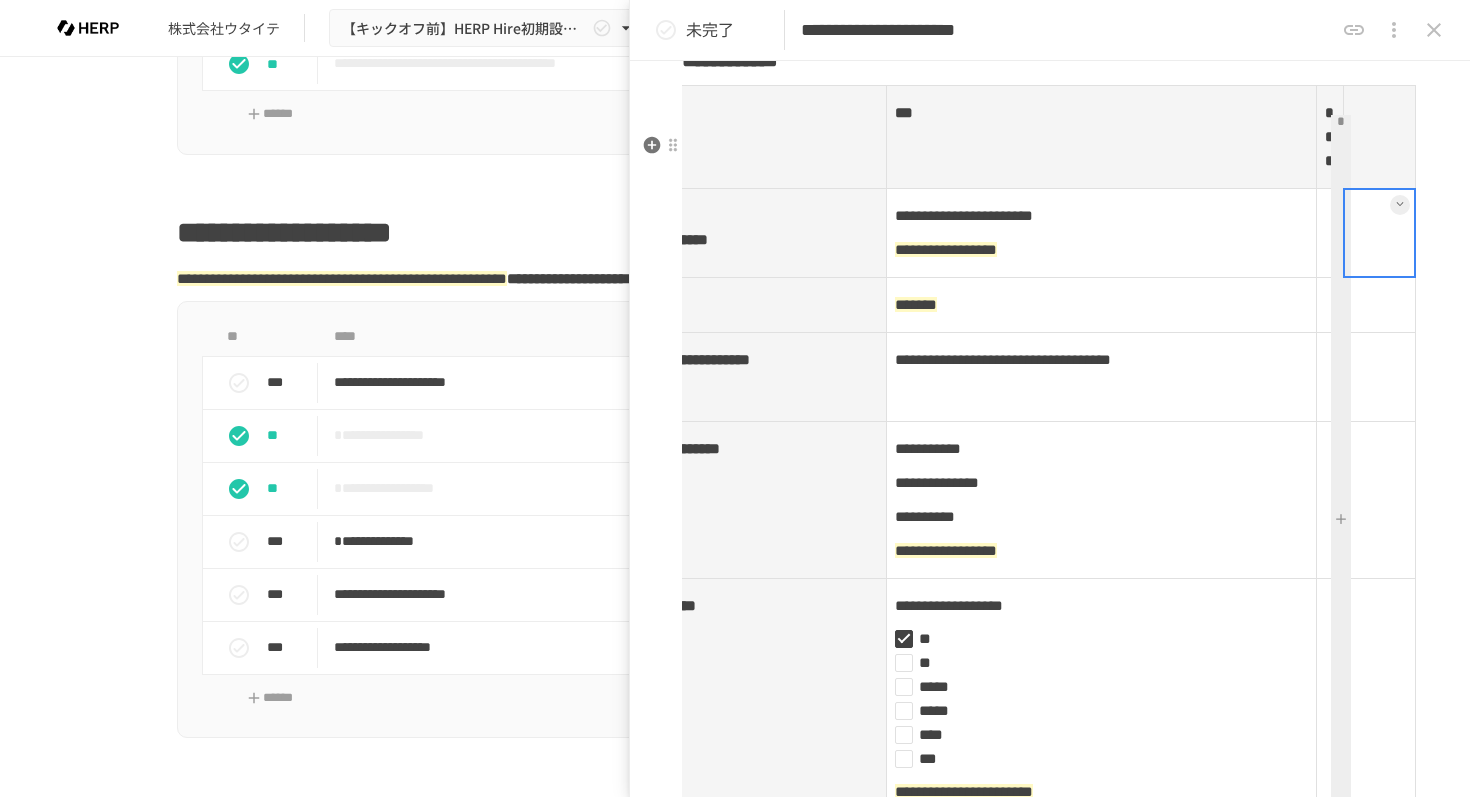 click at bounding box center [1379, 137] 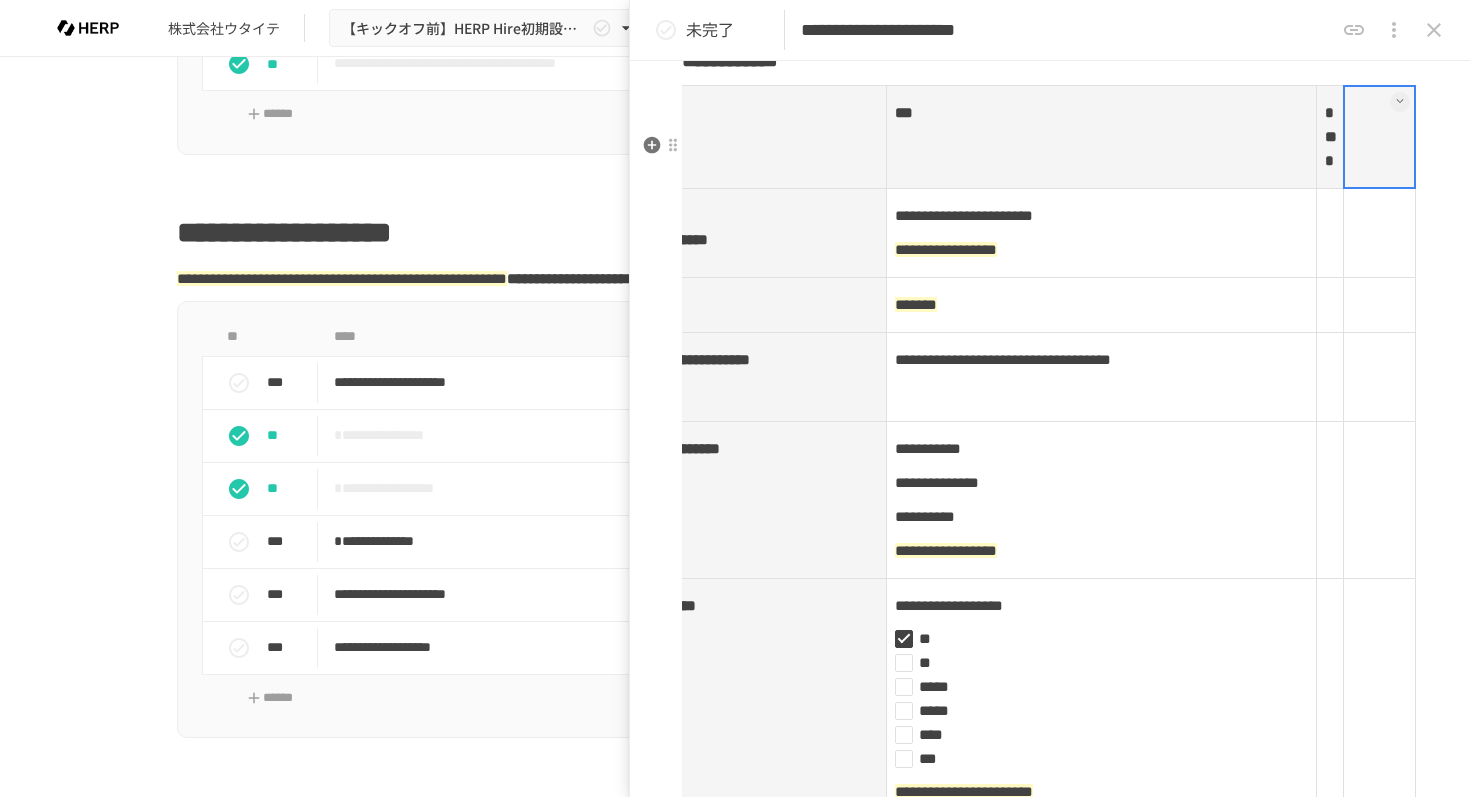 click at bounding box center (1379, 137) 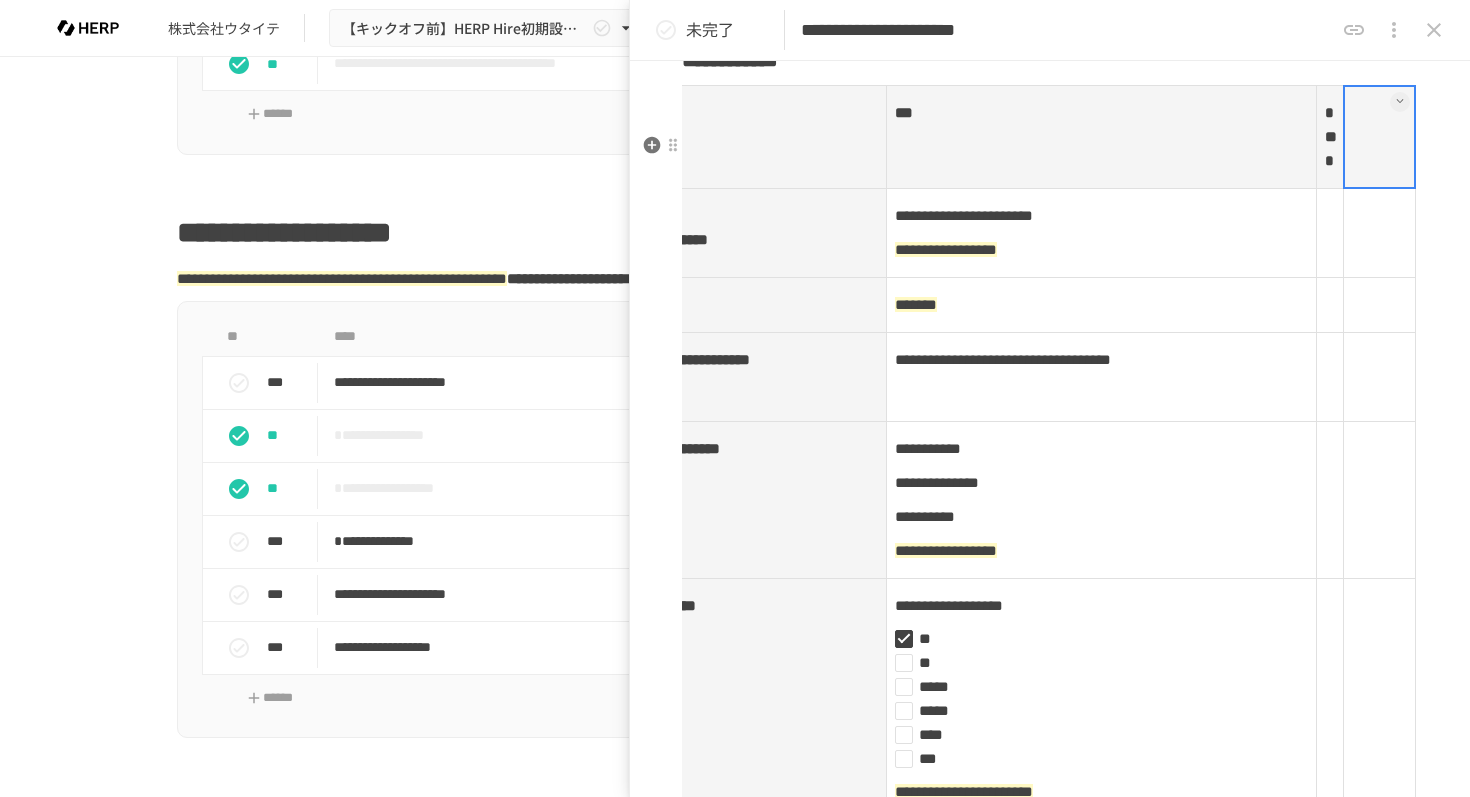click at bounding box center (1379, 137) 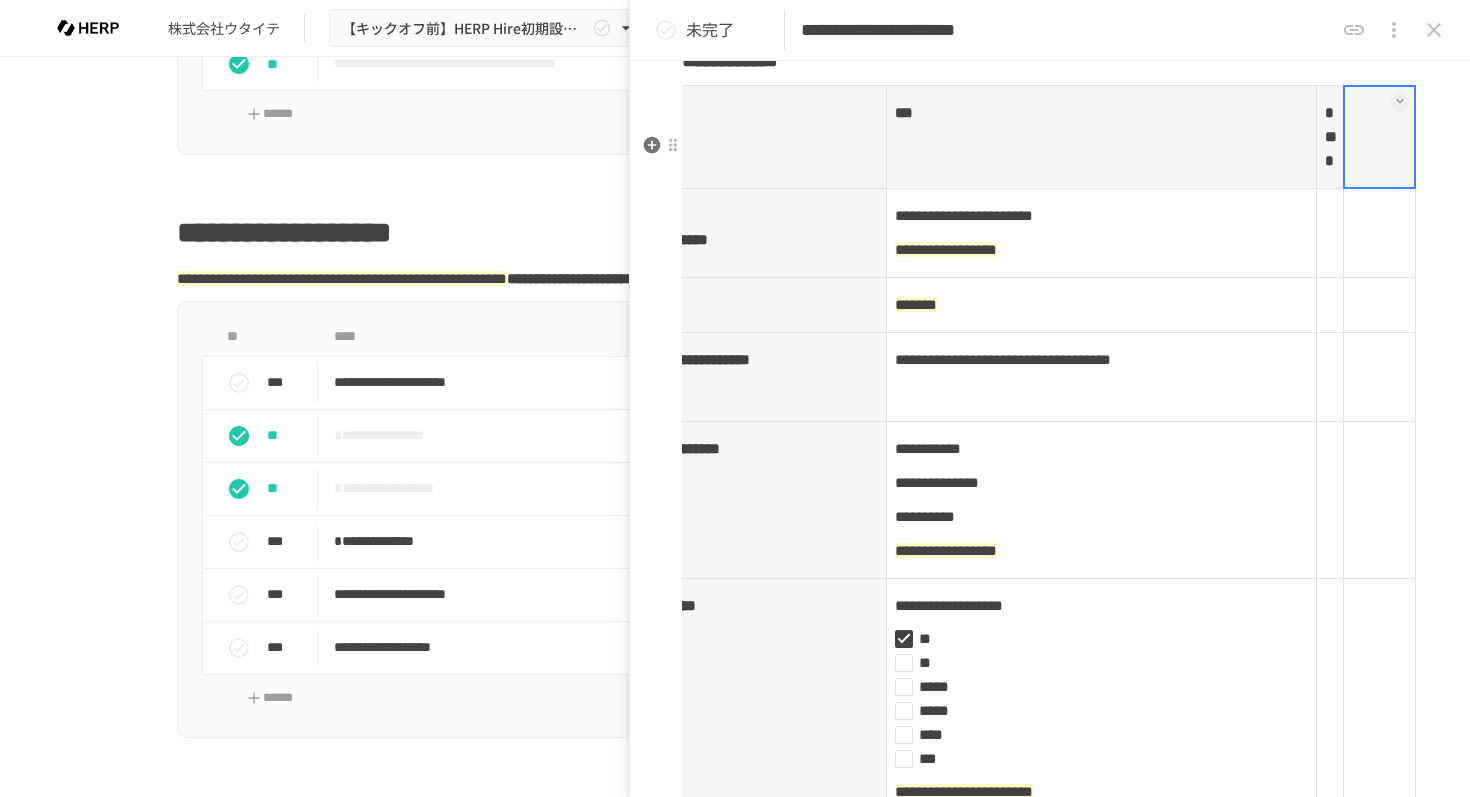 click at bounding box center [1379, 137] 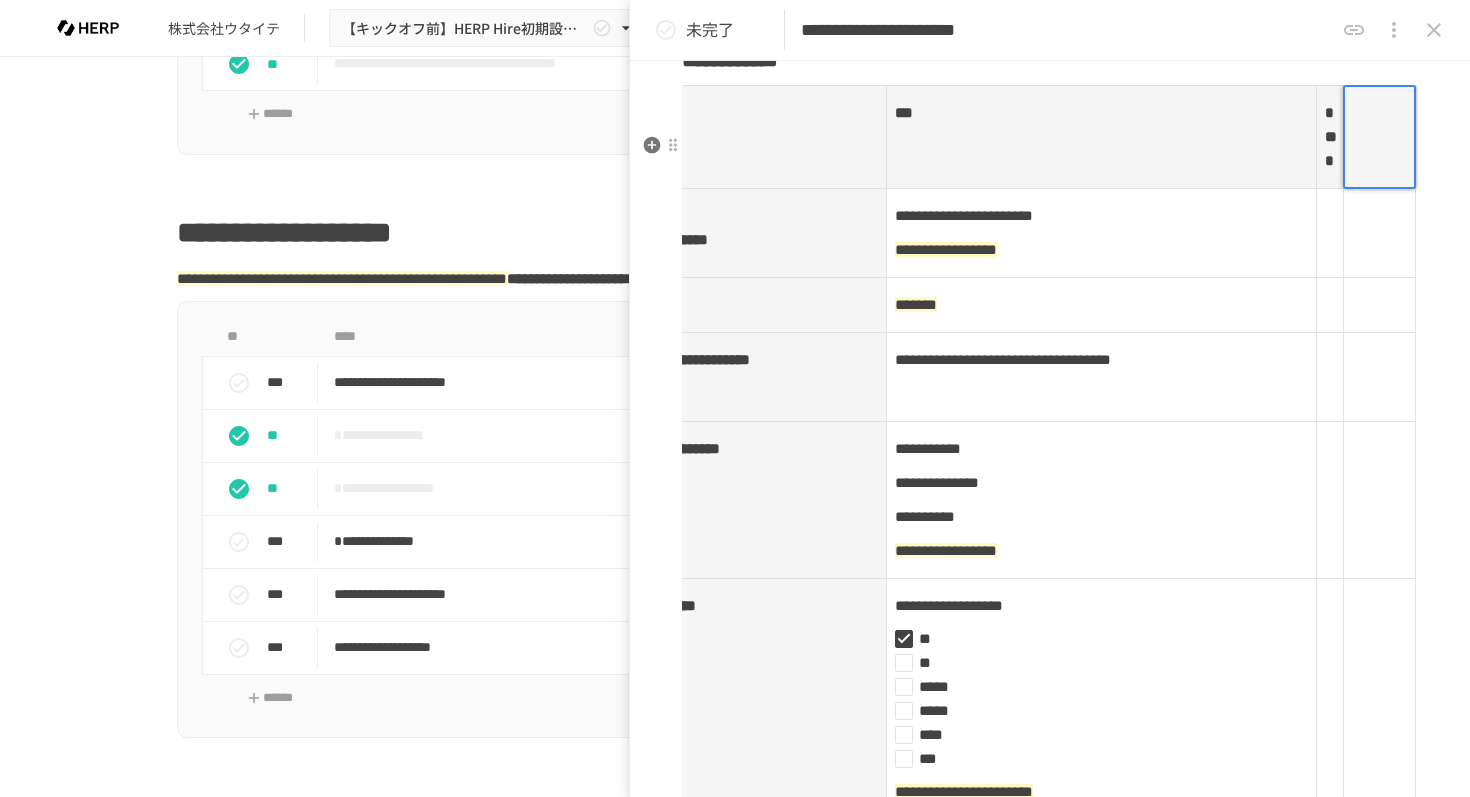 drag, startPoint x: 1405, startPoint y: 168, endPoint x: 1421, endPoint y: 165, distance: 16.27882 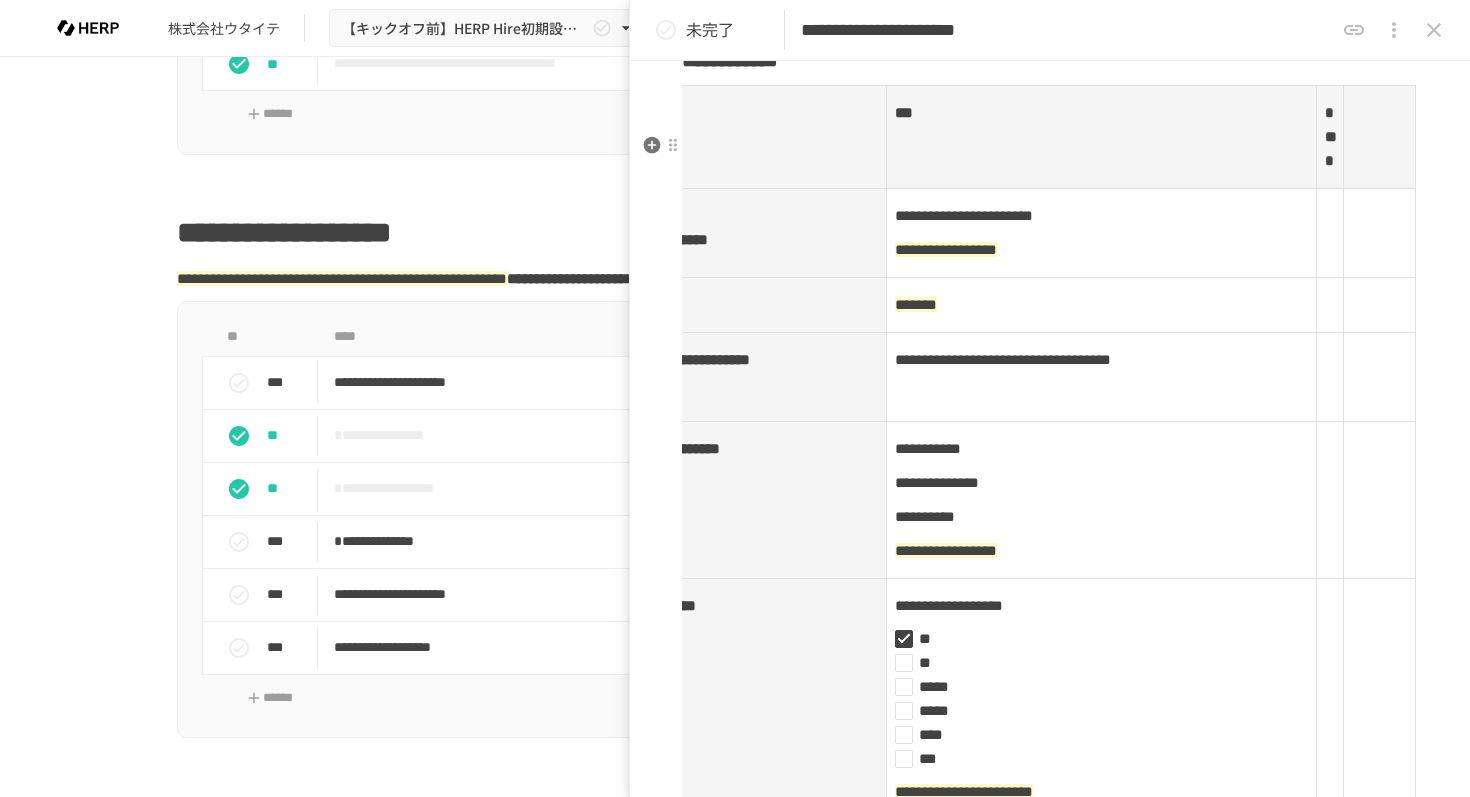 click on "**********" at bounding box center [1050, 396] 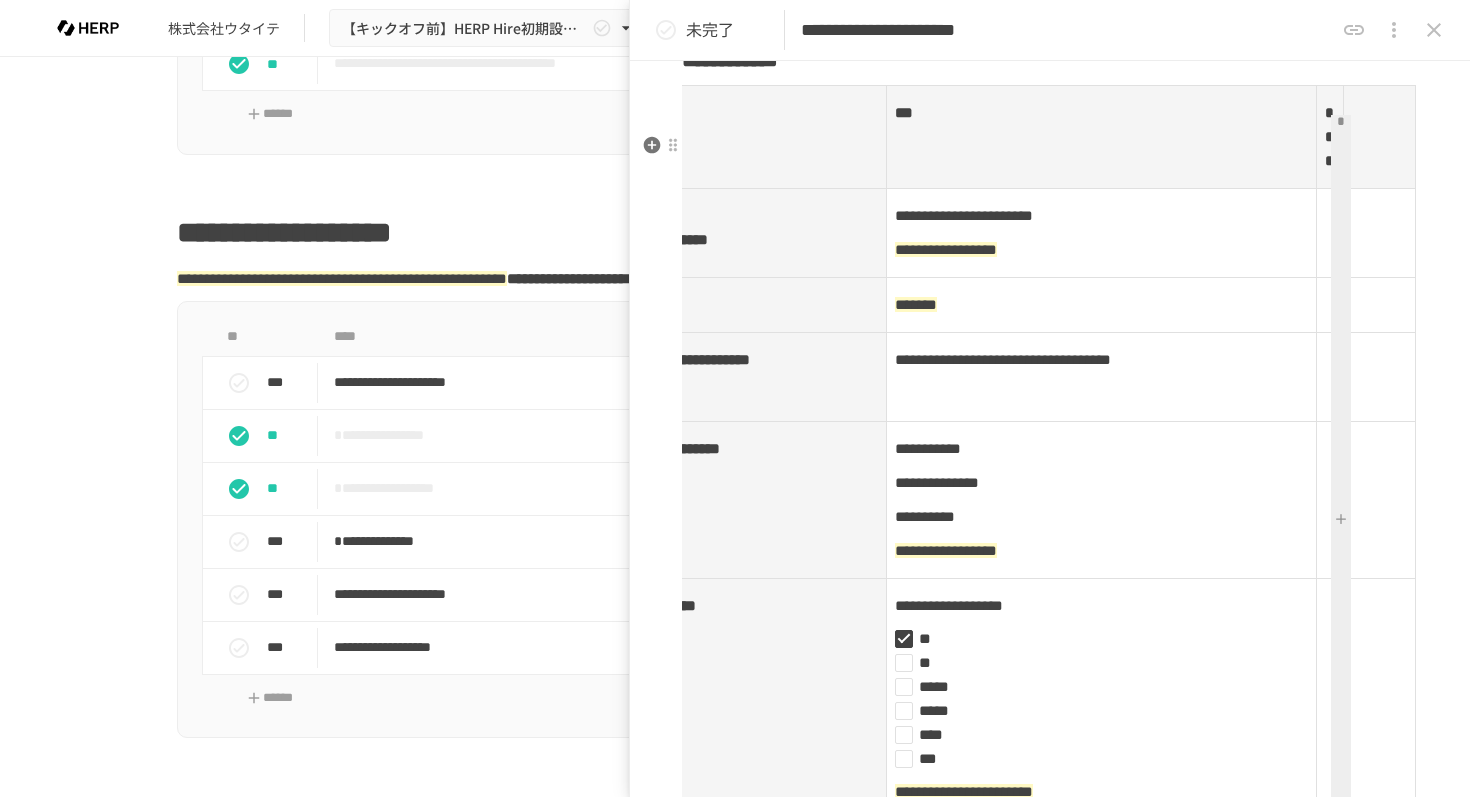 click at bounding box center (1379, 137) 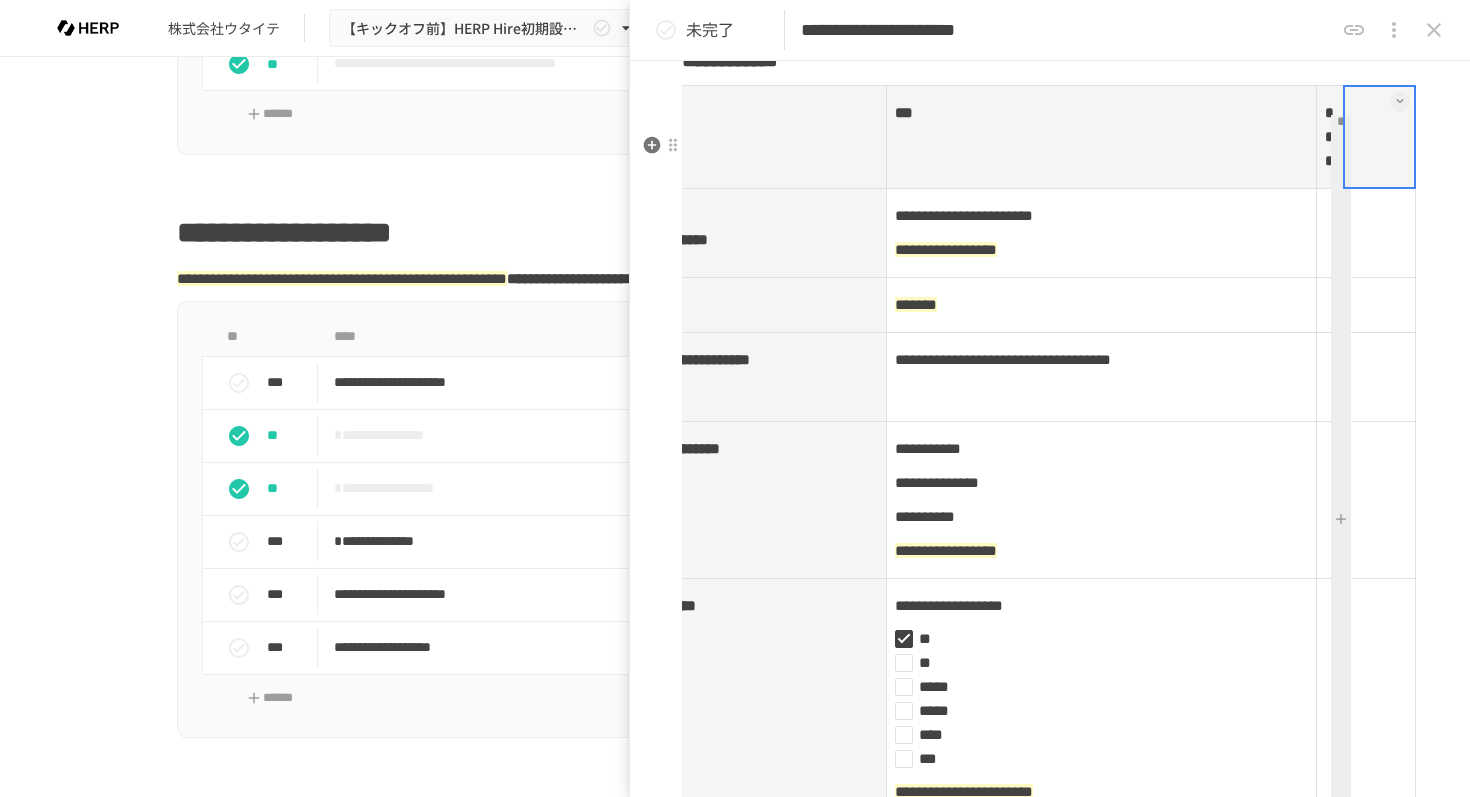 click at bounding box center [1400, 102] 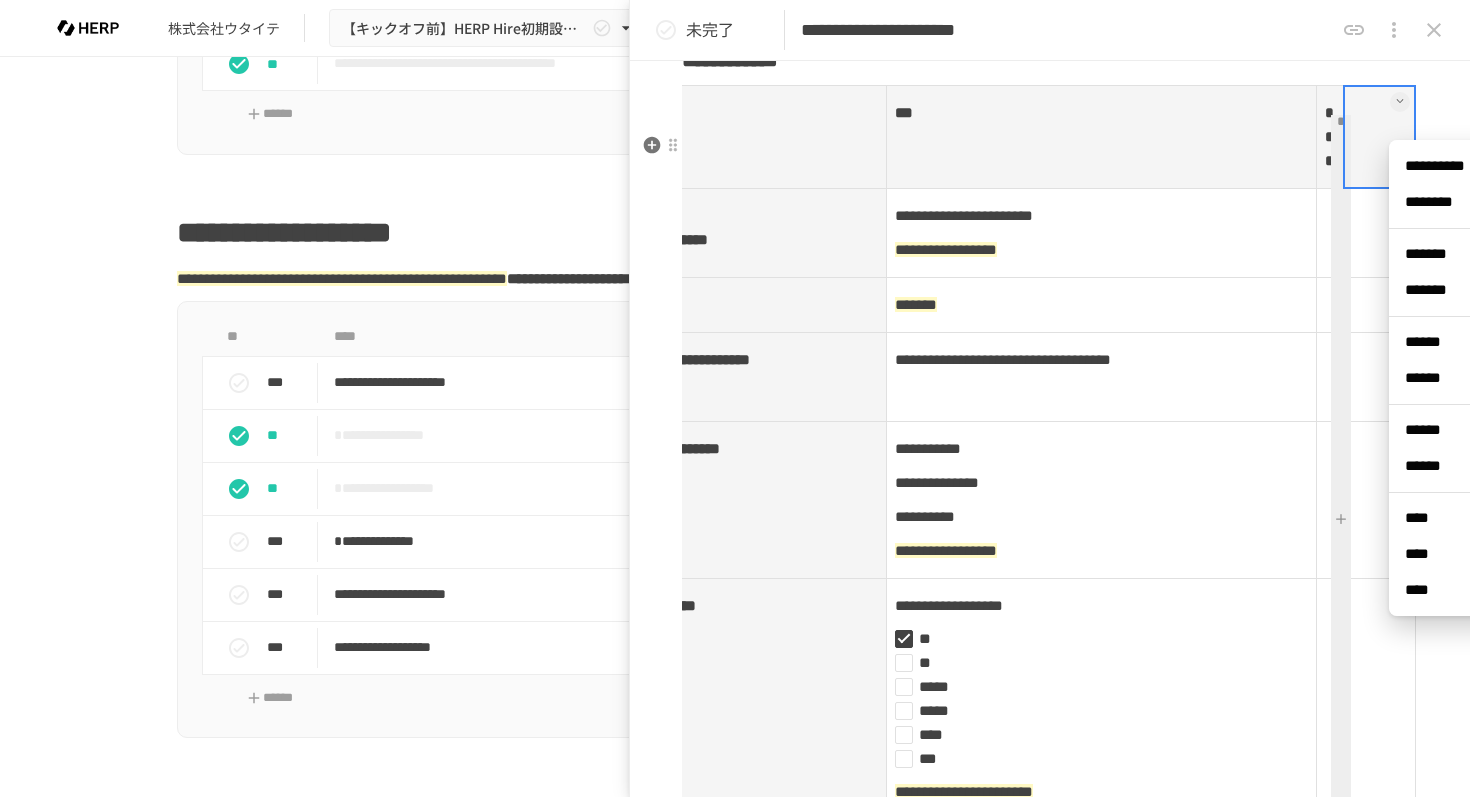 click on "****" at bounding box center (1480, 518) 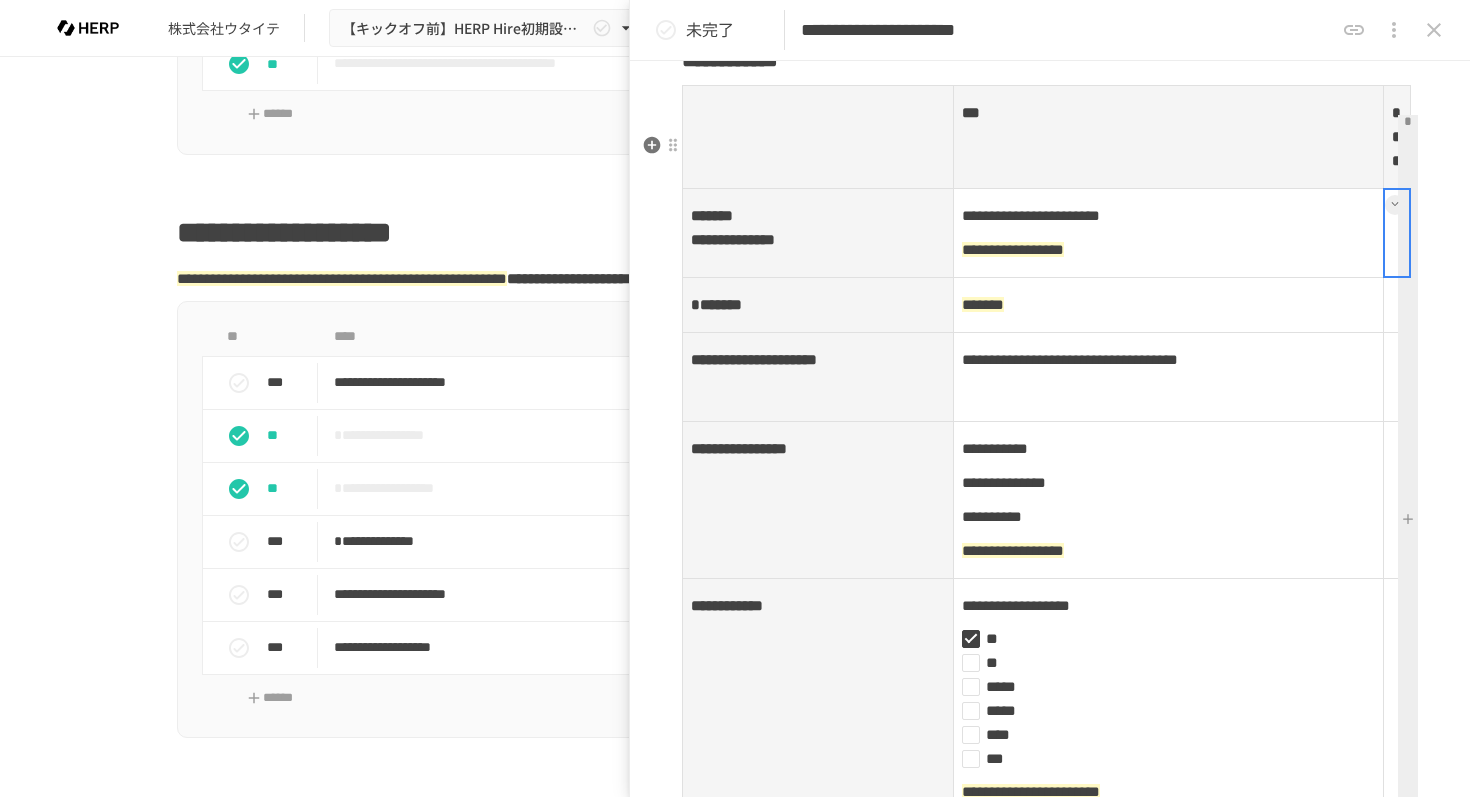 click at bounding box center (1396, 233) 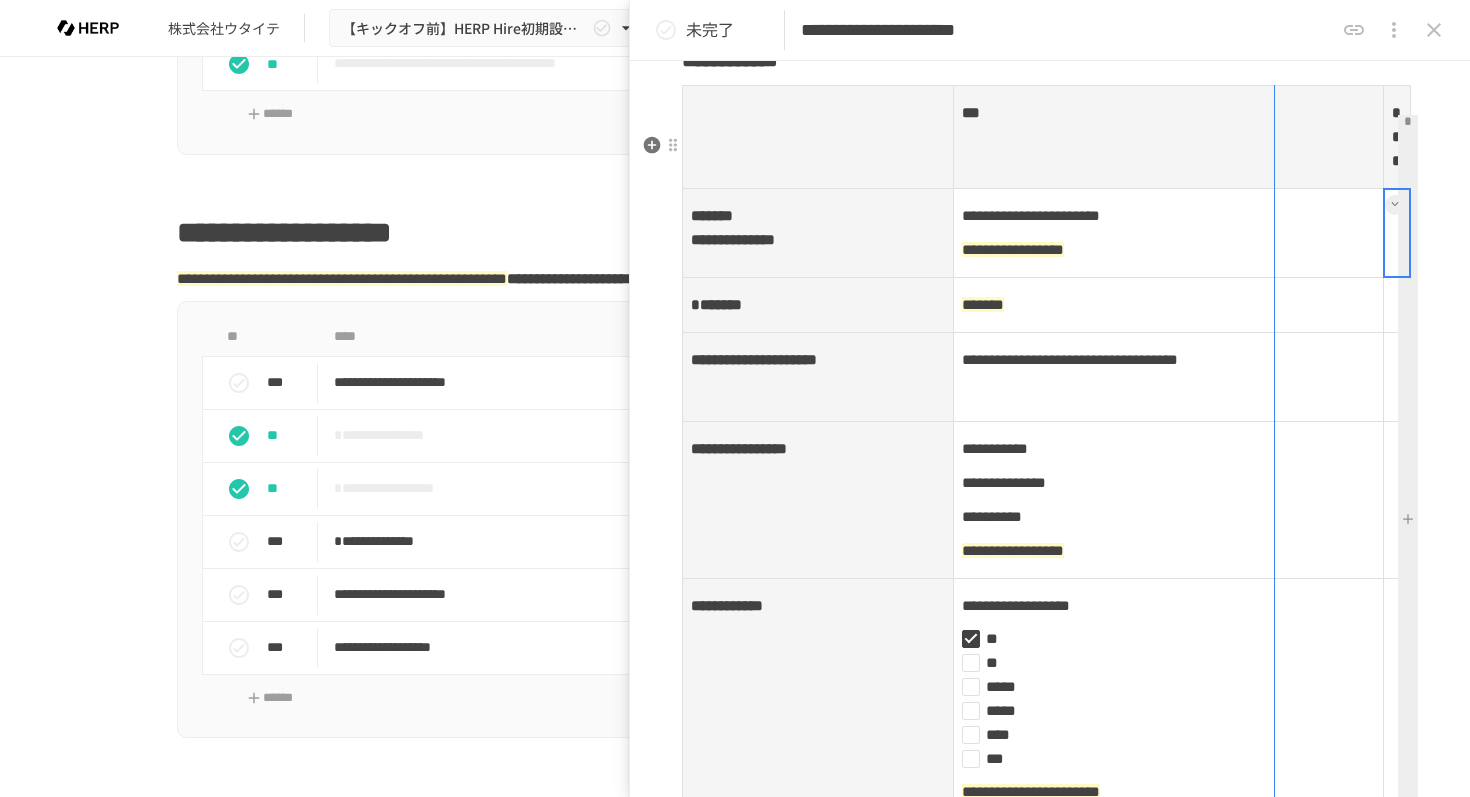 drag, startPoint x: 1359, startPoint y: 343, endPoint x: 1220, endPoint y: 353, distance: 139.35925 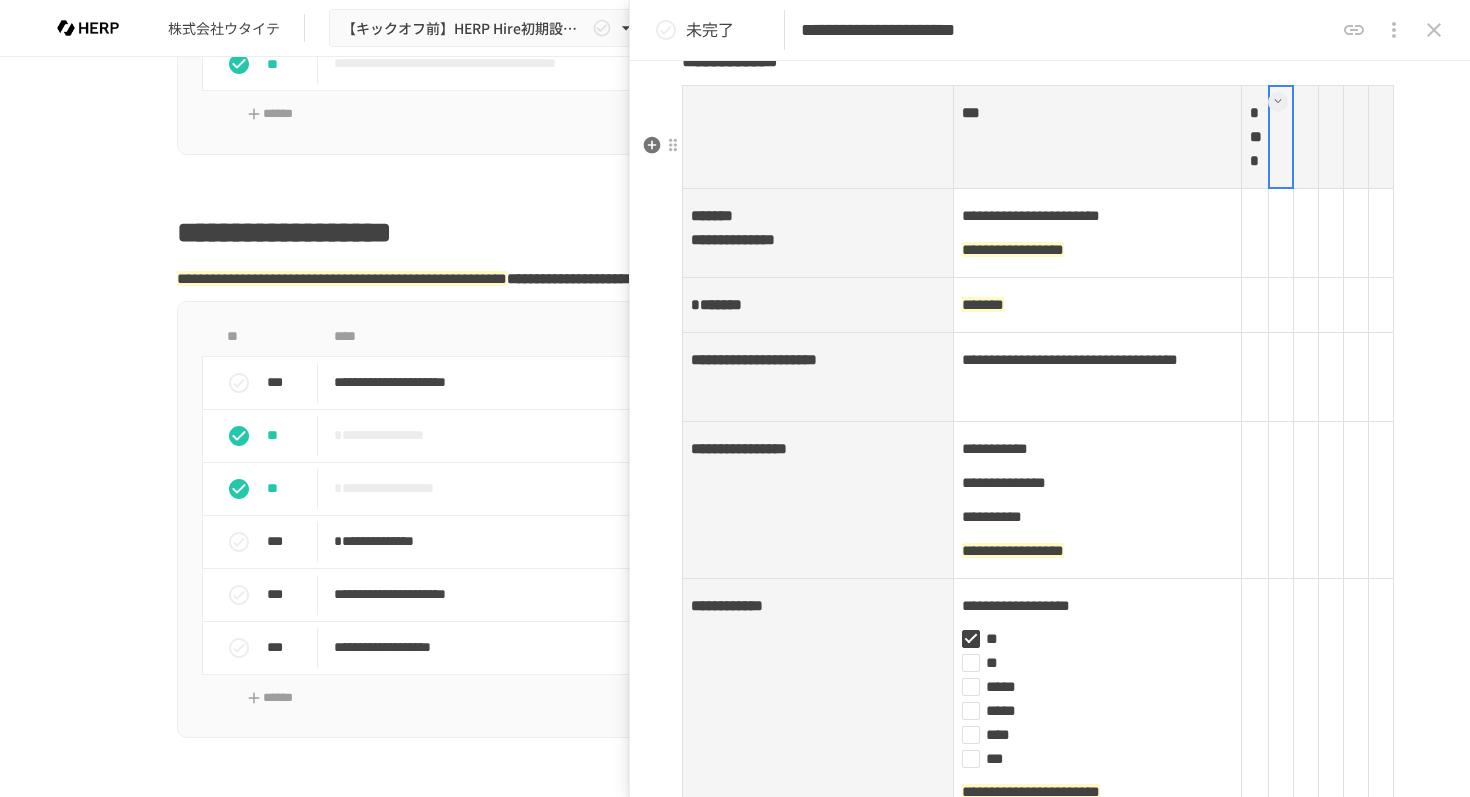 click at bounding box center [1281, 137] 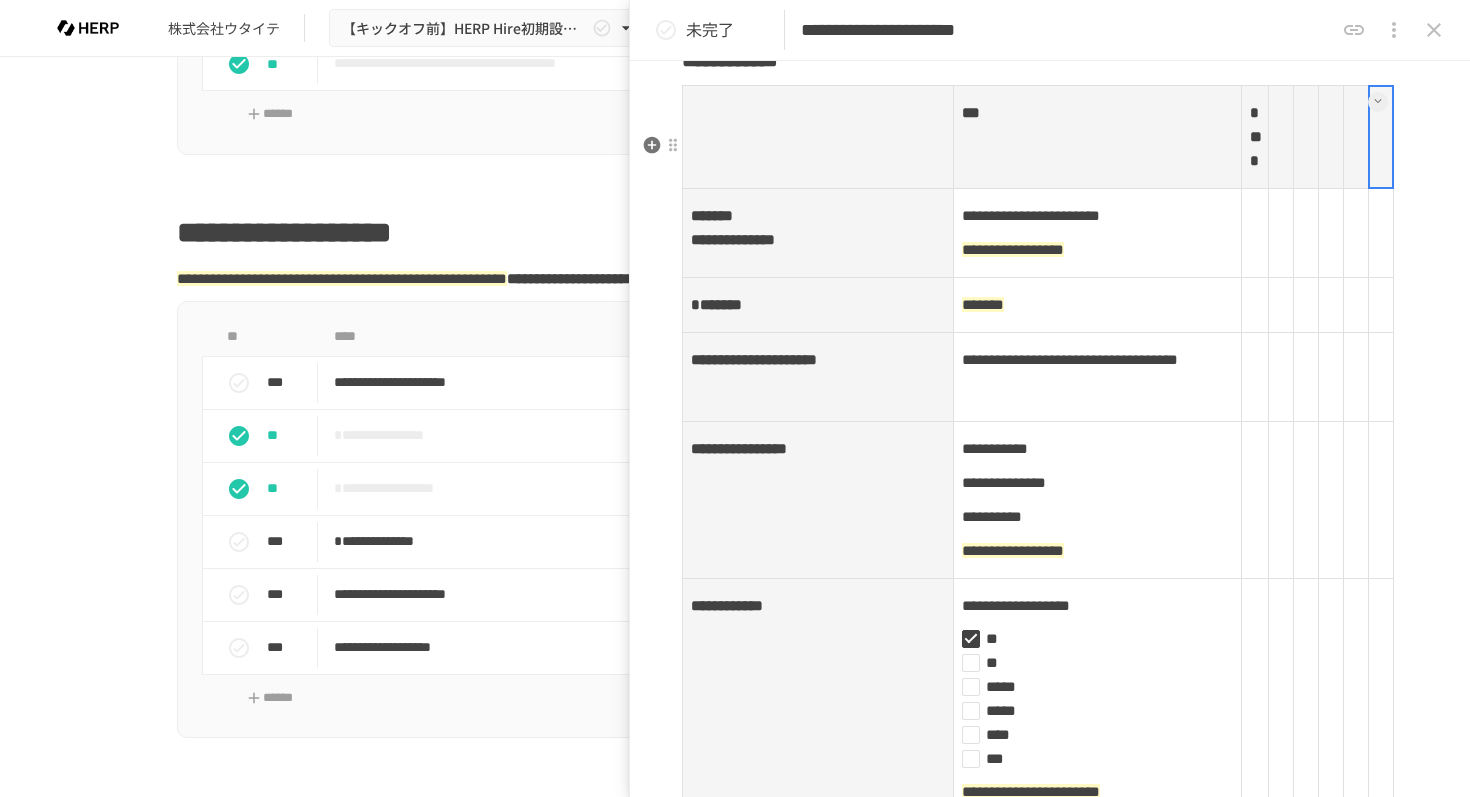click at bounding box center (1380, 137) 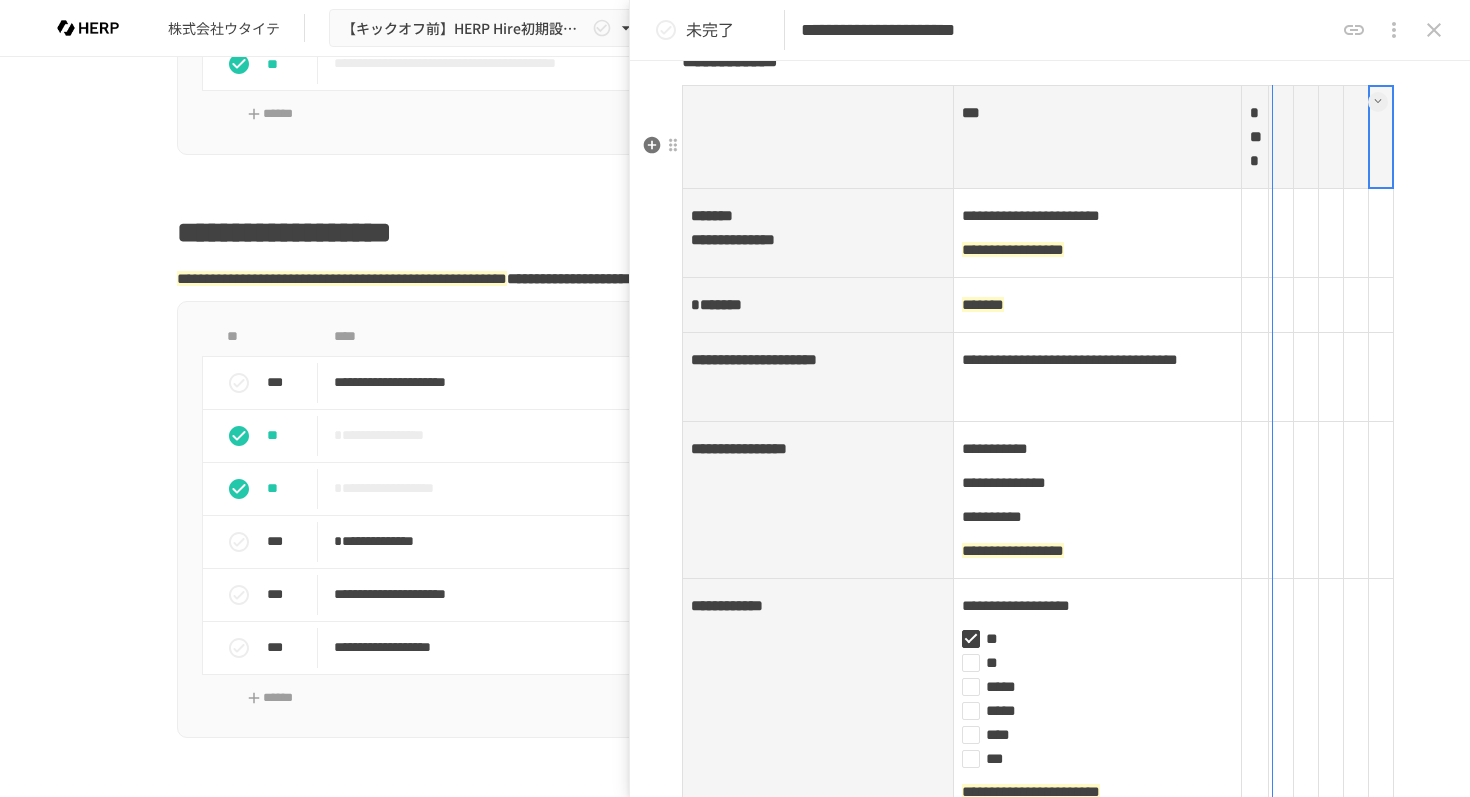 click at bounding box center (1268, 137) 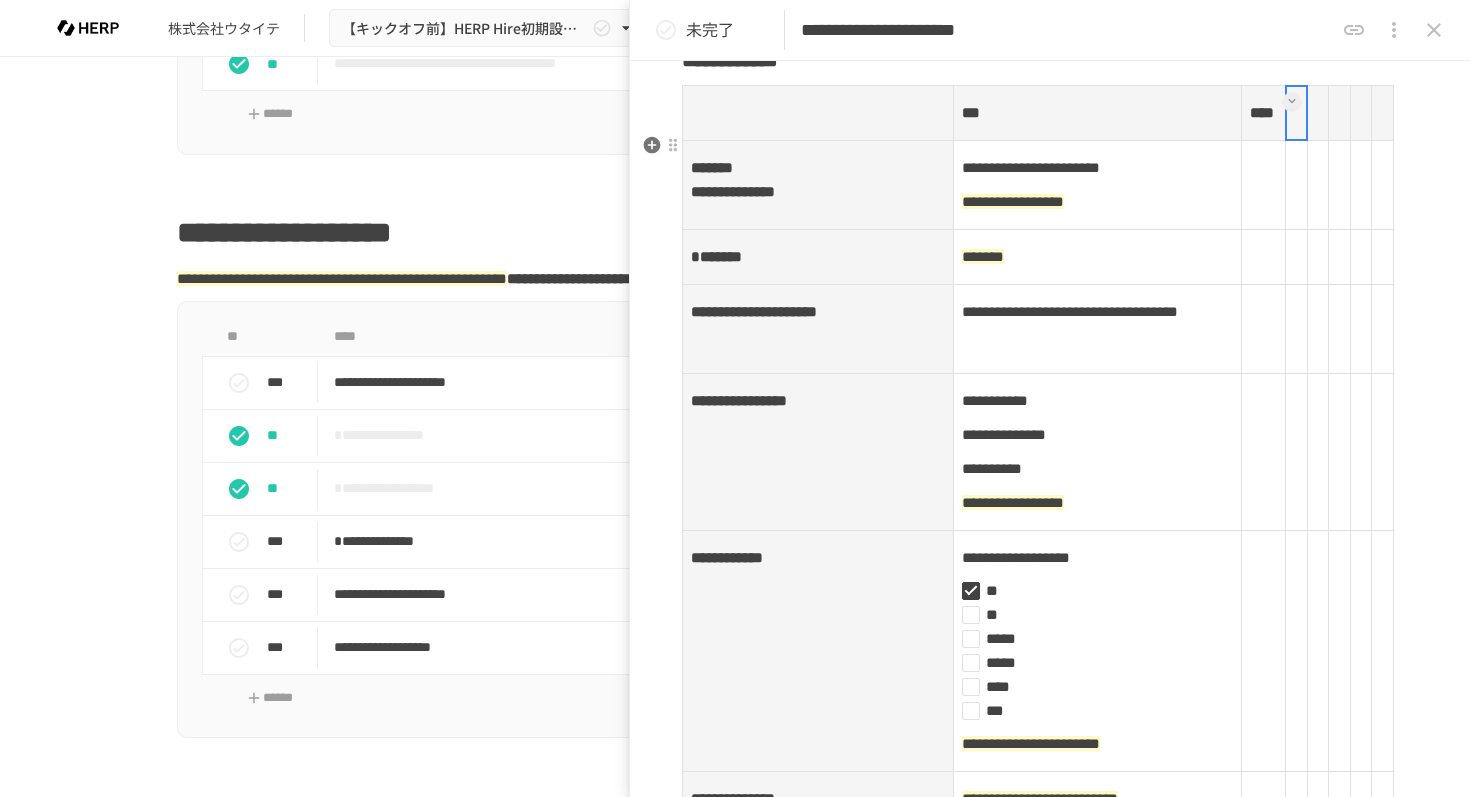 click at bounding box center [1296, 113] 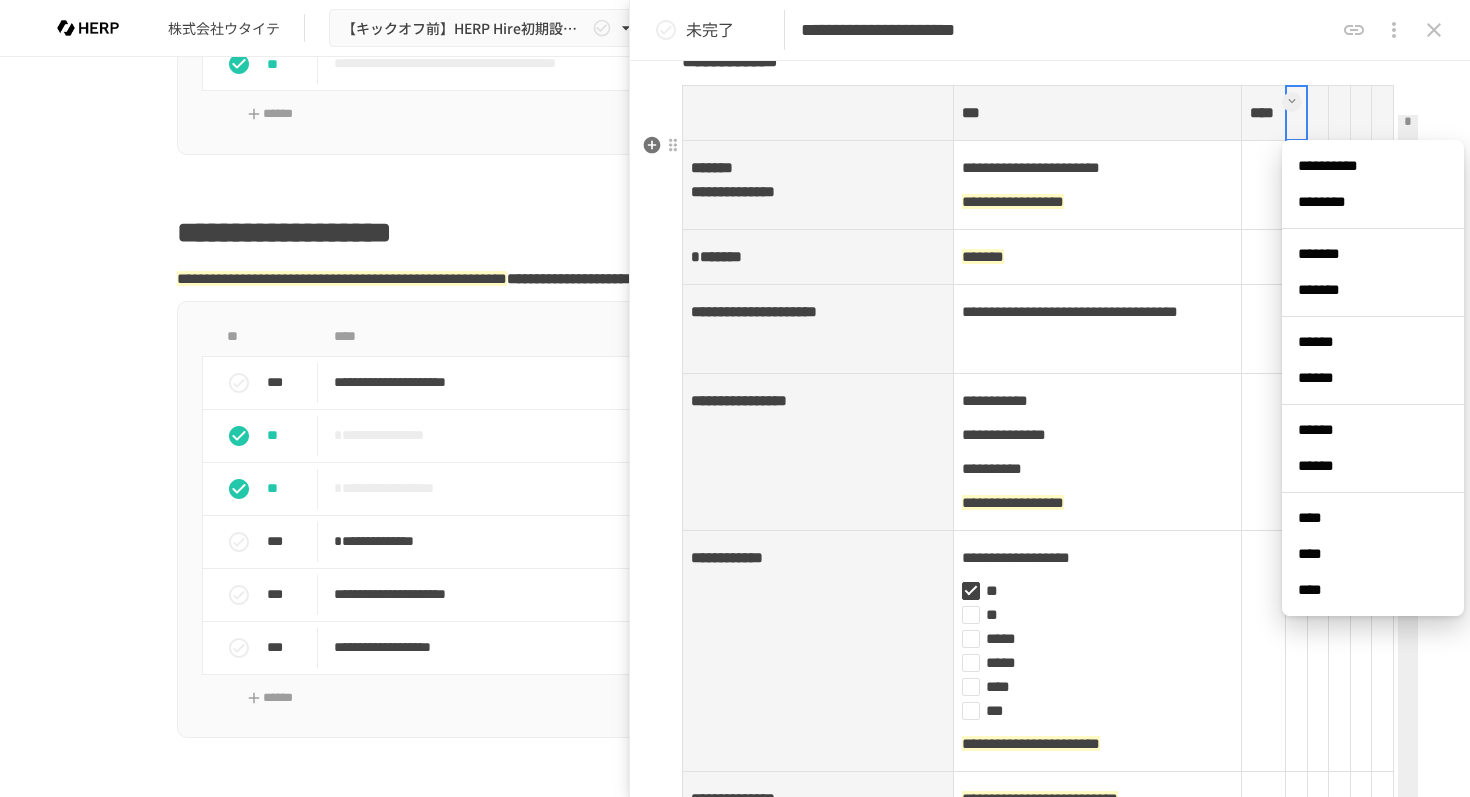 click on "****" at bounding box center [1373, 518] 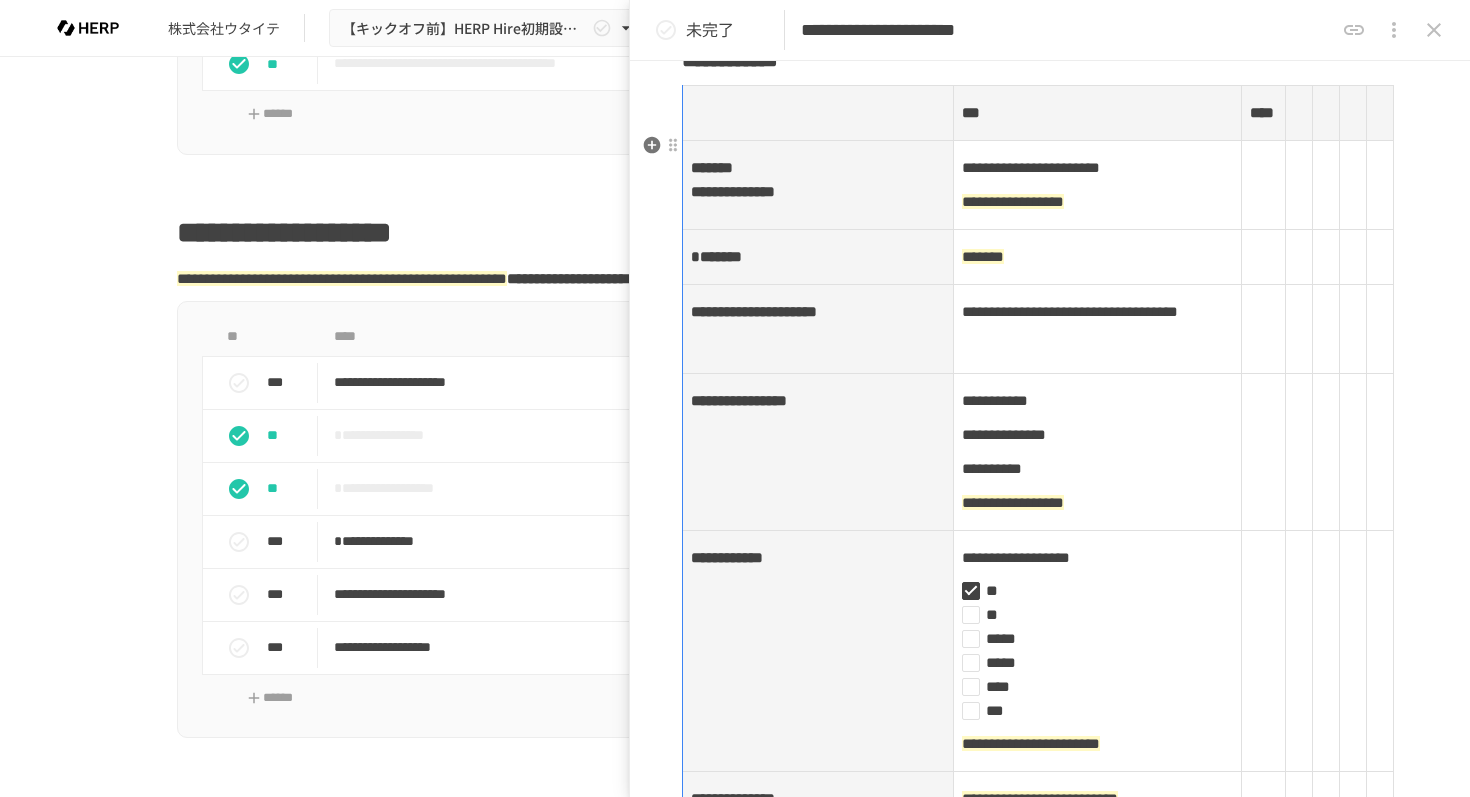click at bounding box center (1312, 113) 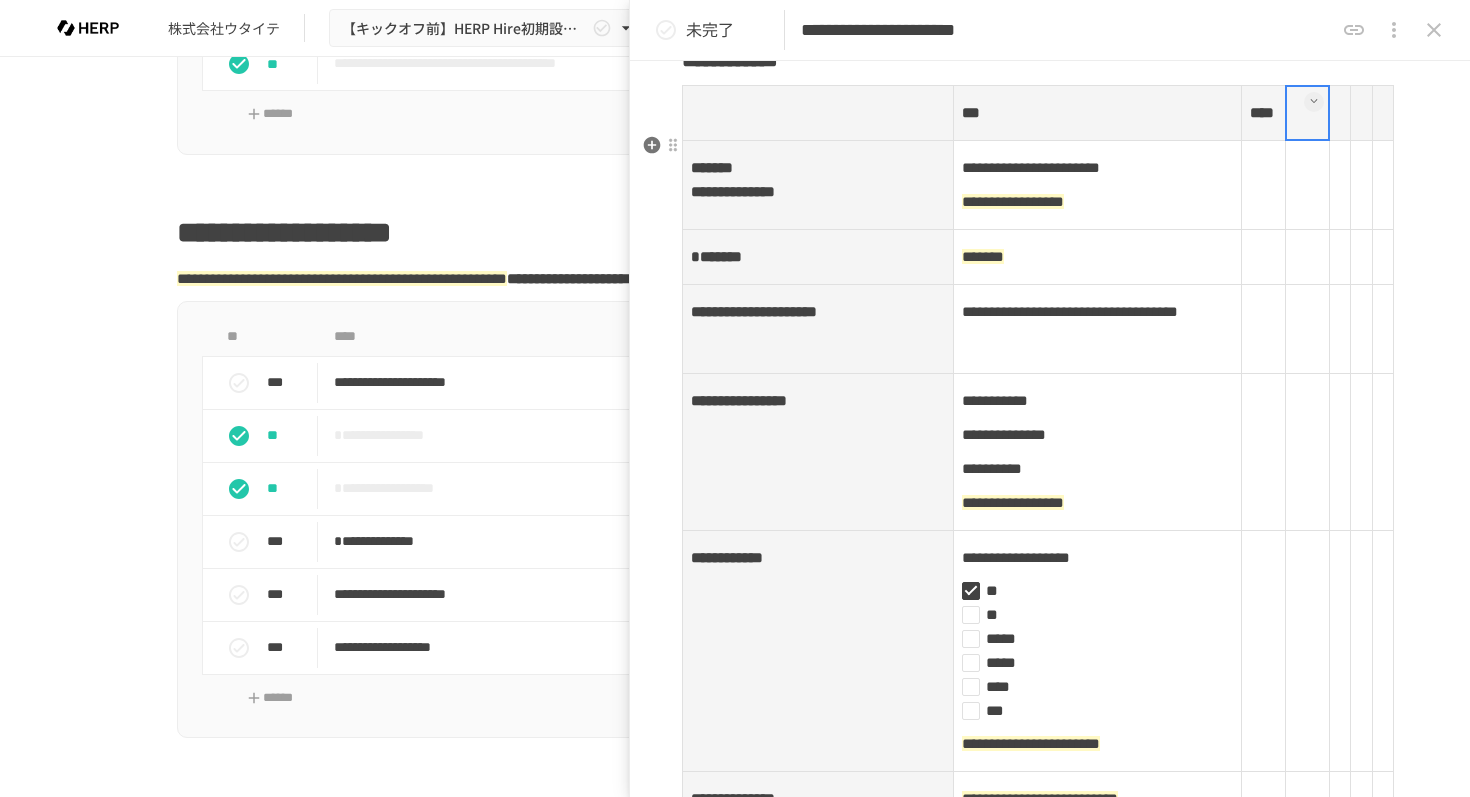 click at bounding box center (1307, 113) 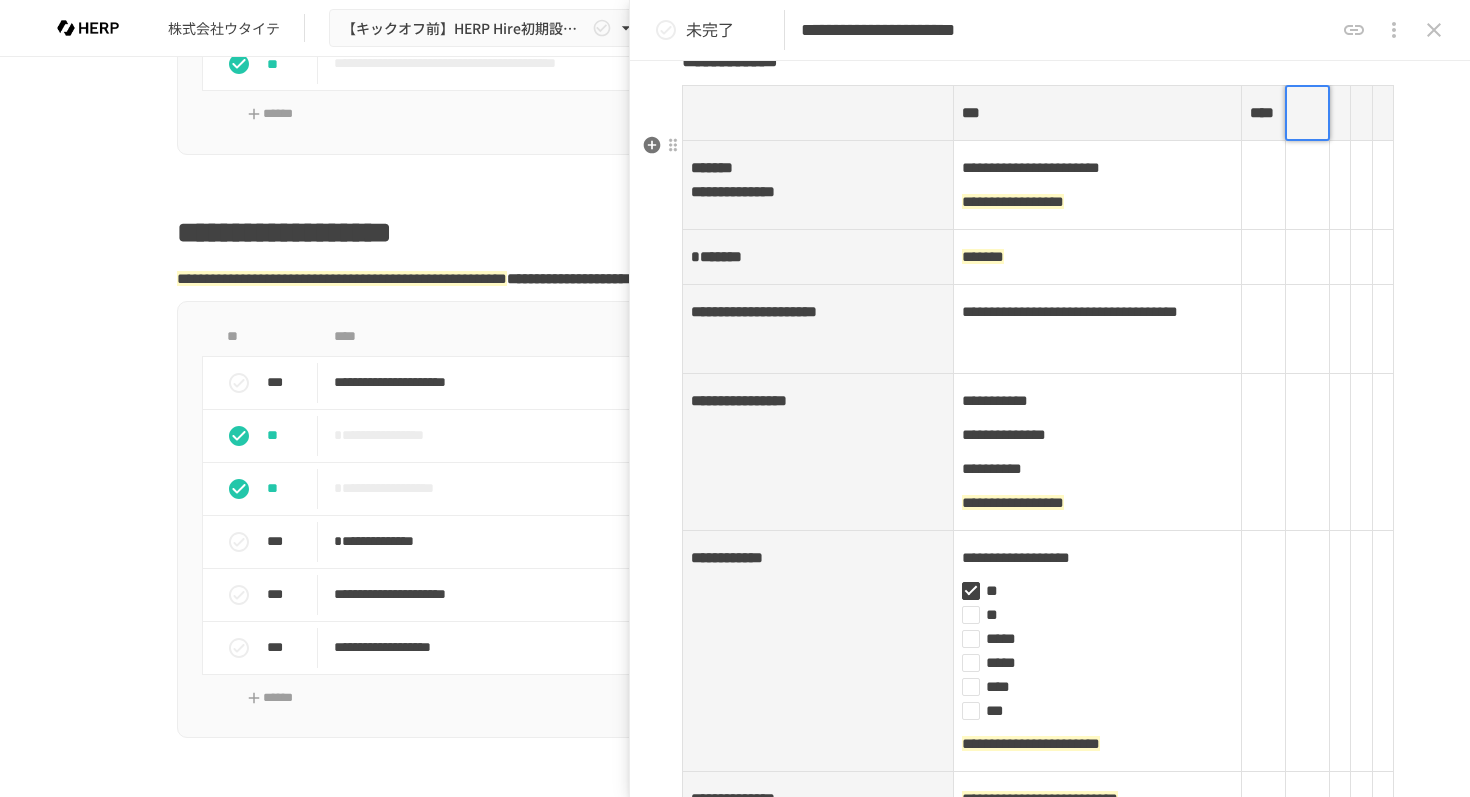 click at bounding box center [1307, 113] 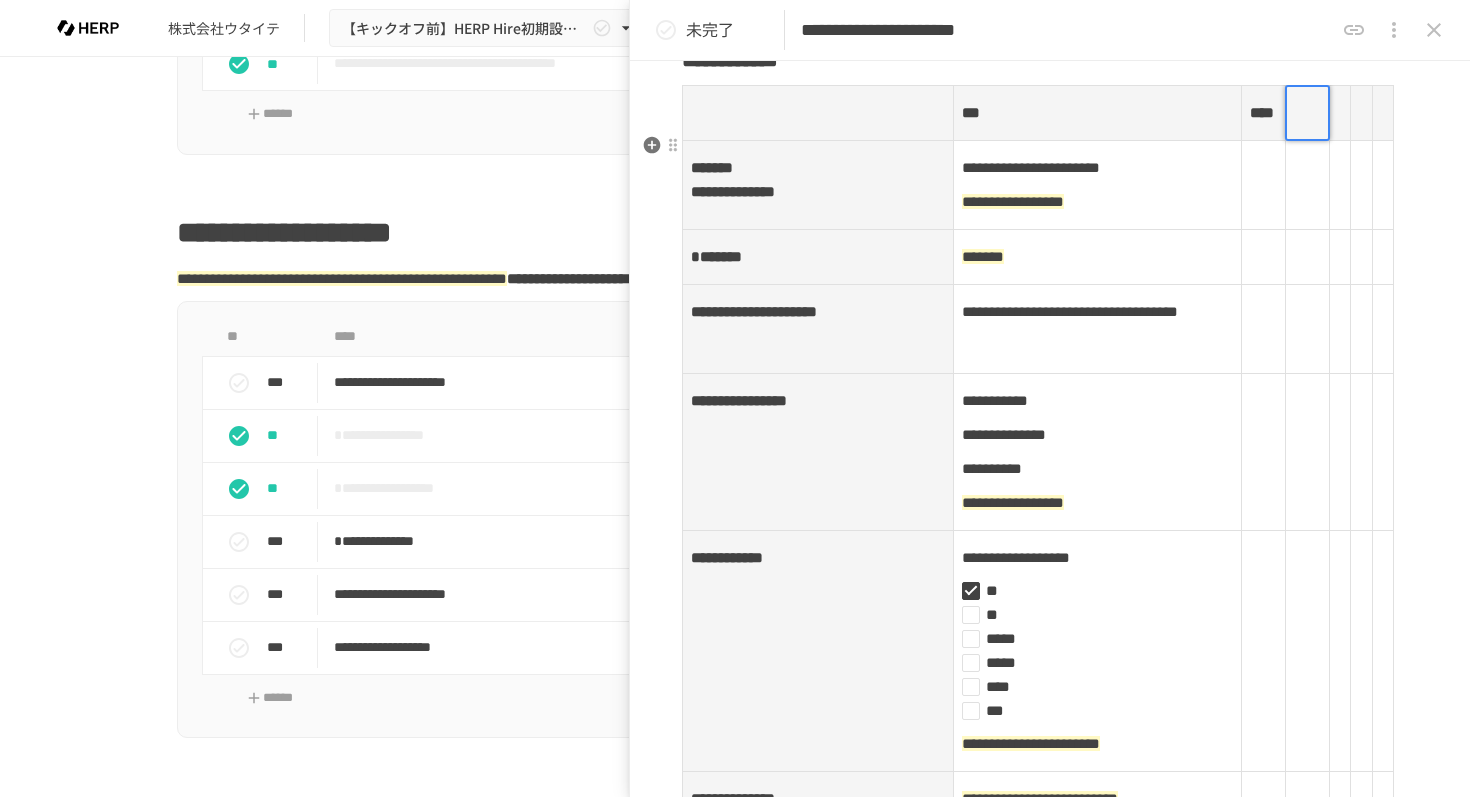 click at bounding box center [1307, 113] 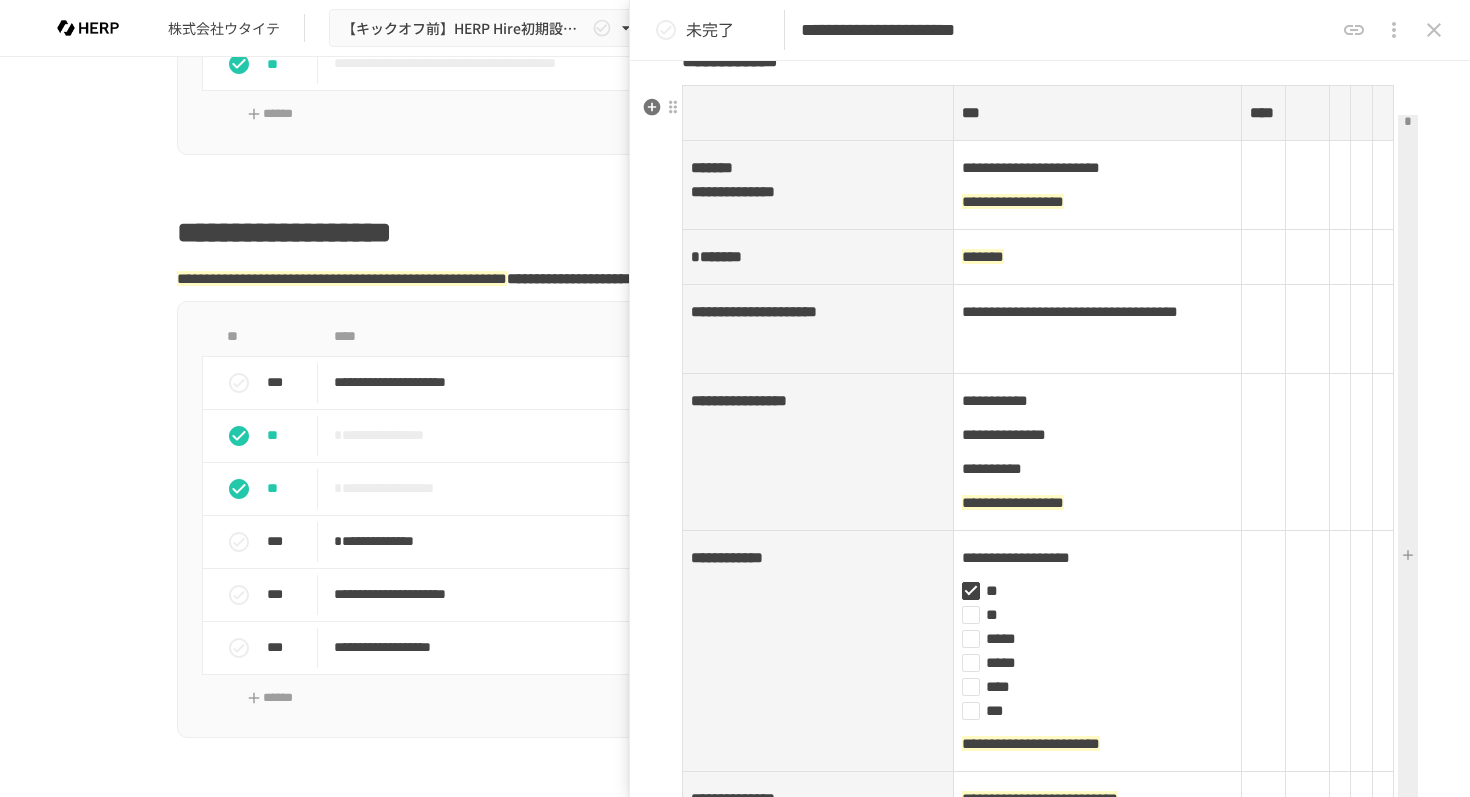 click on "**********" at bounding box center (1050, 432) 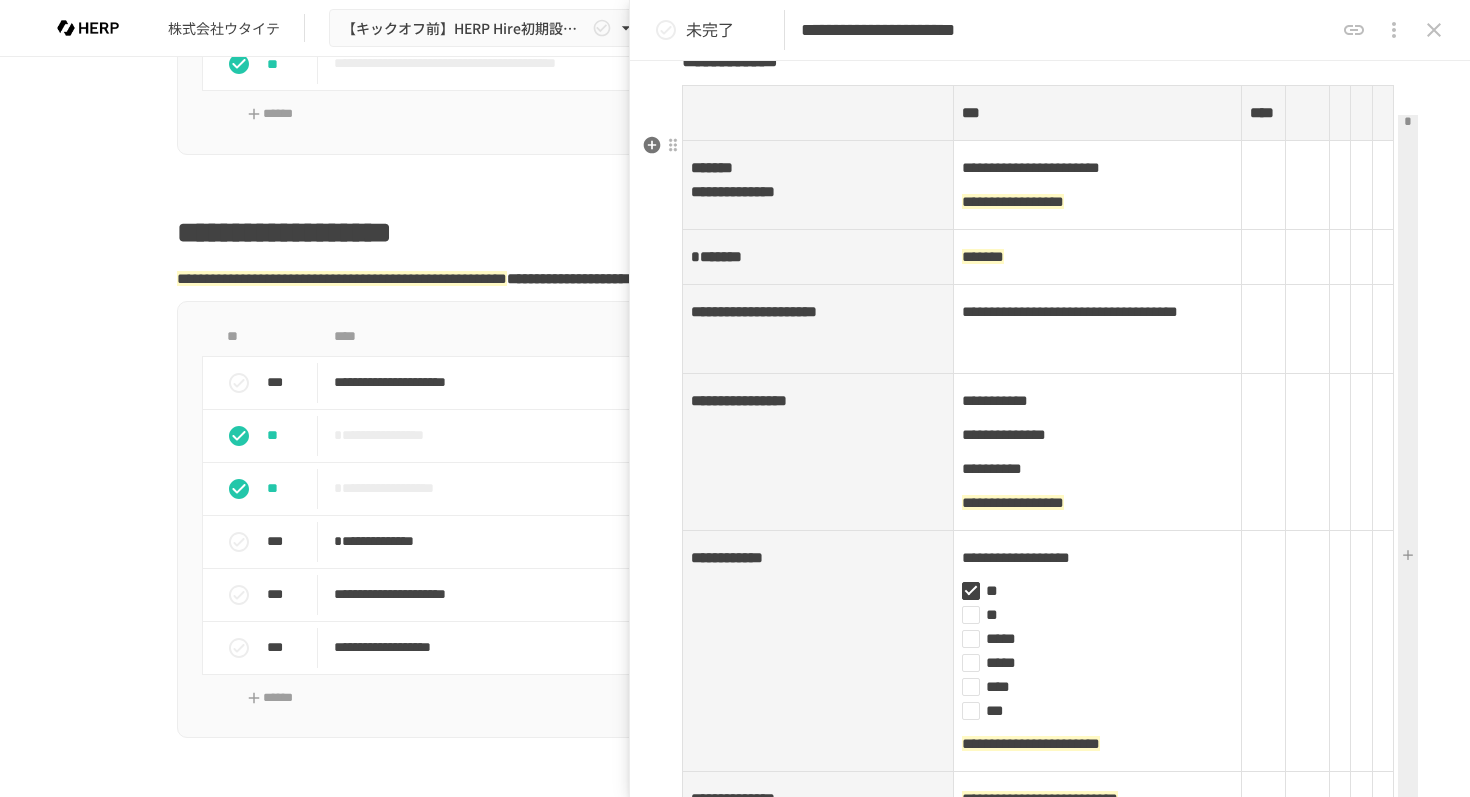 click at bounding box center [1329, 113] 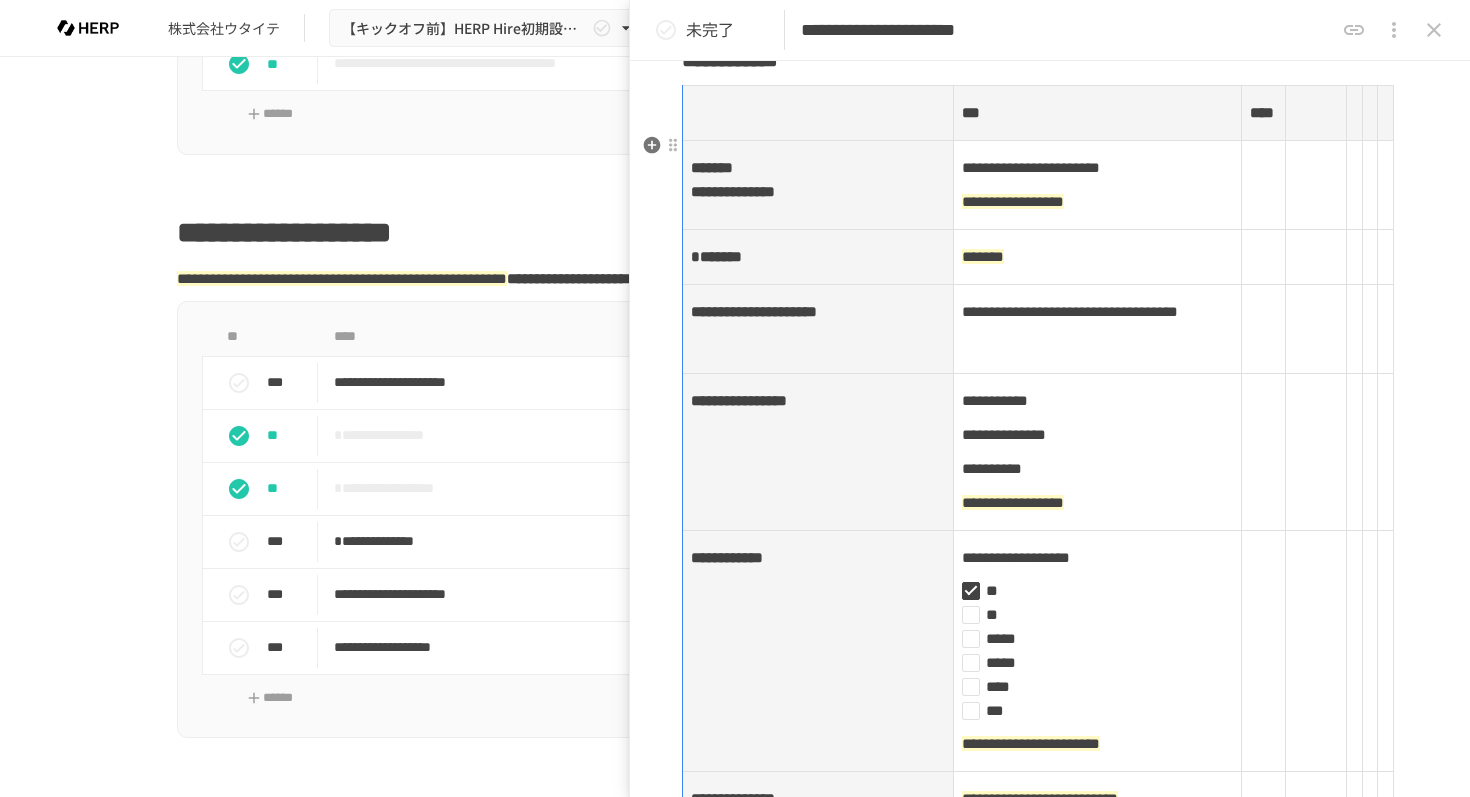 click at bounding box center [1285, 113] 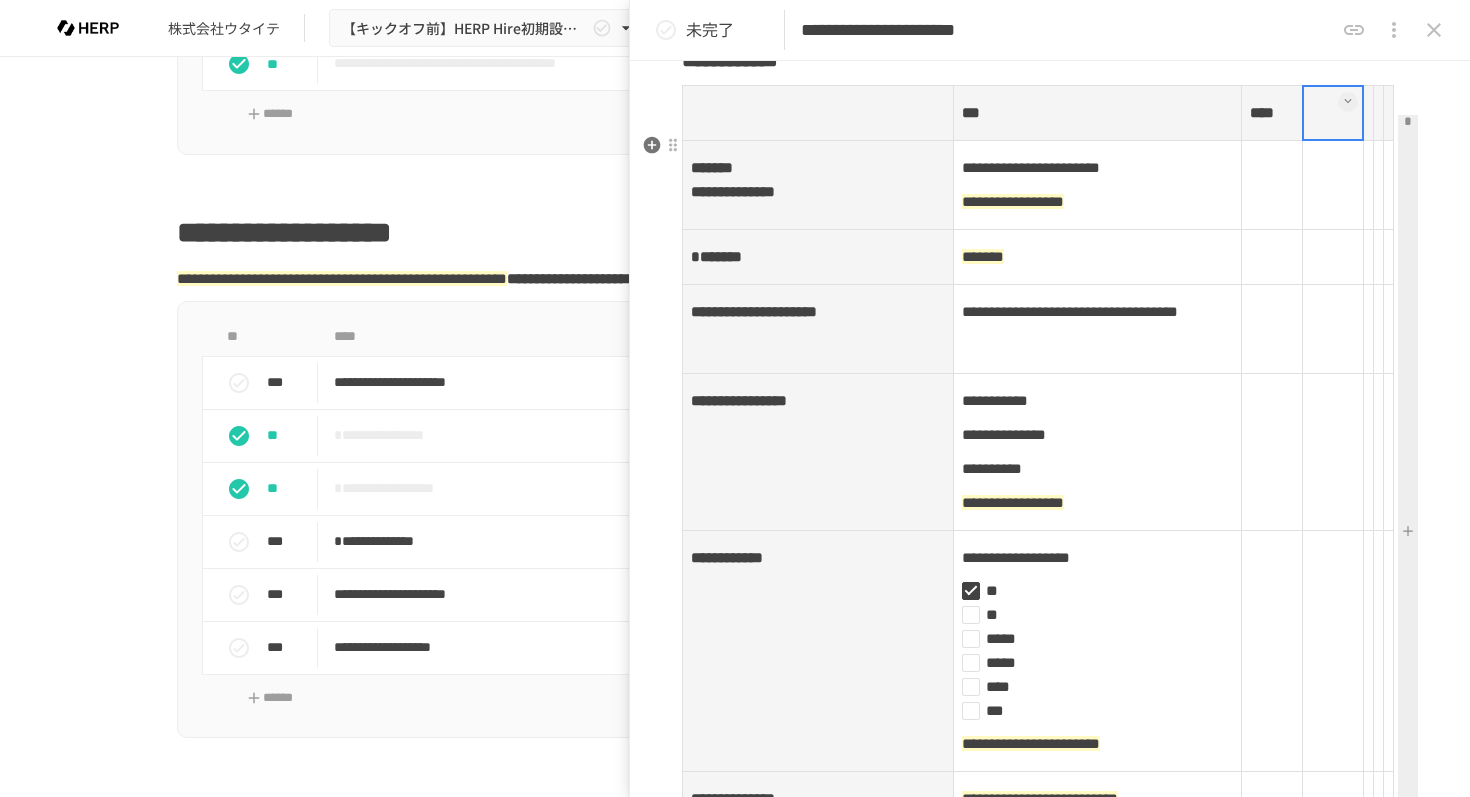 click at bounding box center [1332, 113] 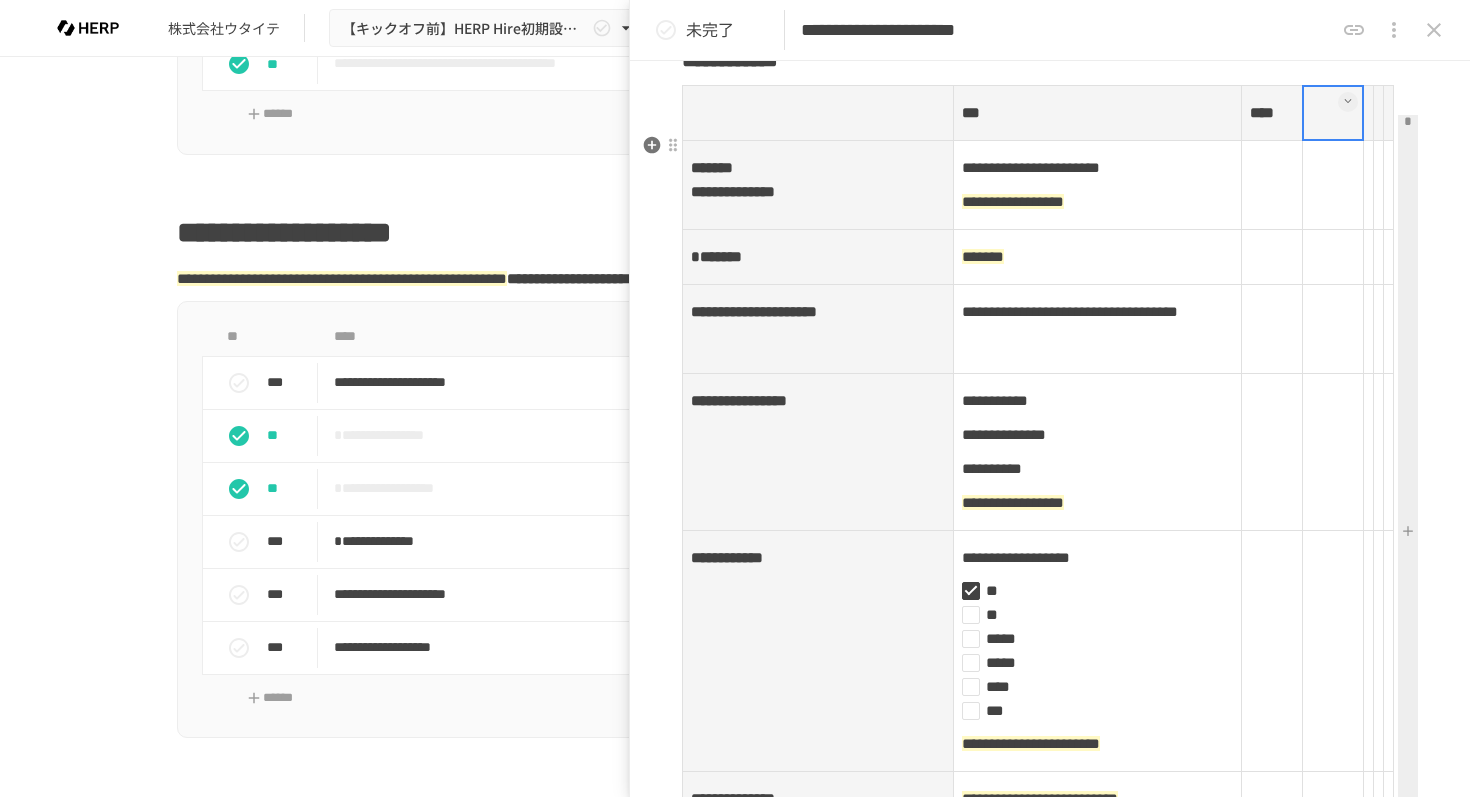 click at bounding box center [1348, 102] 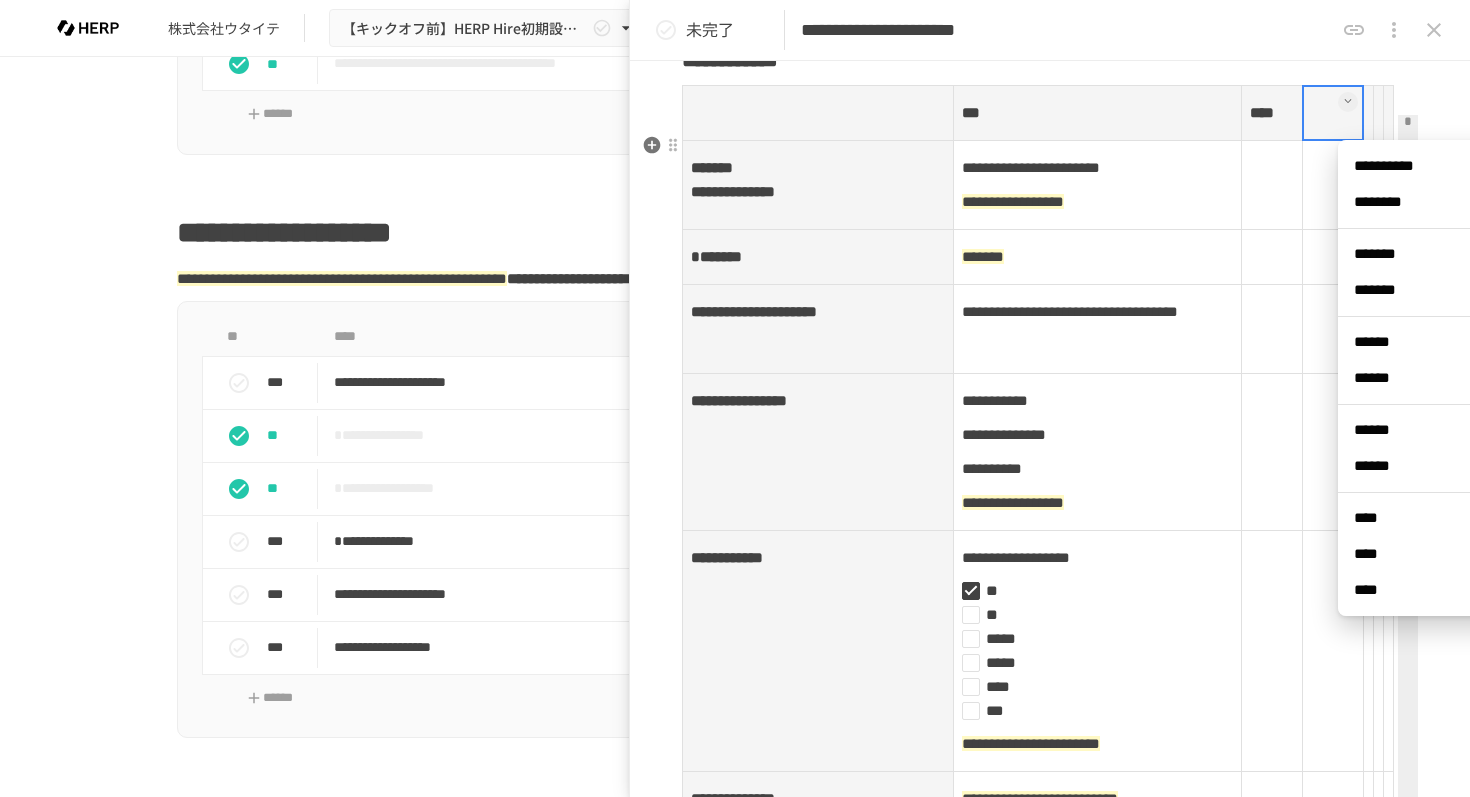 click on "****" at bounding box center [1429, 518] 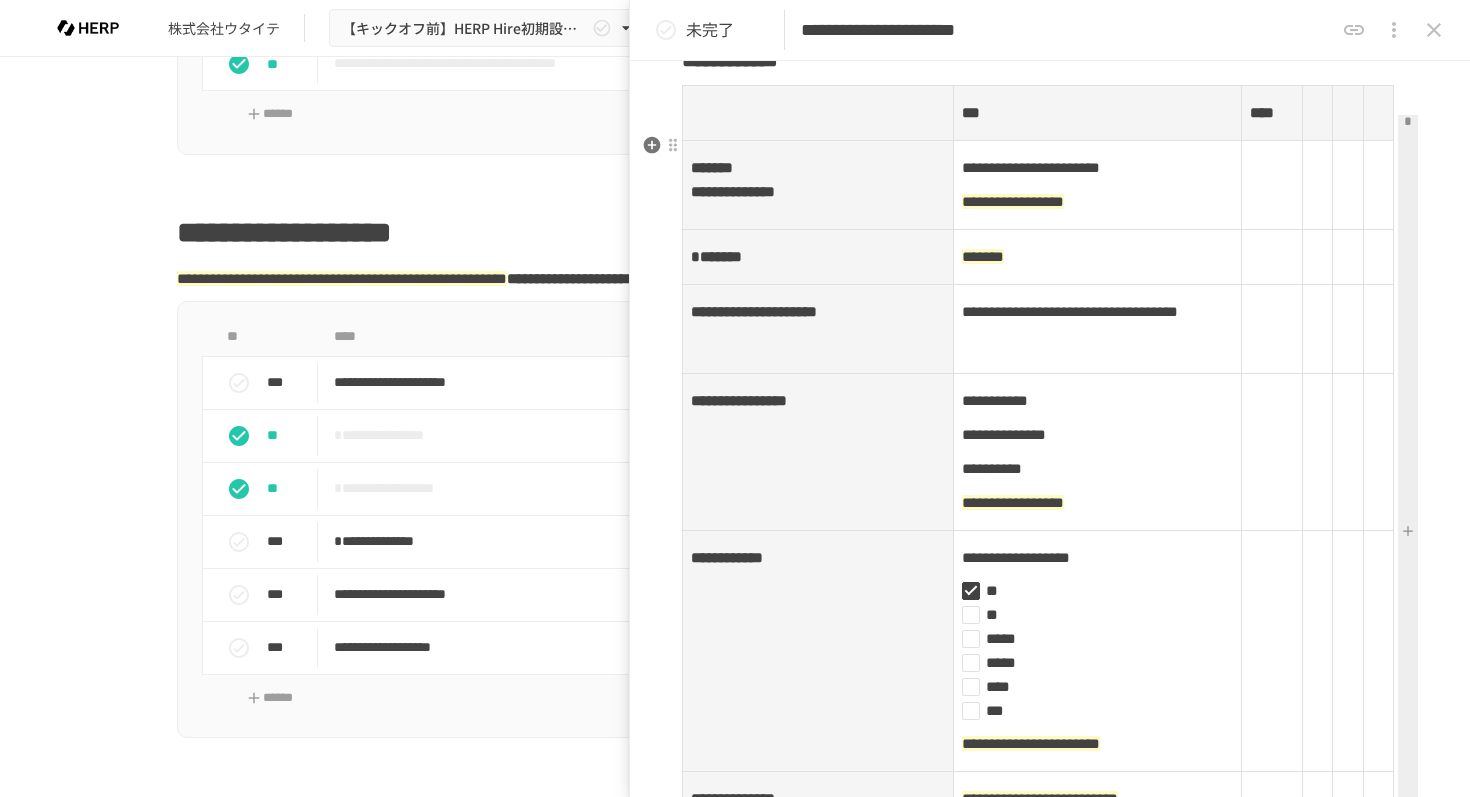 click at bounding box center (1317, 113) 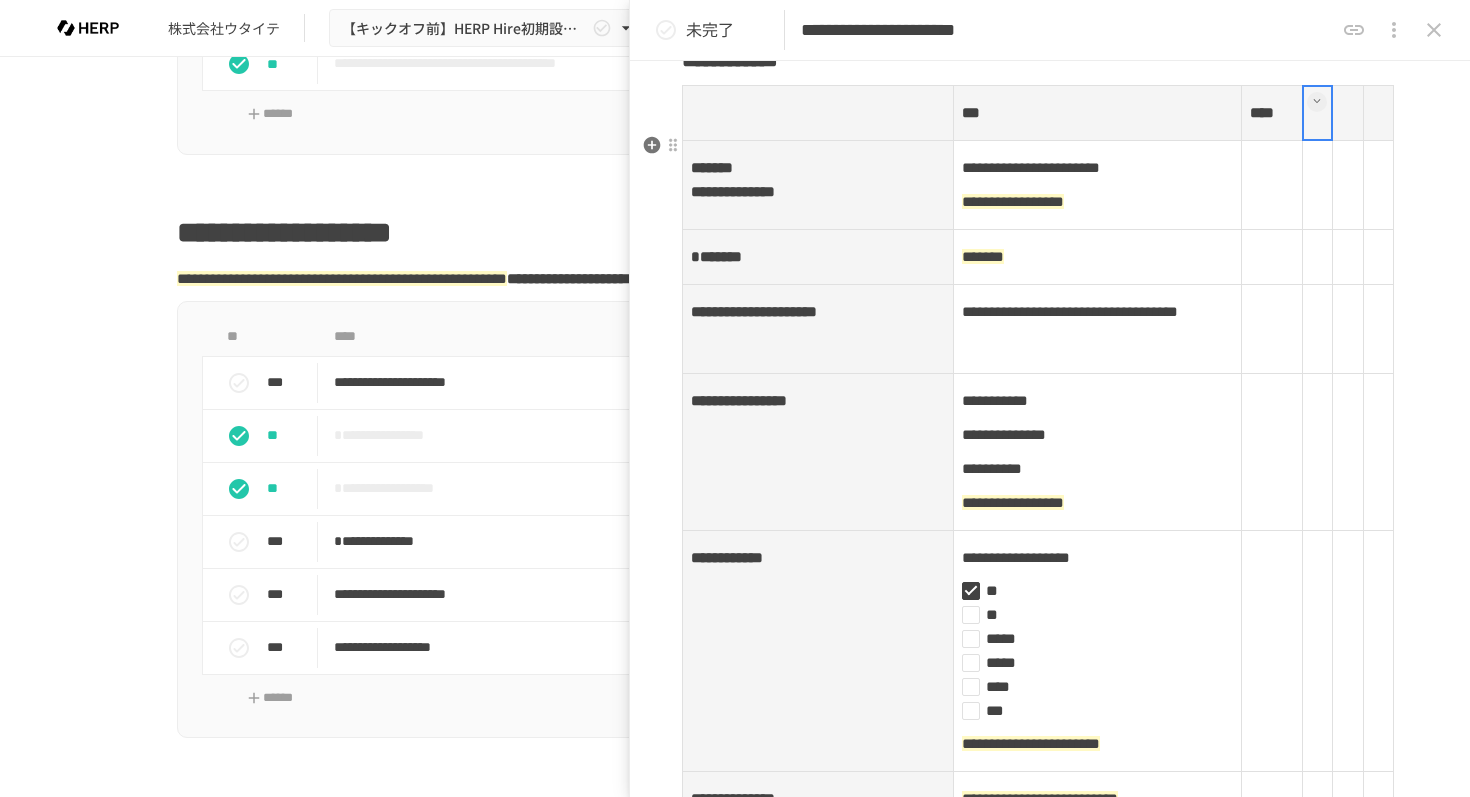 click at bounding box center [1317, 101] 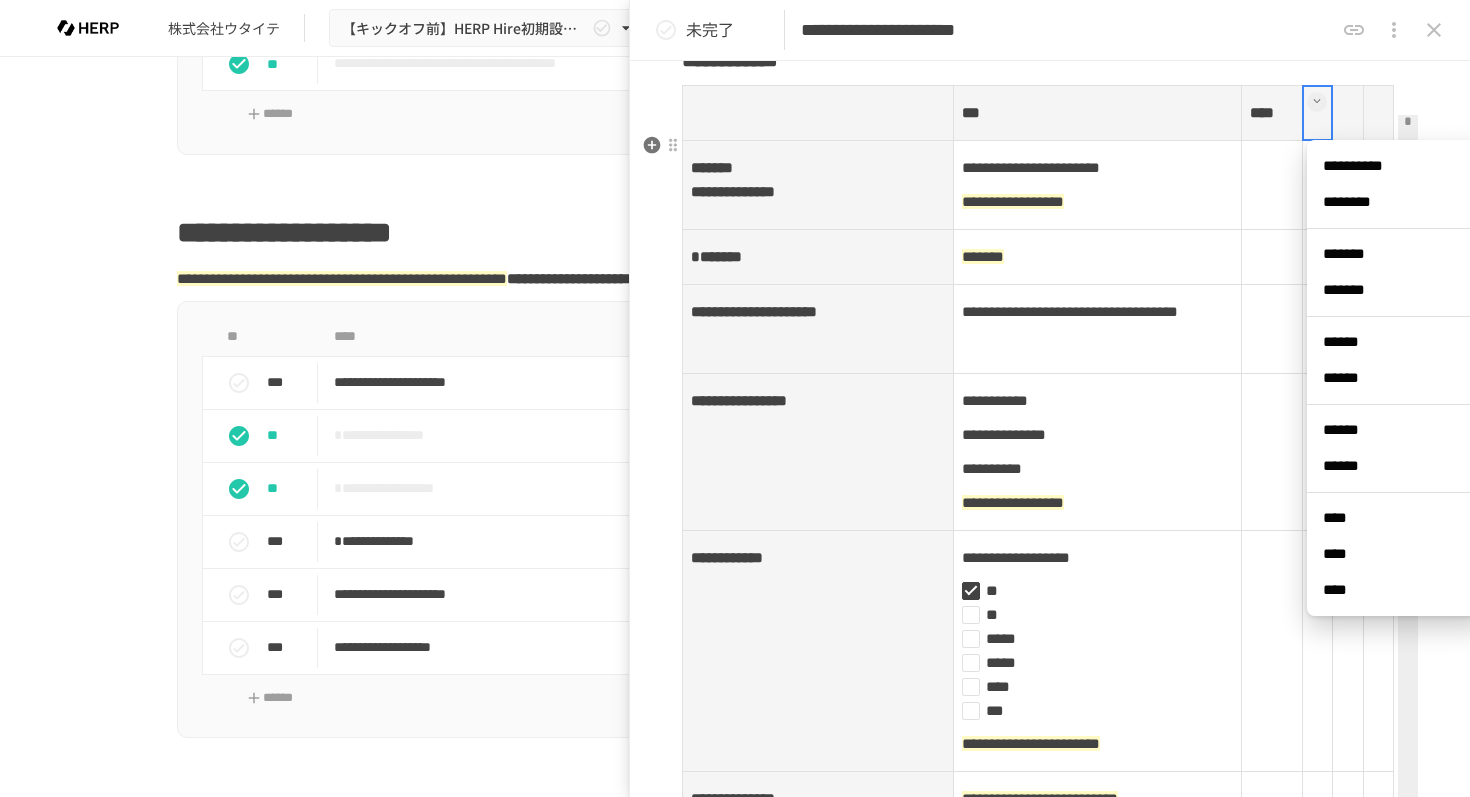 click at bounding box center (1363, 452) 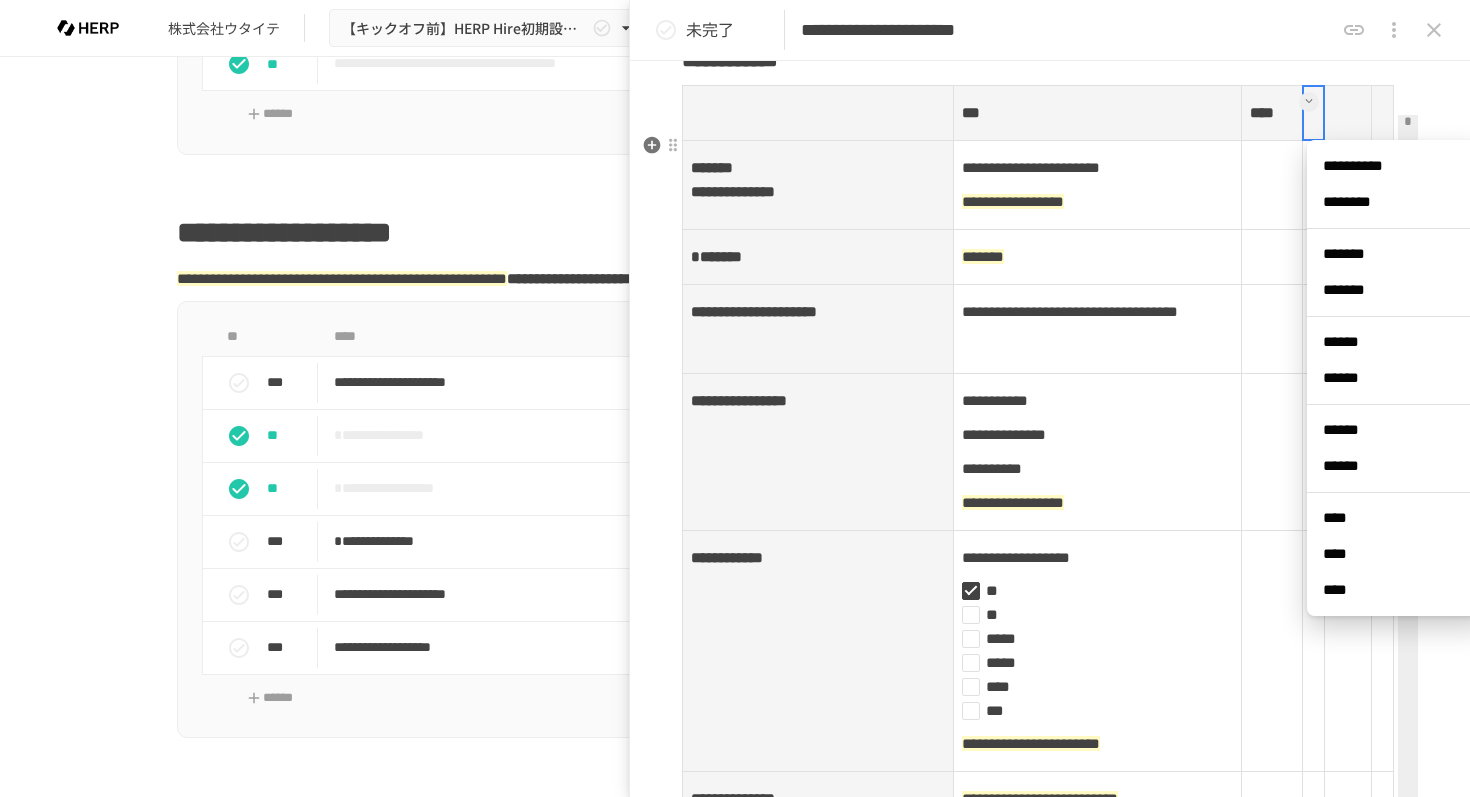 click on "****" at bounding box center (1398, 518) 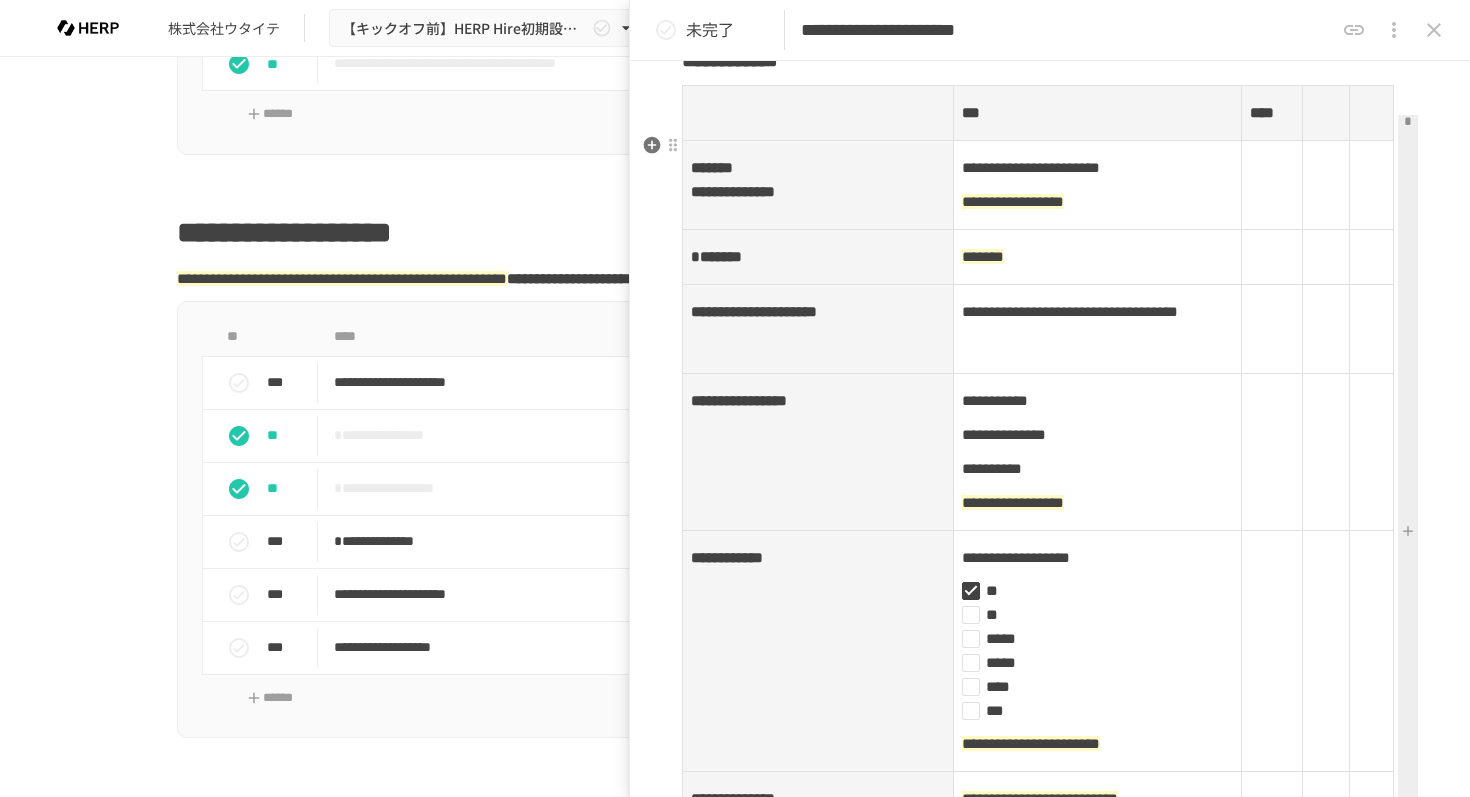 click at bounding box center (1325, 113) 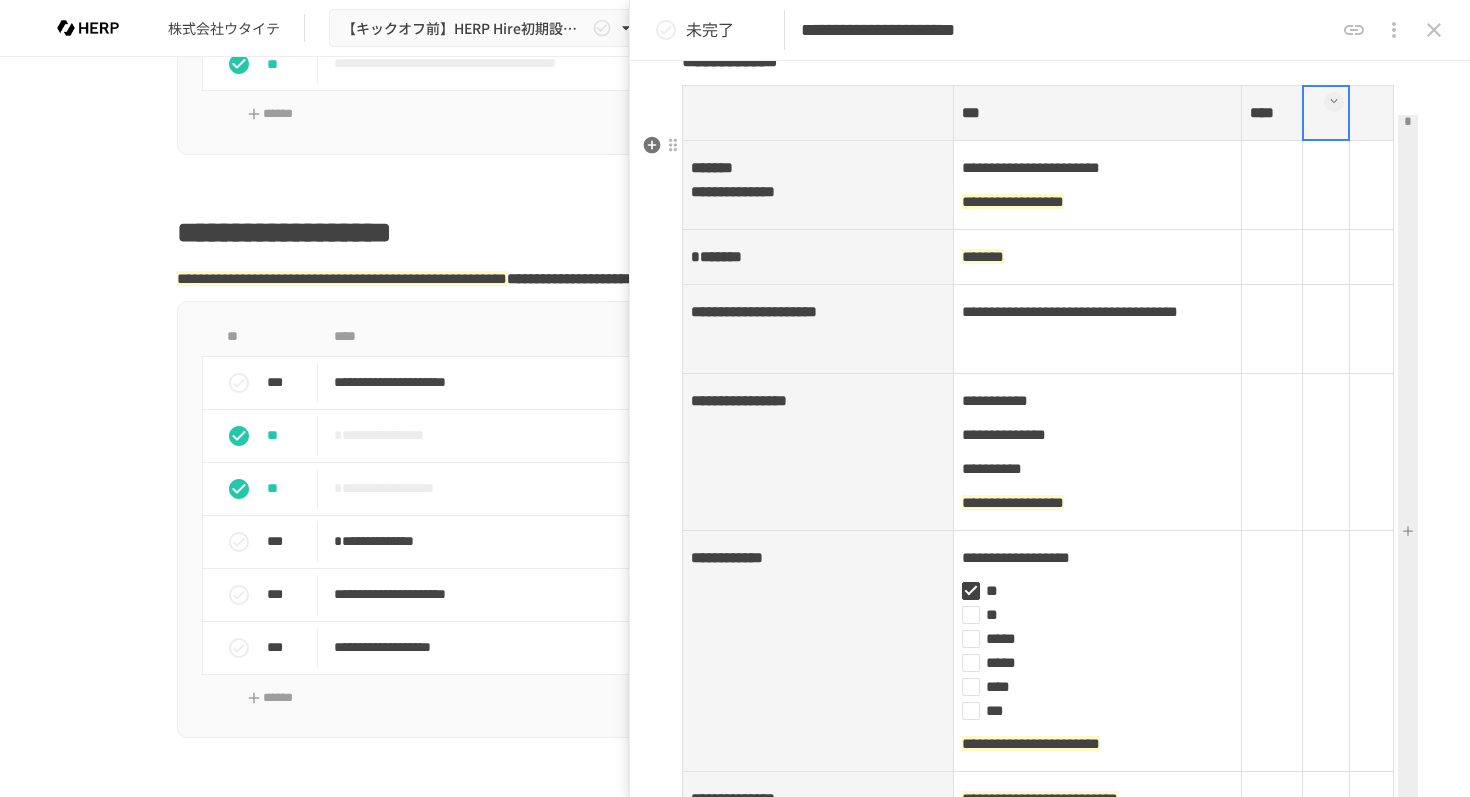 click at bounding box center [1334, 101] 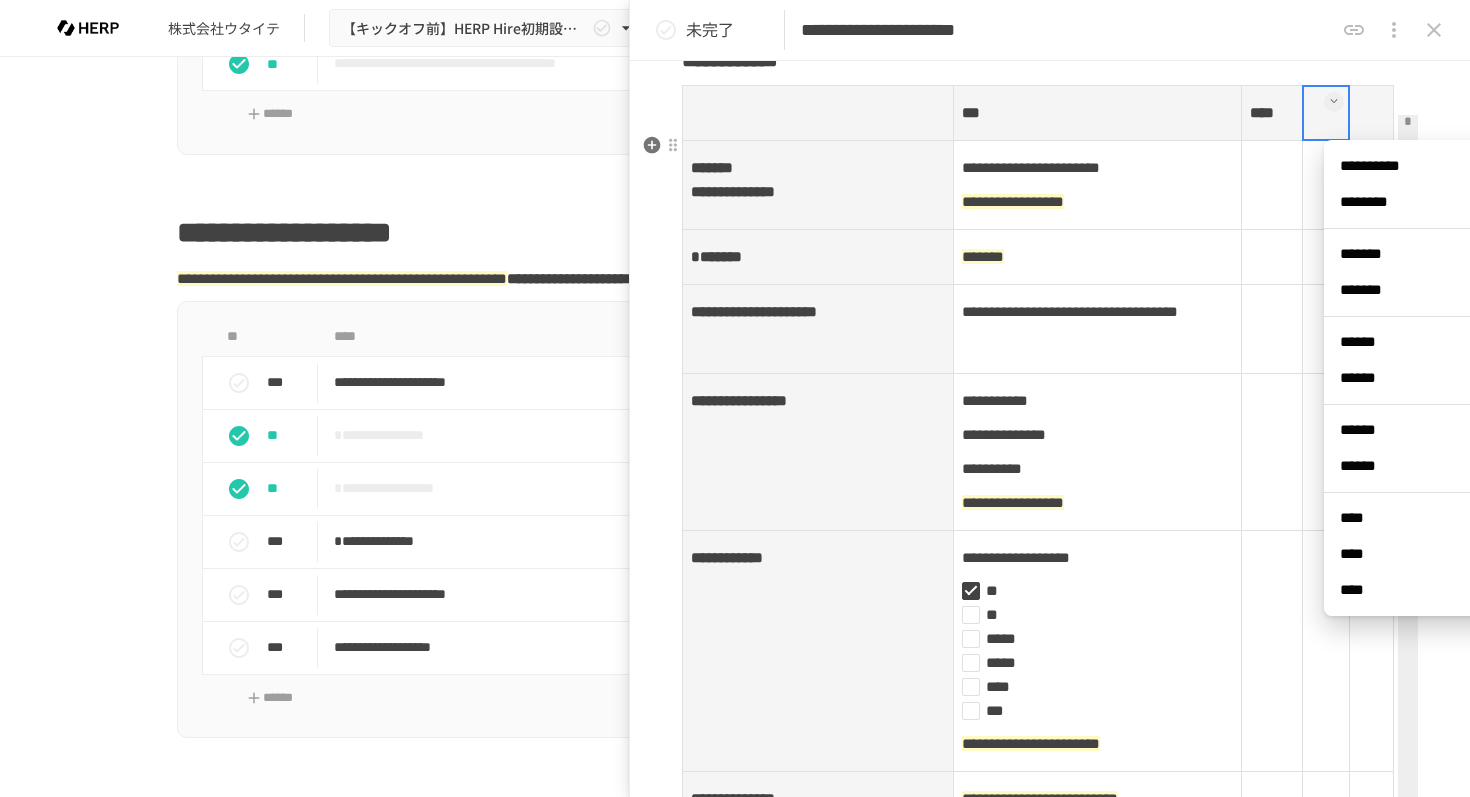 click at bounding box center (1349, 452) 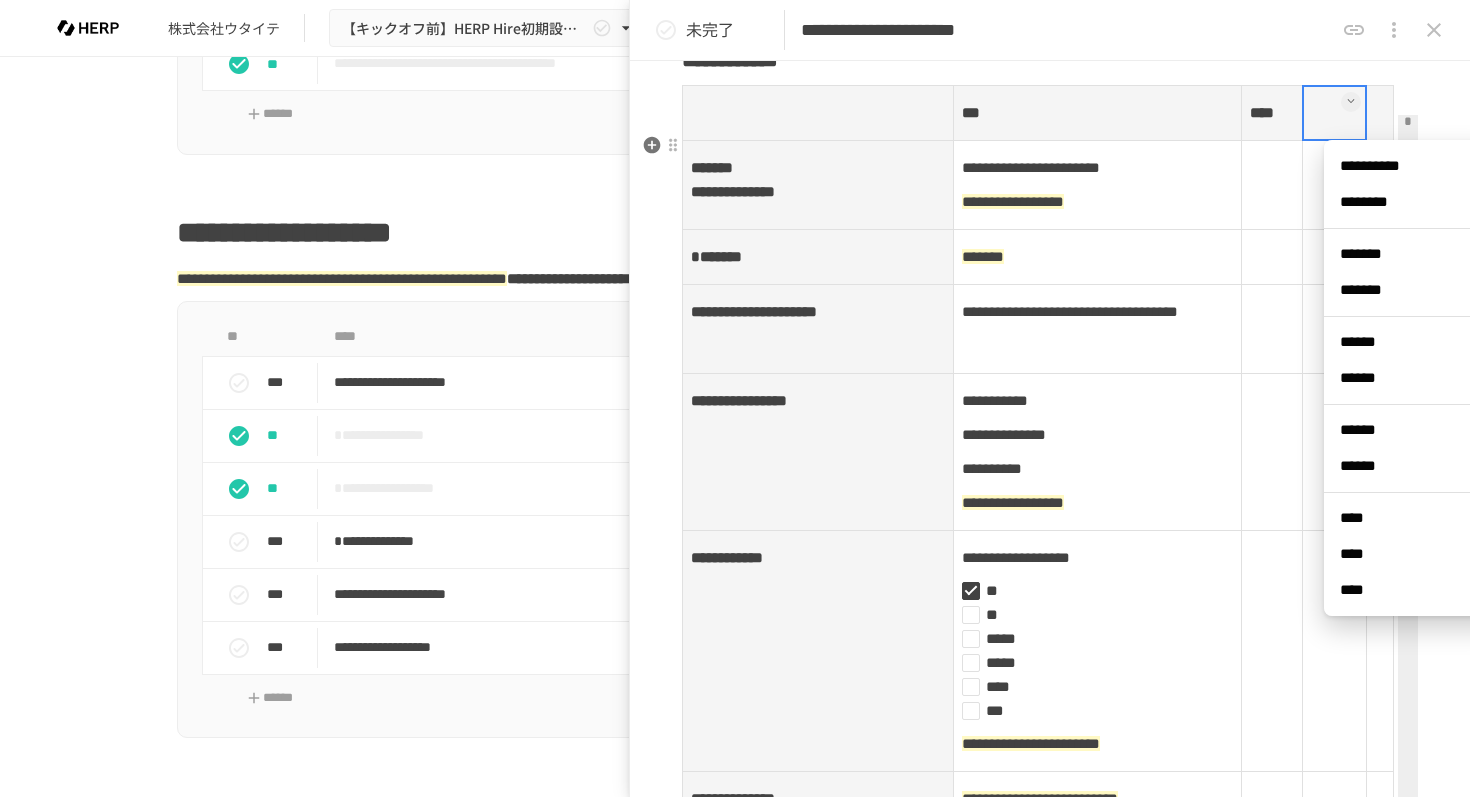click on "****" at bounding box center [1415, 518] 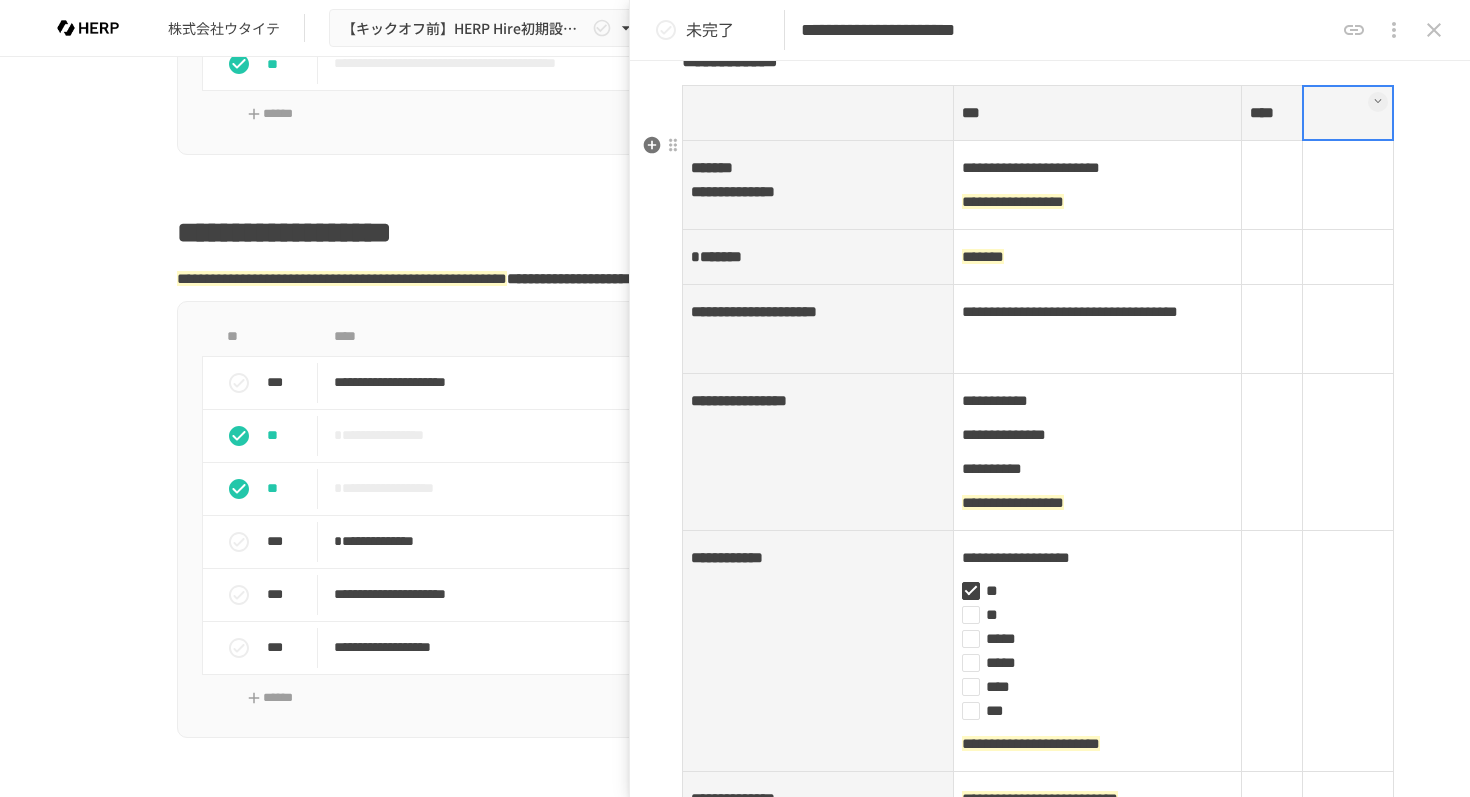 click at bounding box center (1347, 113) 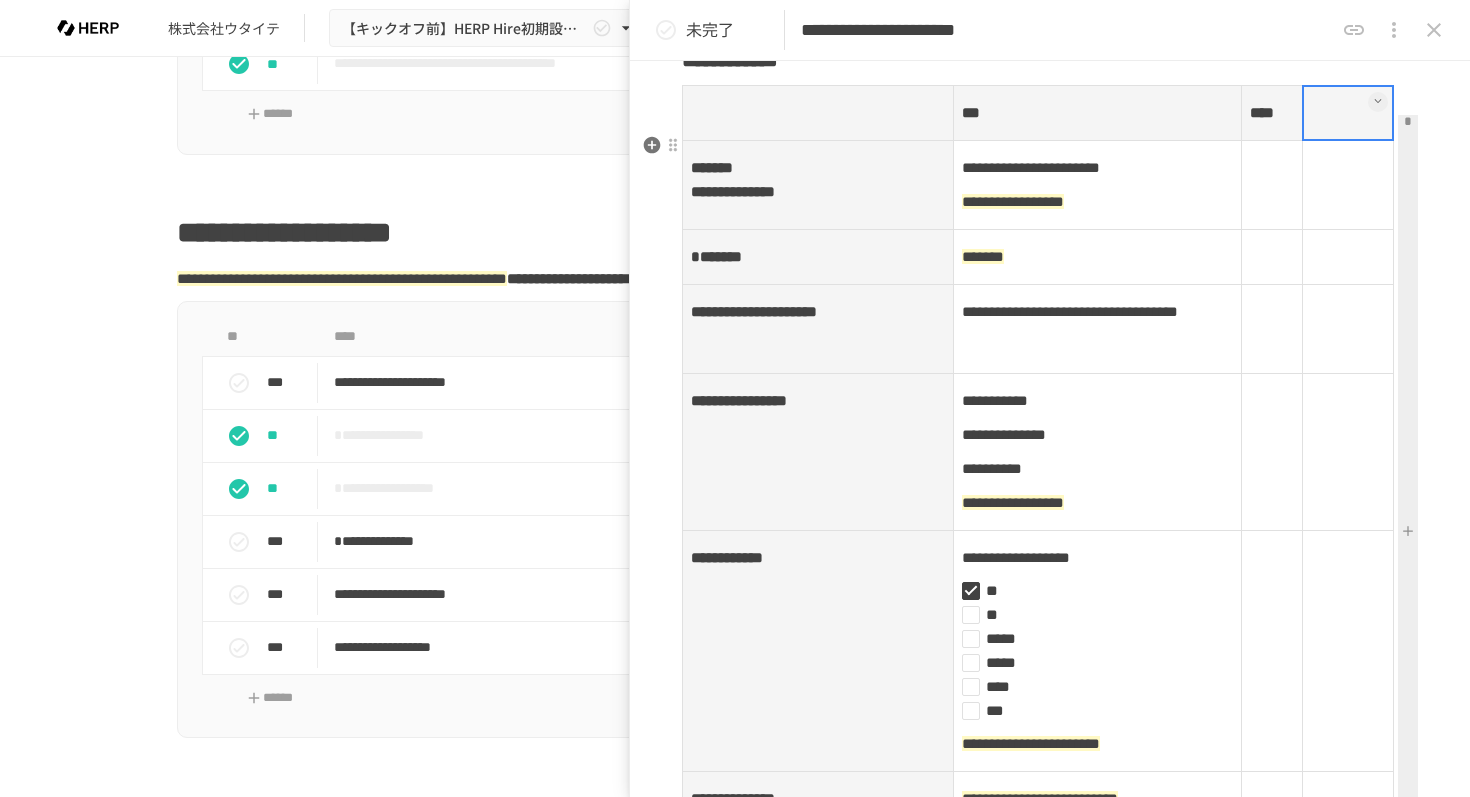 click at bounding box center [1378, 101] 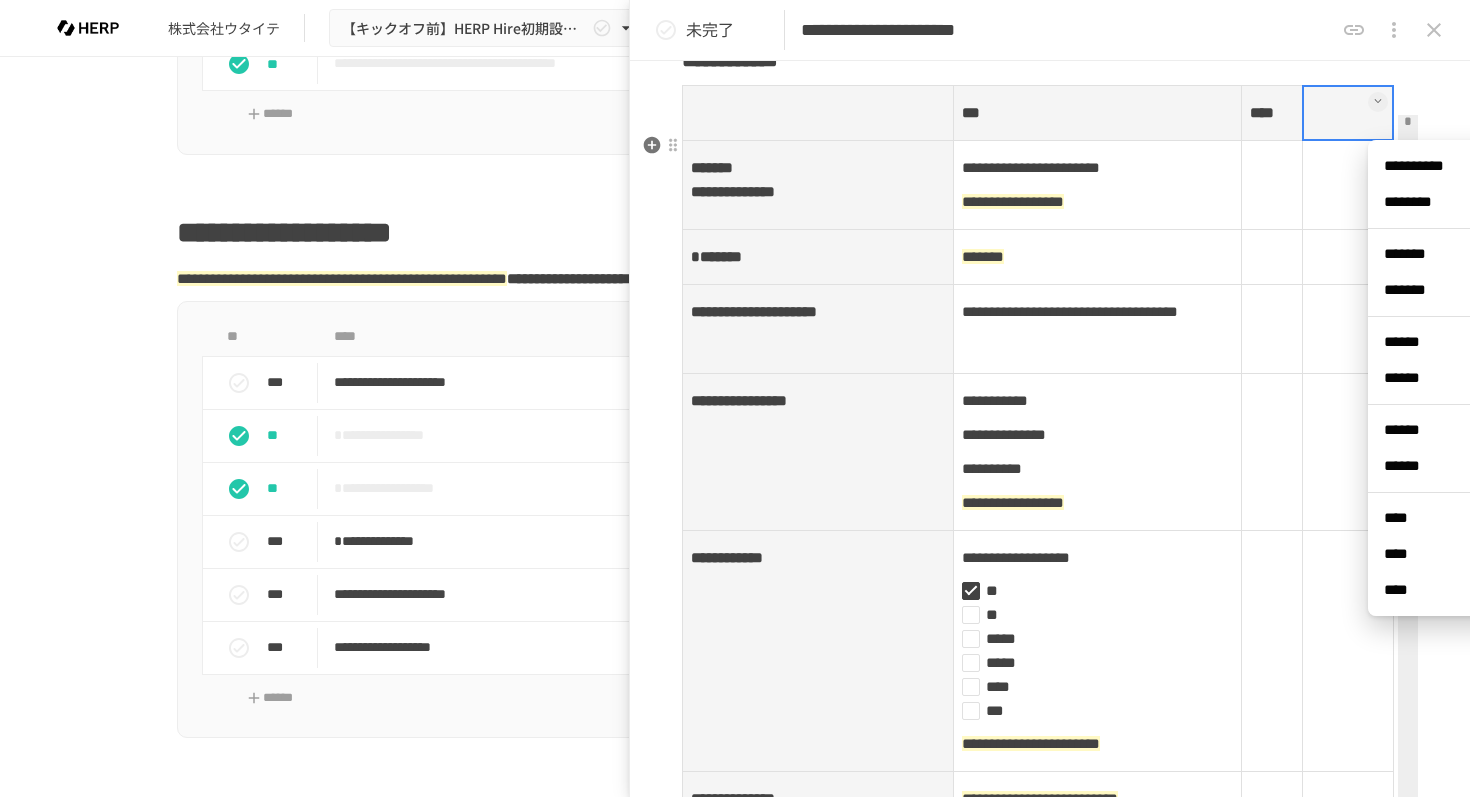 click on "****" at bounding box center (1459, 518) 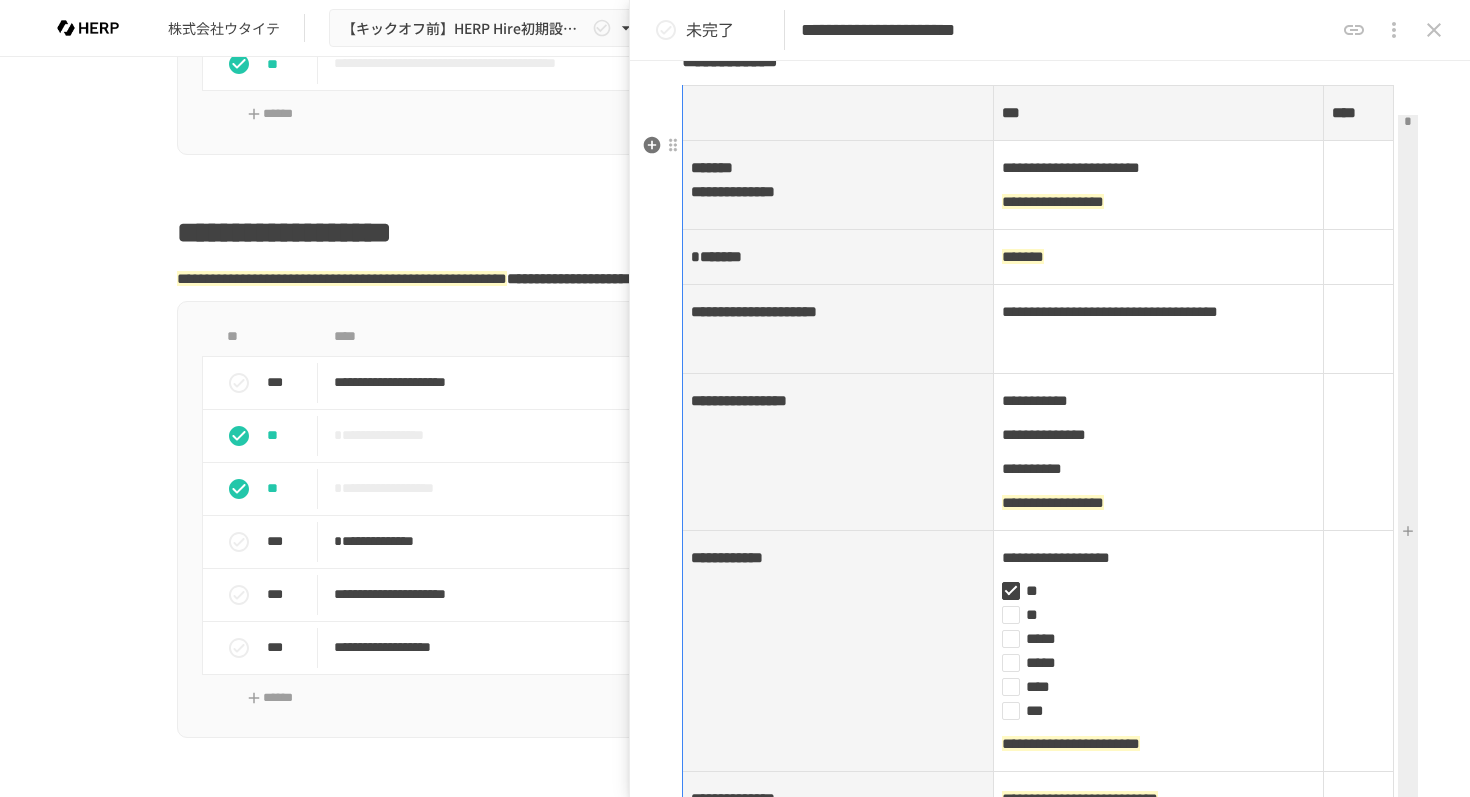 click at bounding box center (1393, 185) 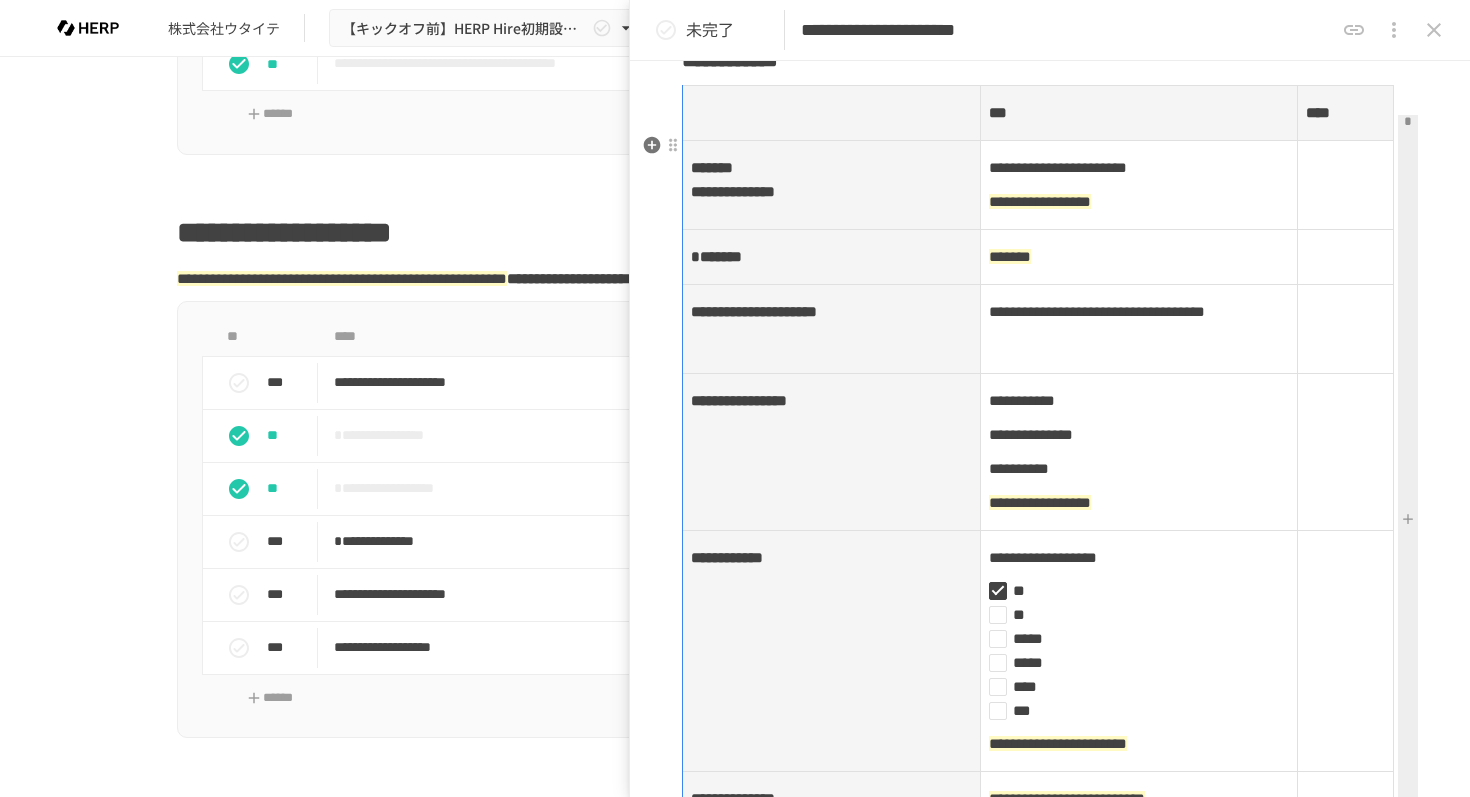 click at bounding box center [1393, 185] 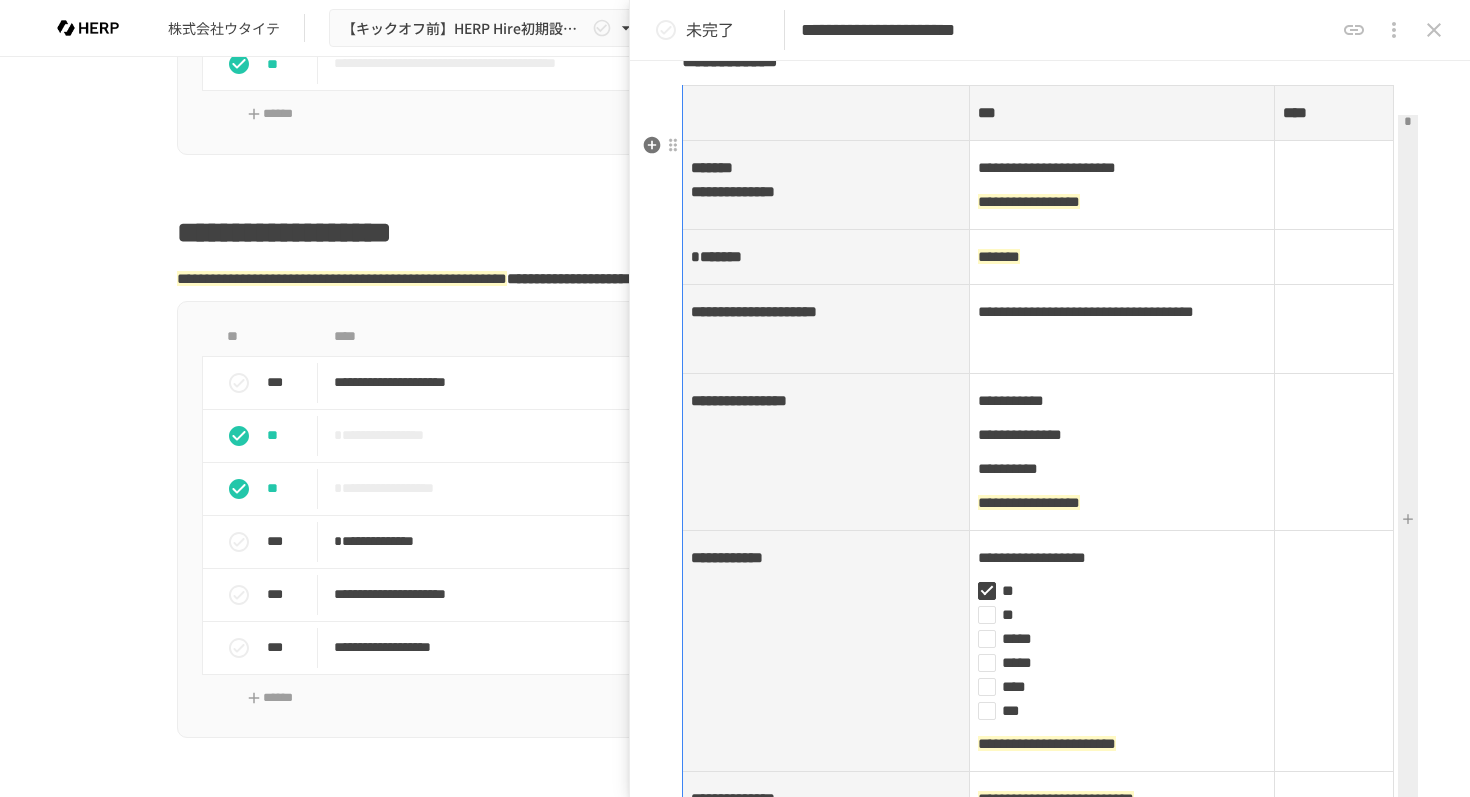 click at bounding box center (1393, 185) 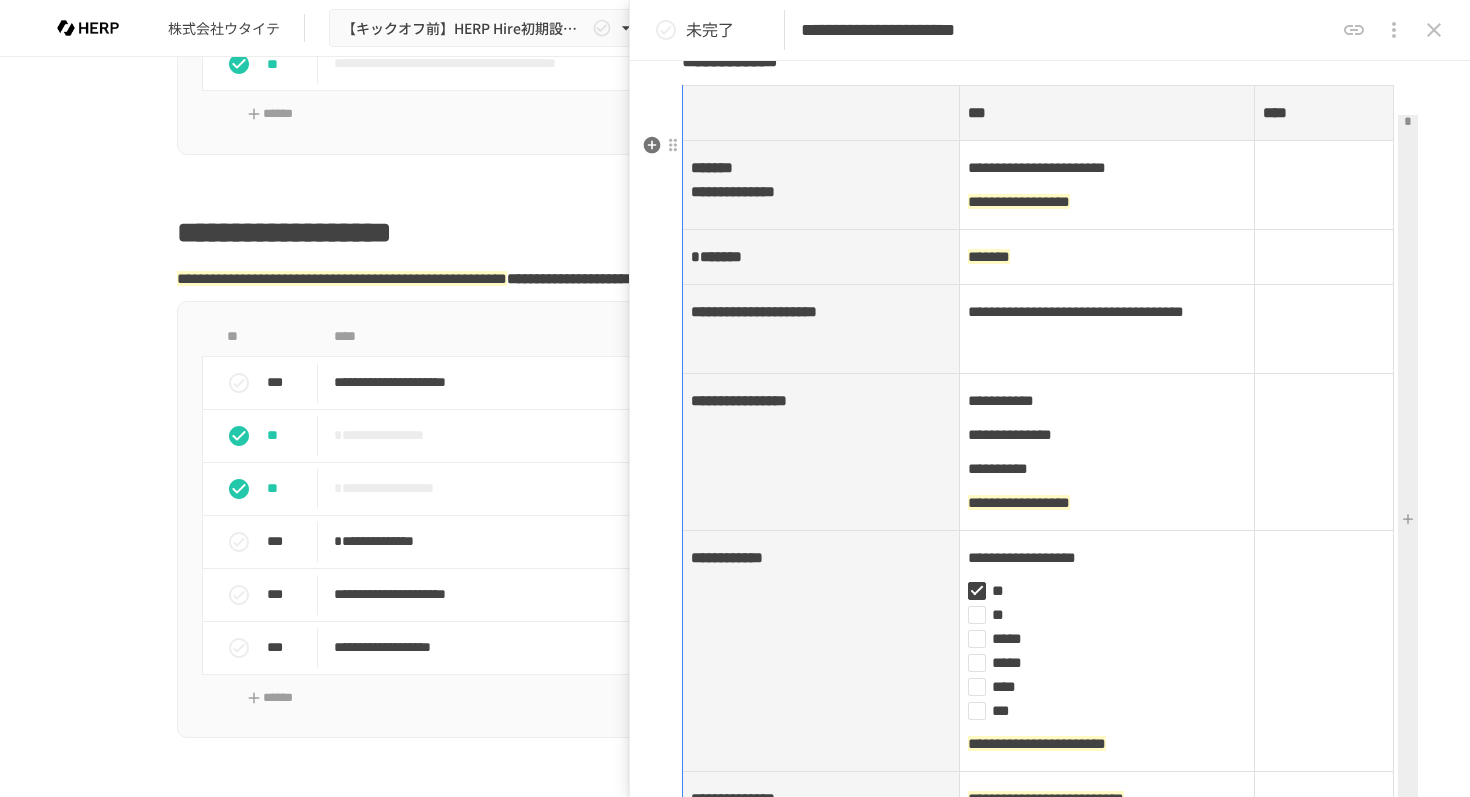 click at bounding box center (1393, 185) 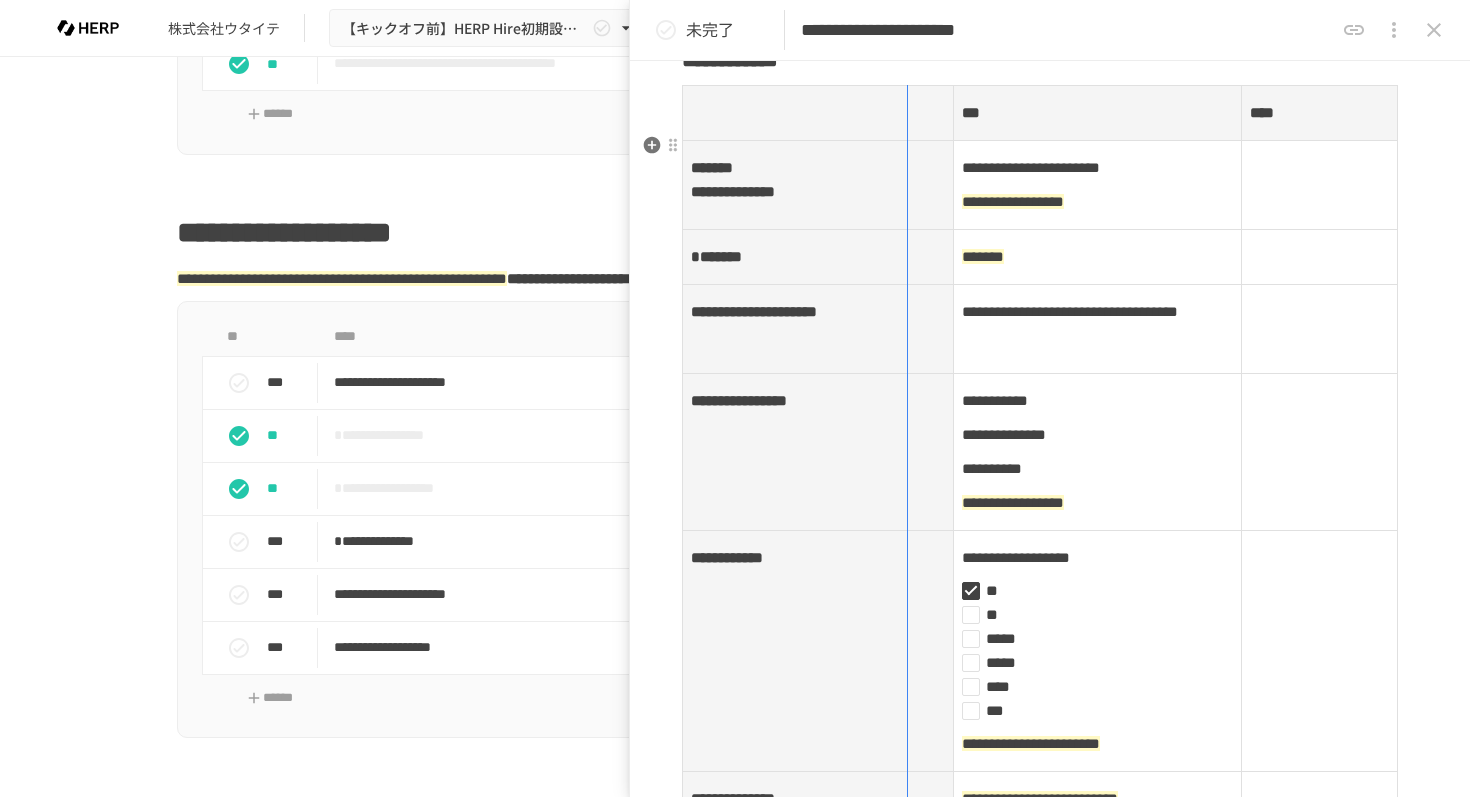 drag, startPoint x: 948, startPoint y: 228, endPoint x: 894, endPoint y: 230, distance: 54.037025 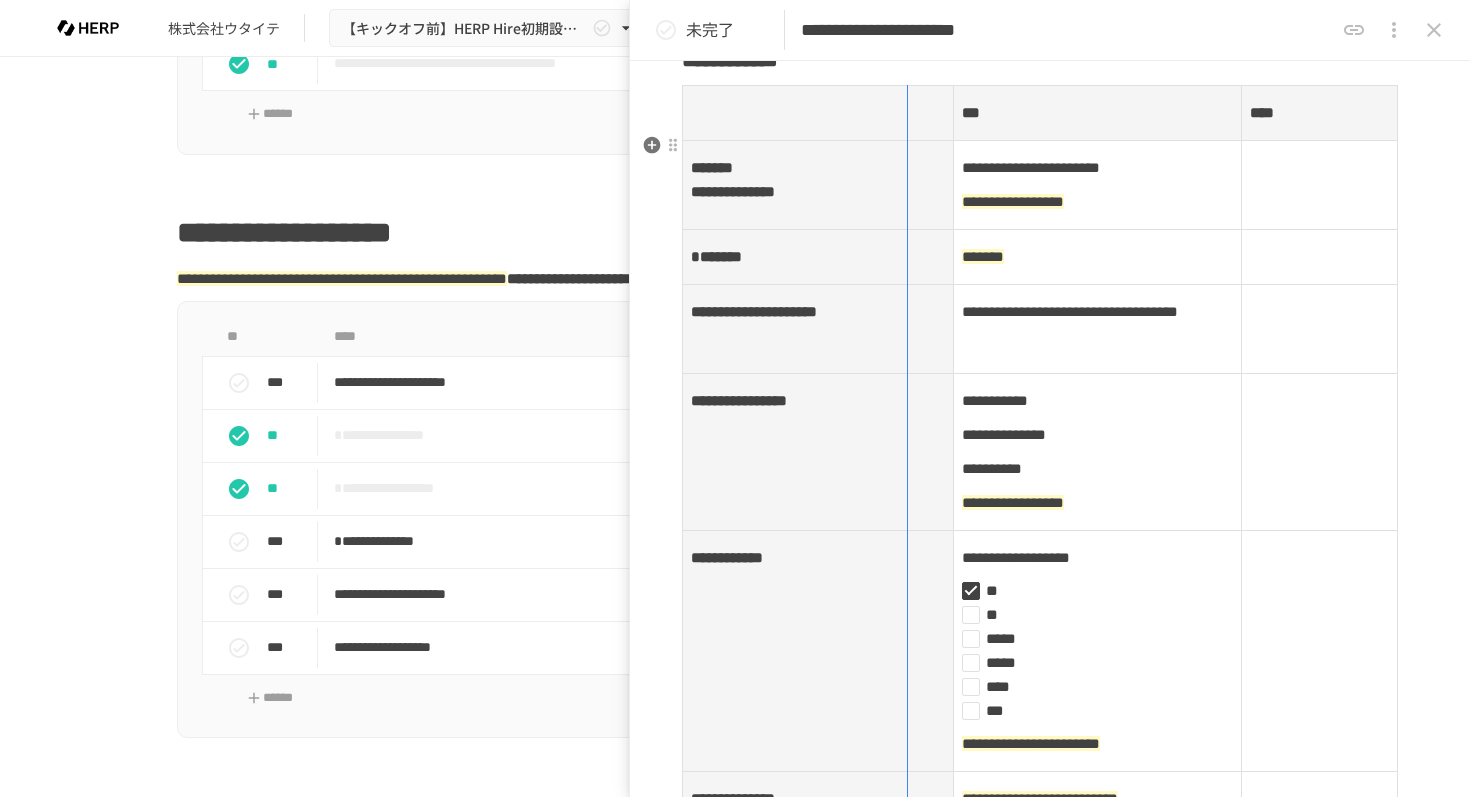 click on "**********" at bounding box center [1050, 519] 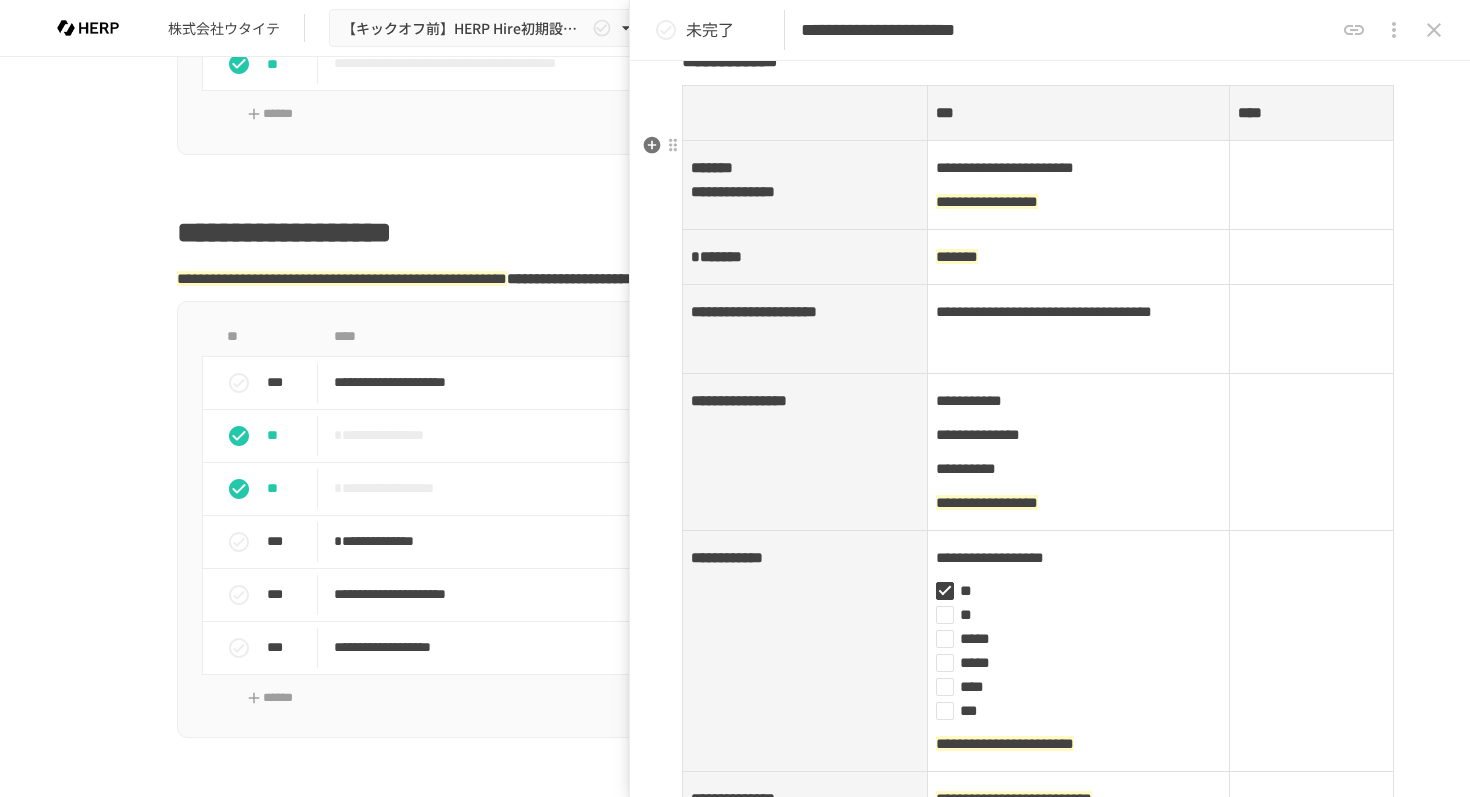scroll, scrollTop: 567, scrollLeft: 0, axis: vertical 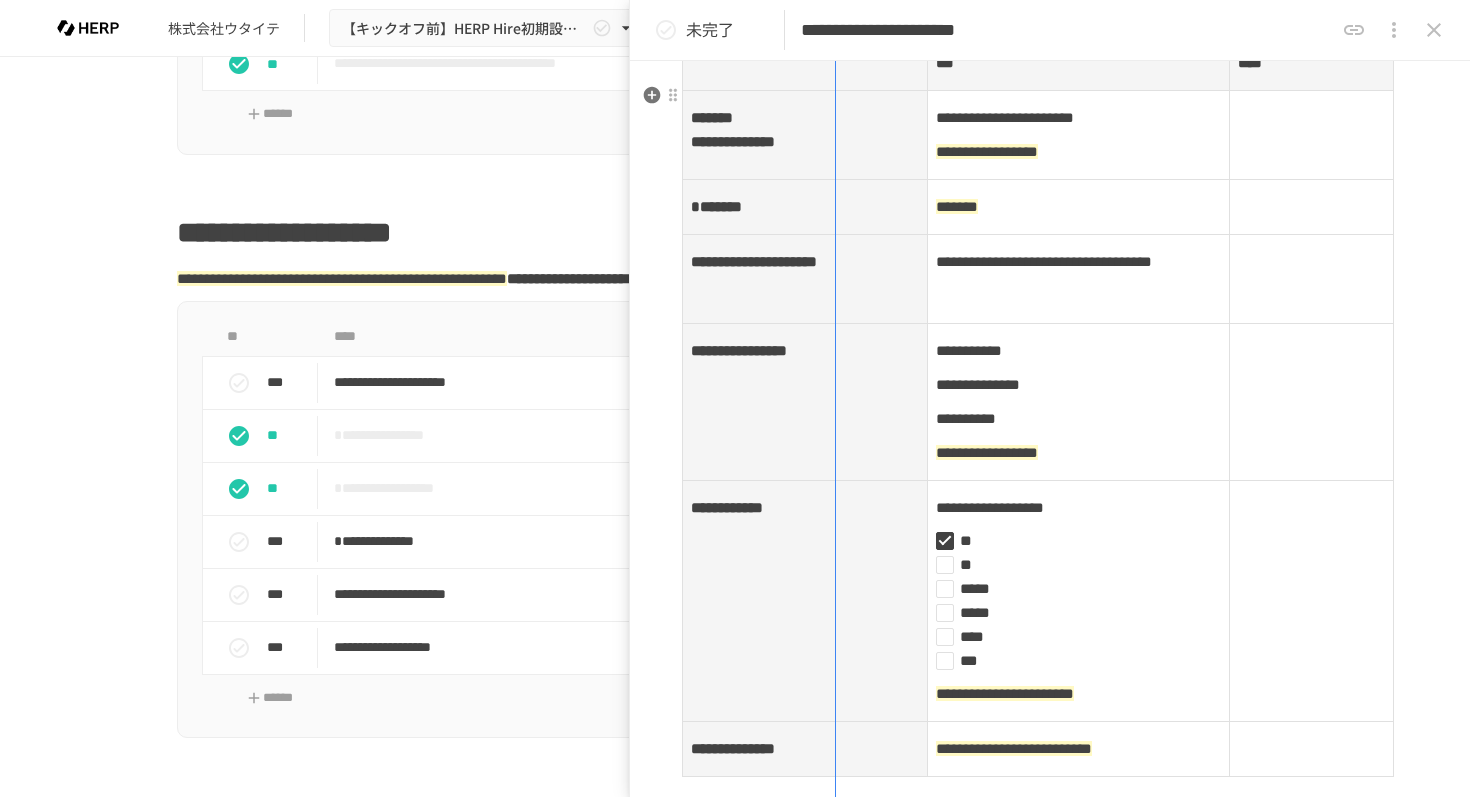 drag, startPoint x: 885, startPoint y: 363, endPoint x: 831, endPoint y: 363, distance: 54 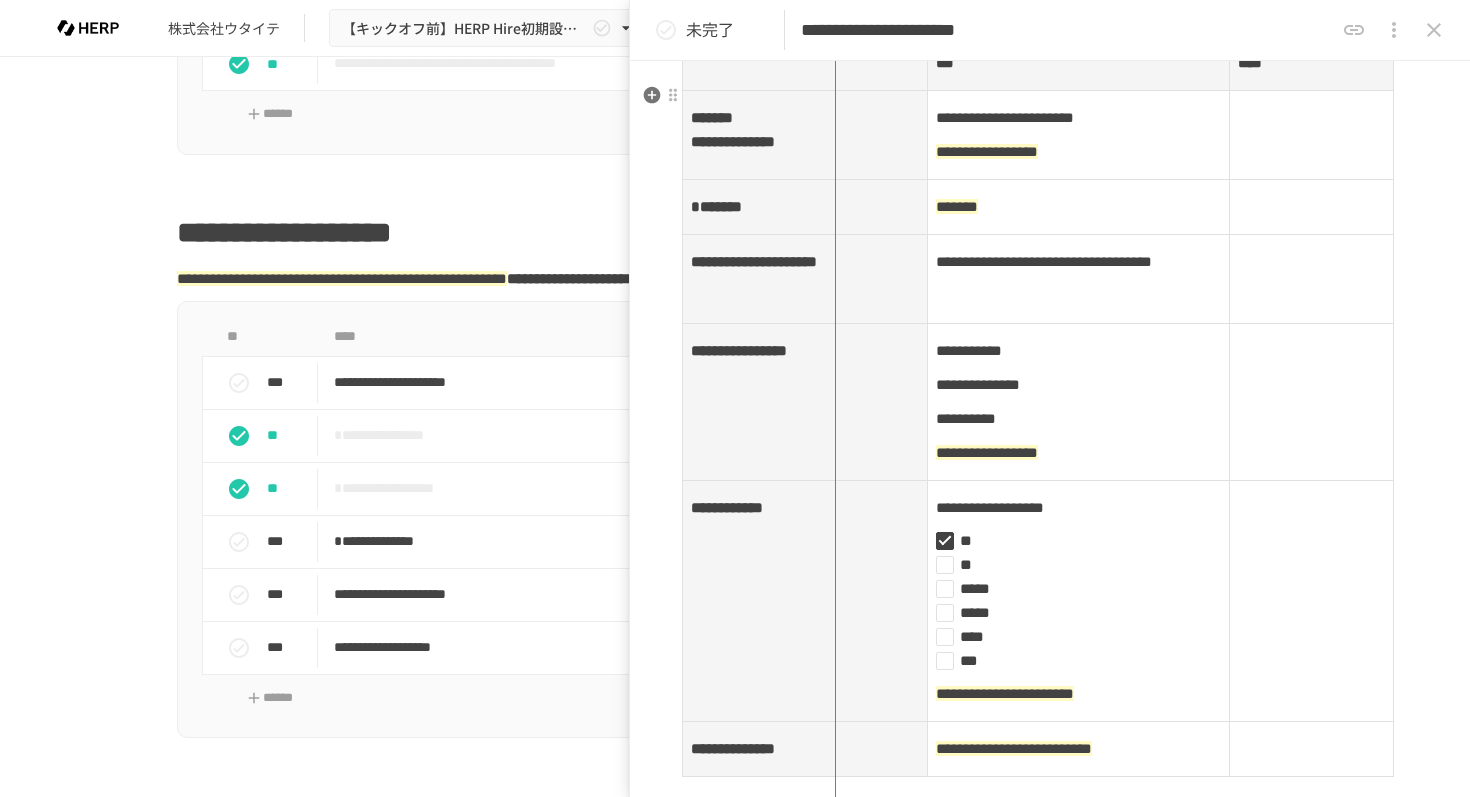 click on "**********" at bounding box center (1050, 469) 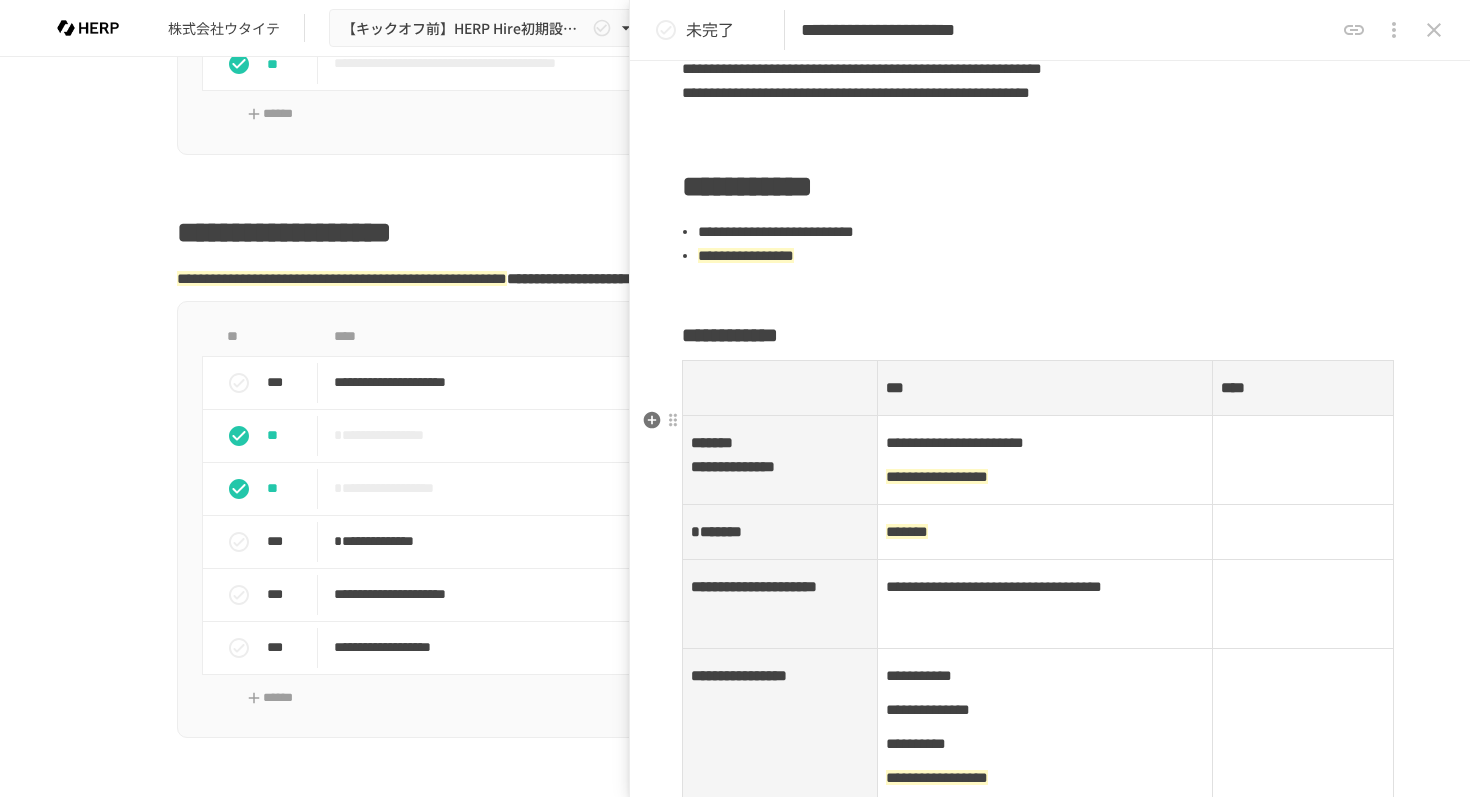 scroll, scrollTop: 0, scrollLeft: 0, axis: both 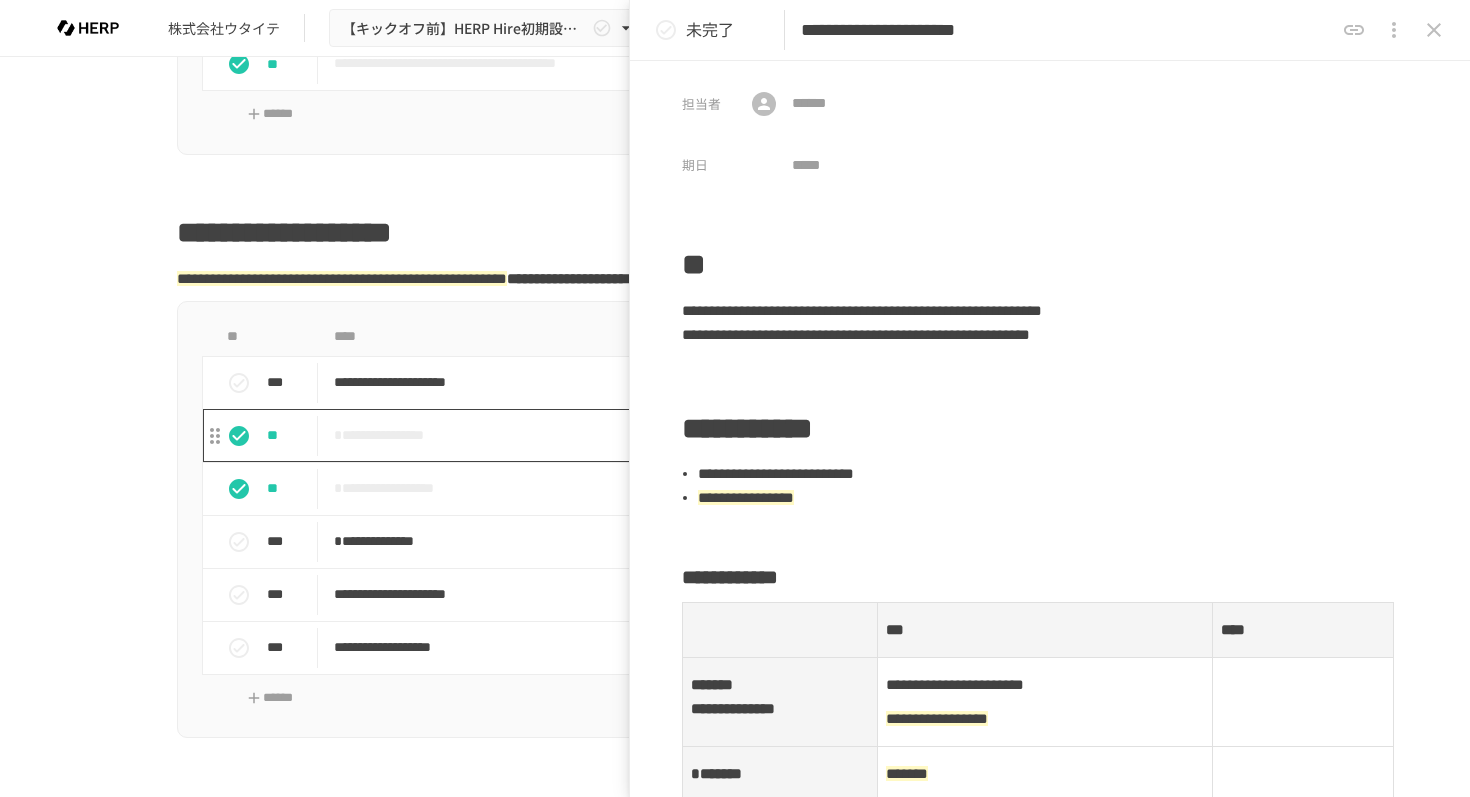 click on "**********" at bounding box center (693, 435) 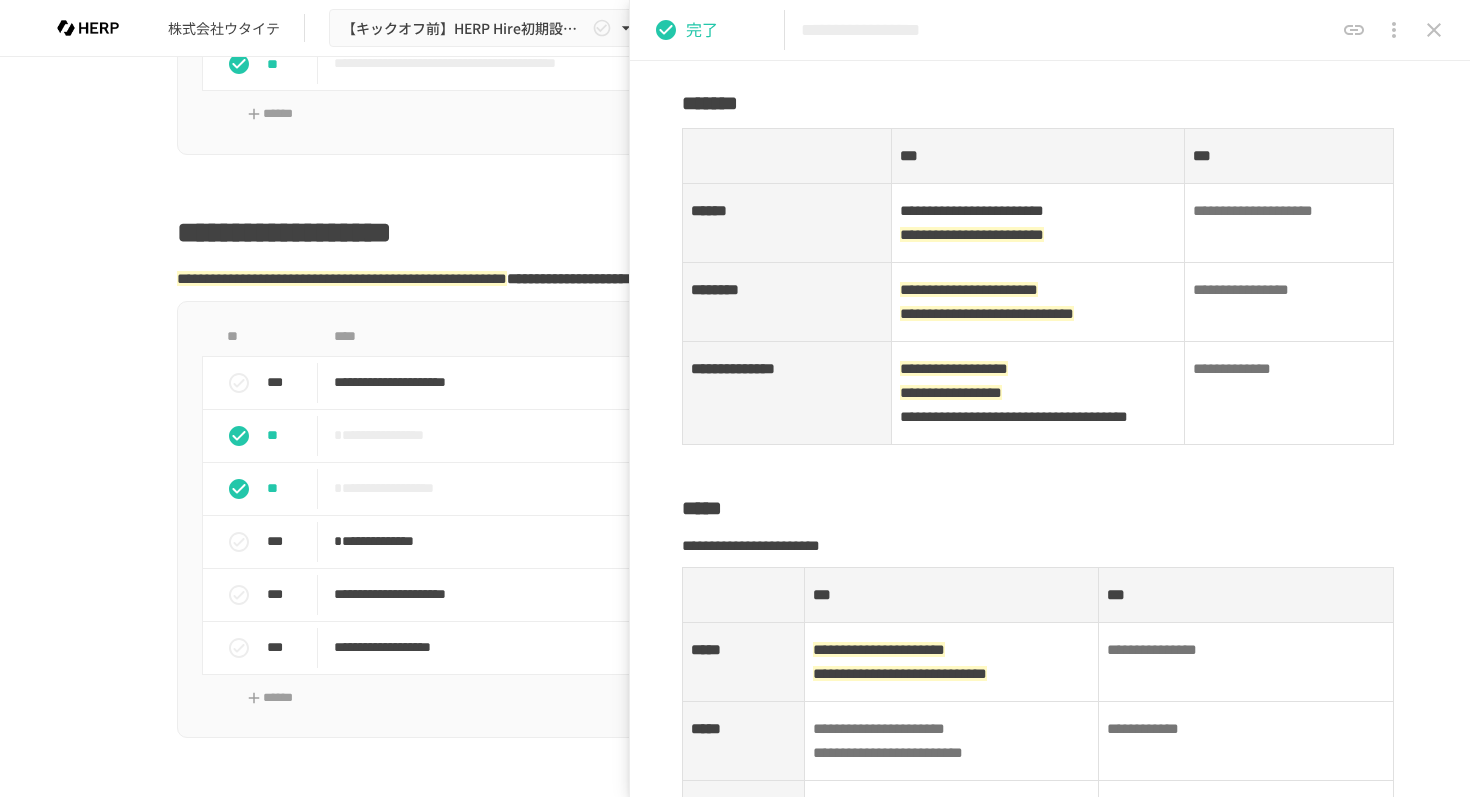 scroll, scrollTop: 539, scrollLeft: 0, axis: vertical 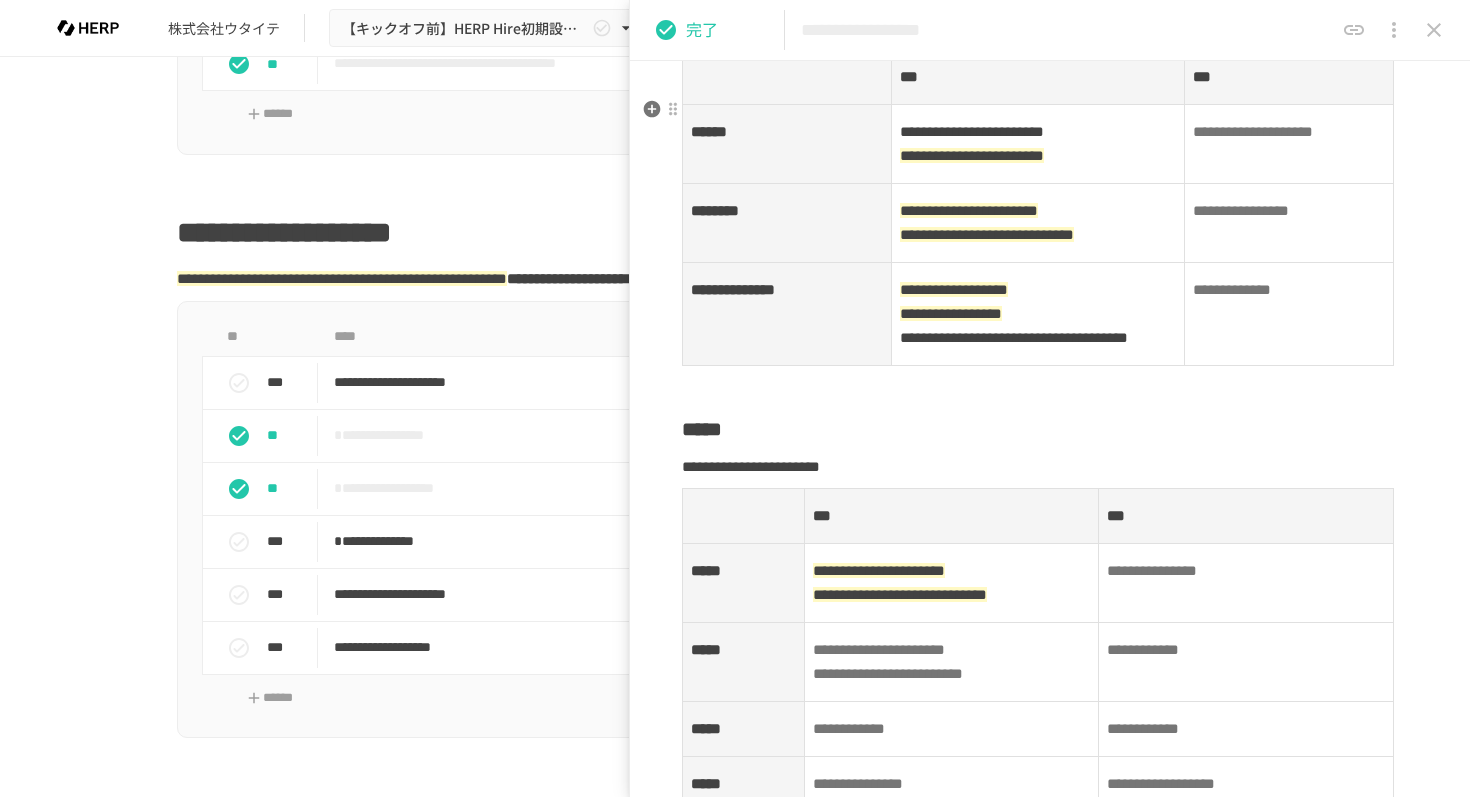 click on "**********" at bounding box center [1050, 222] 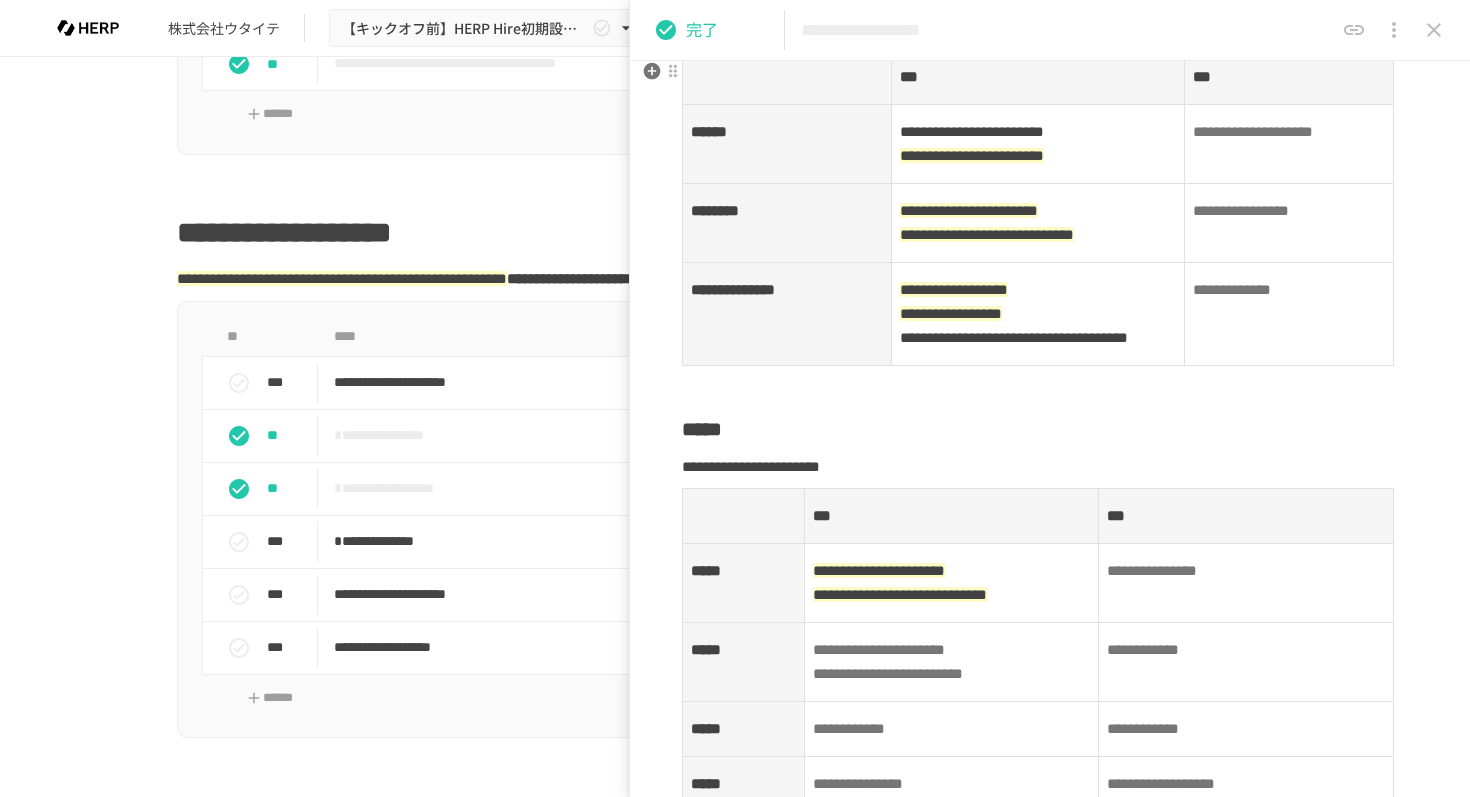 click on "*******" at bounding box center [1050, 24] 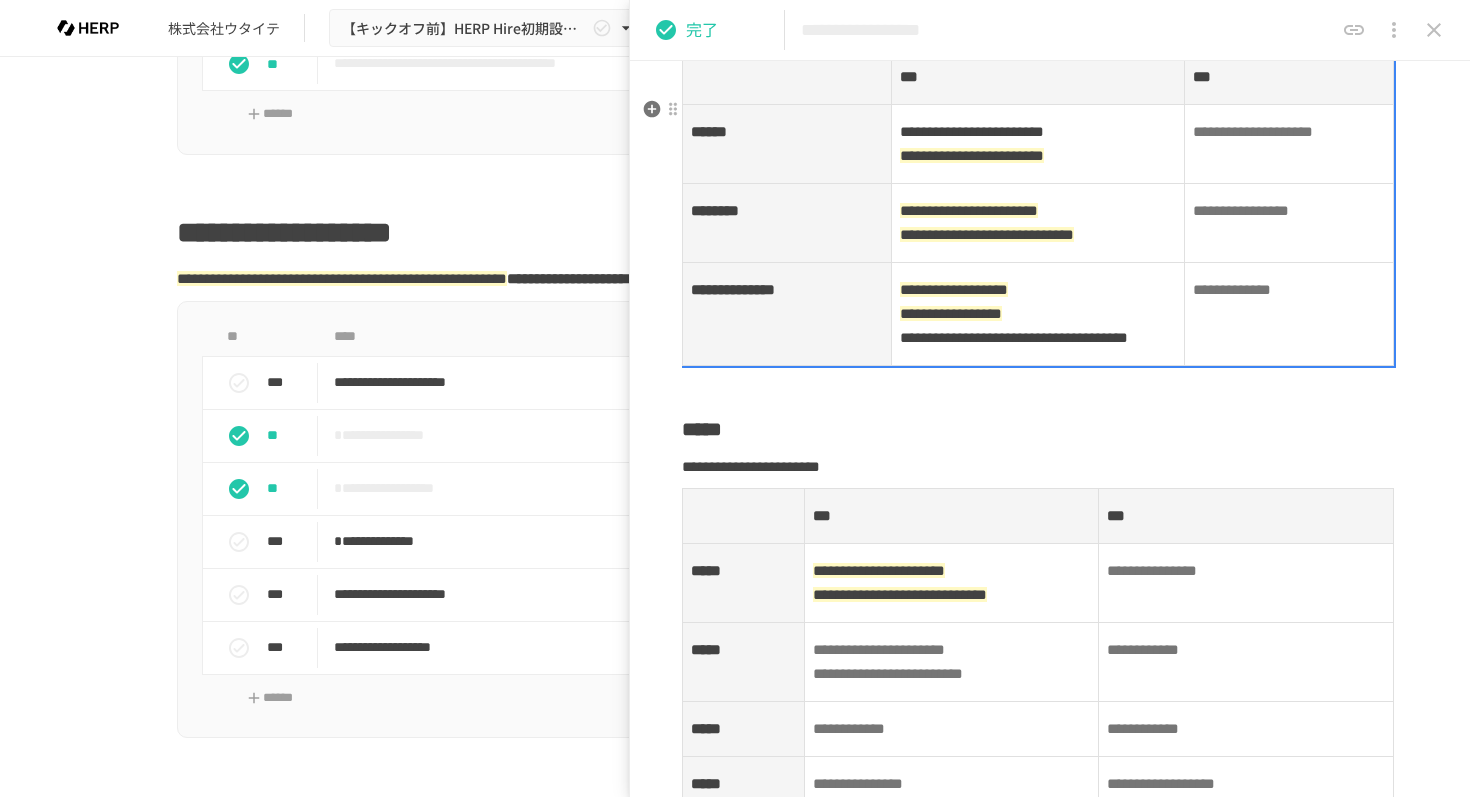 click on "***" at bounding box center (1289, 77) 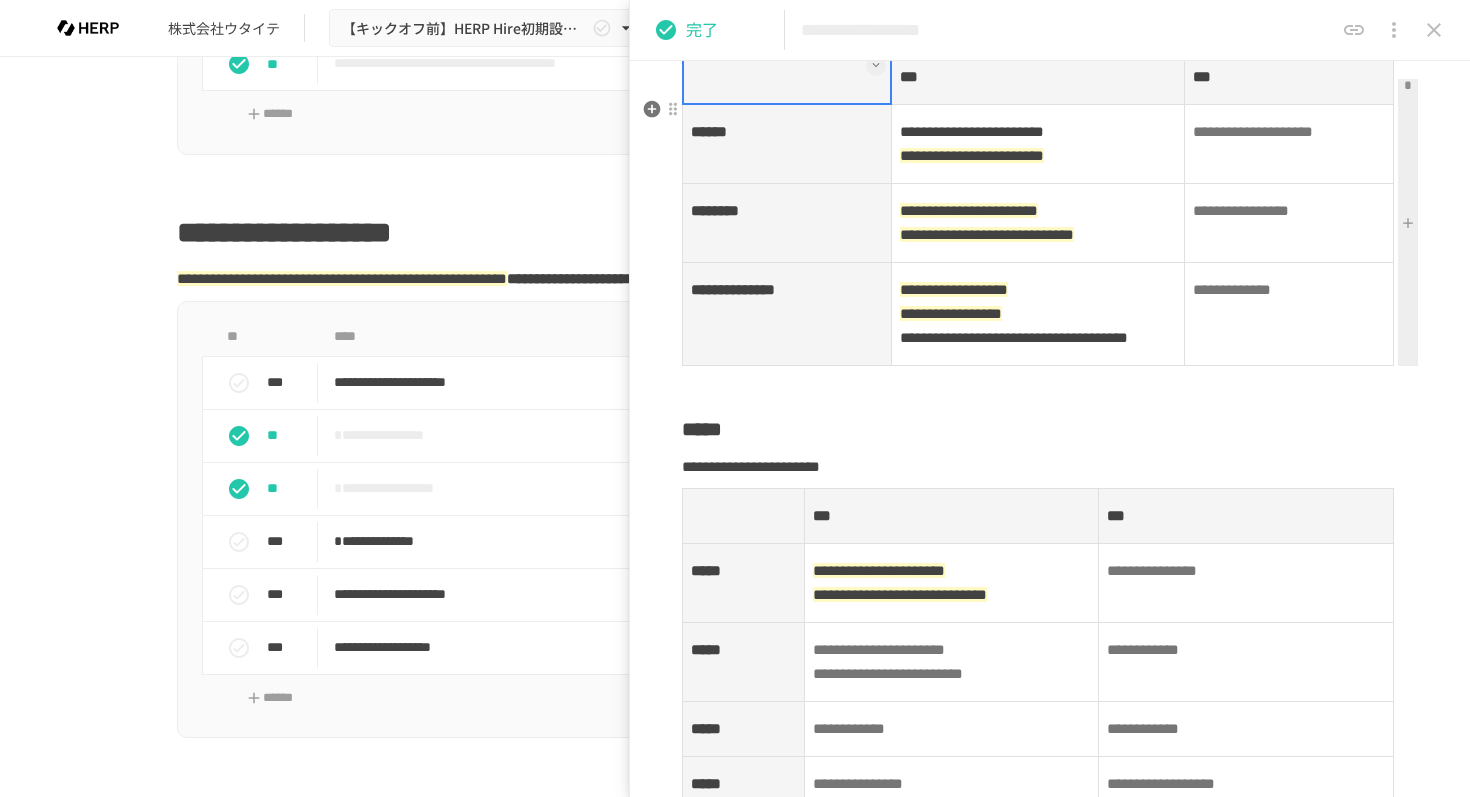 click at bounding box center [1408, 222] 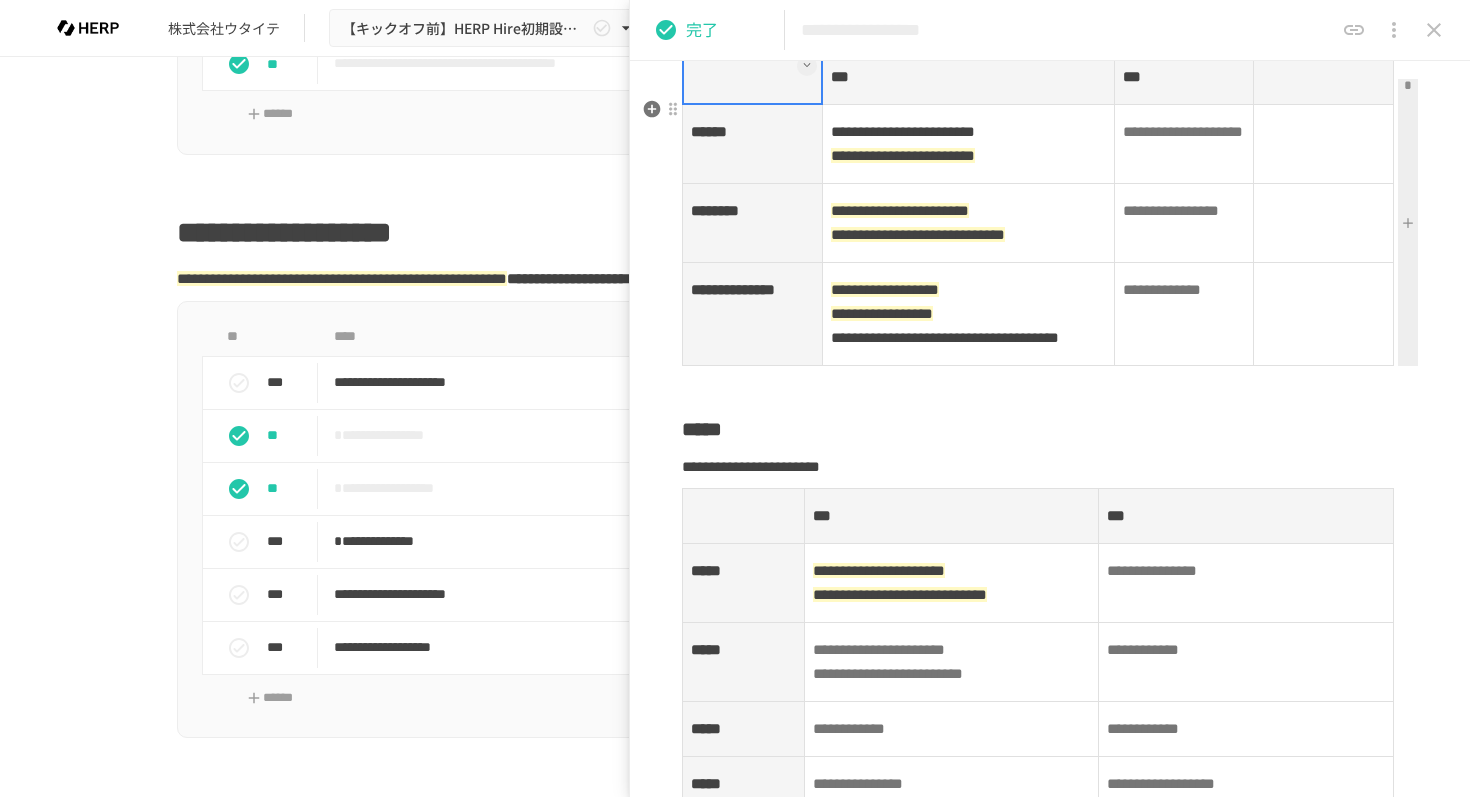 click at bounding box center (1324, 77) 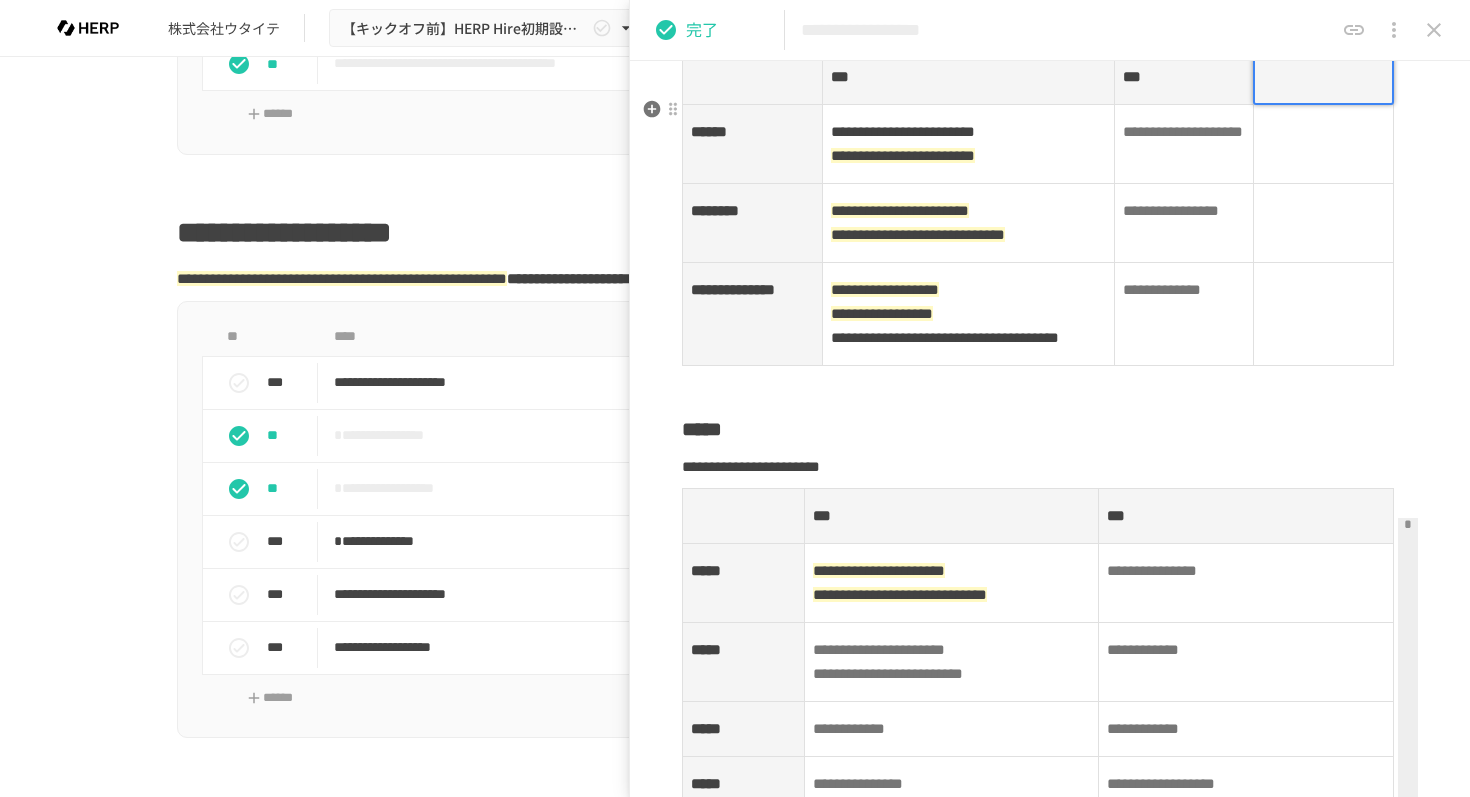 click at bounding box center (1323, 77) 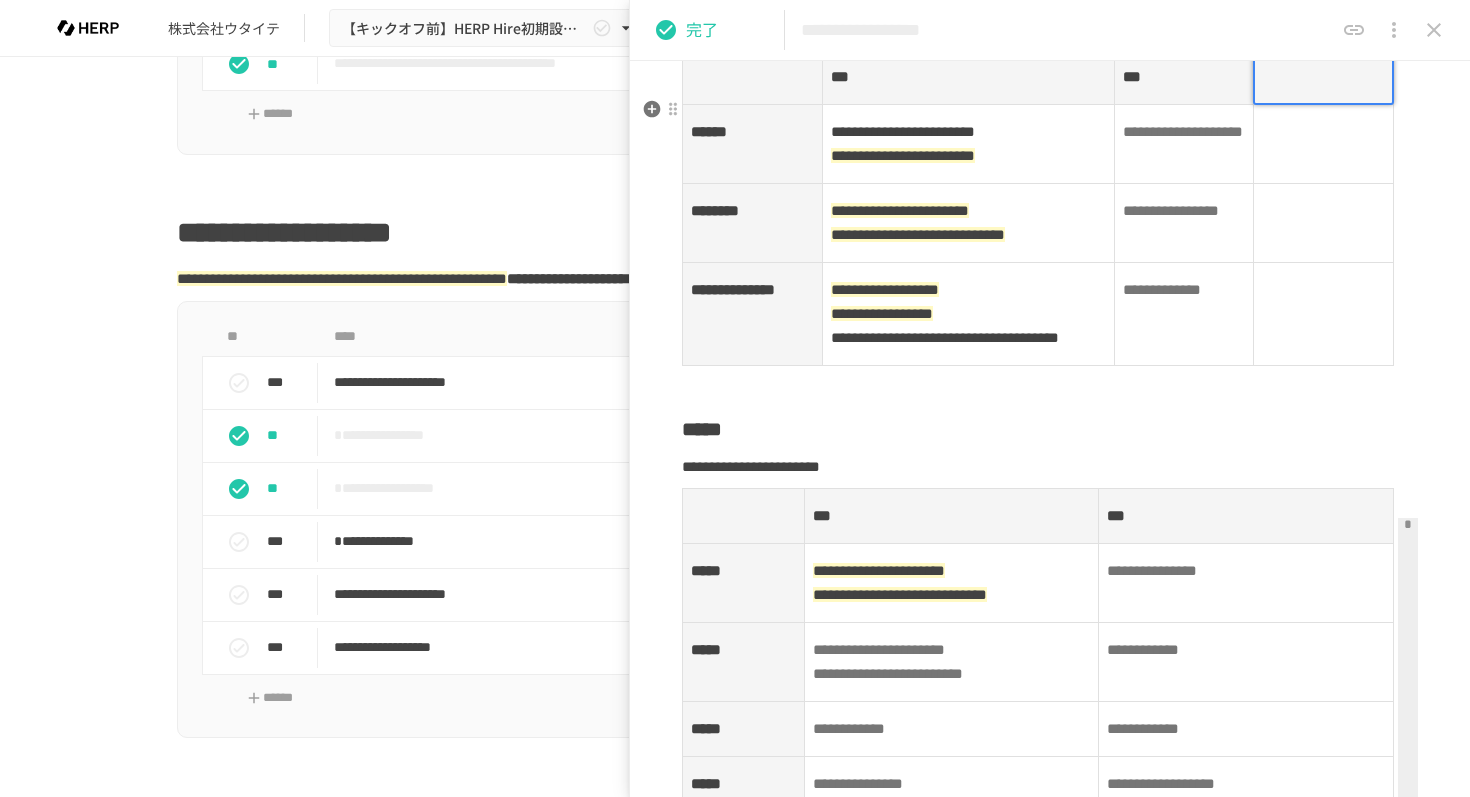 click at bounding box center (1323, 77) 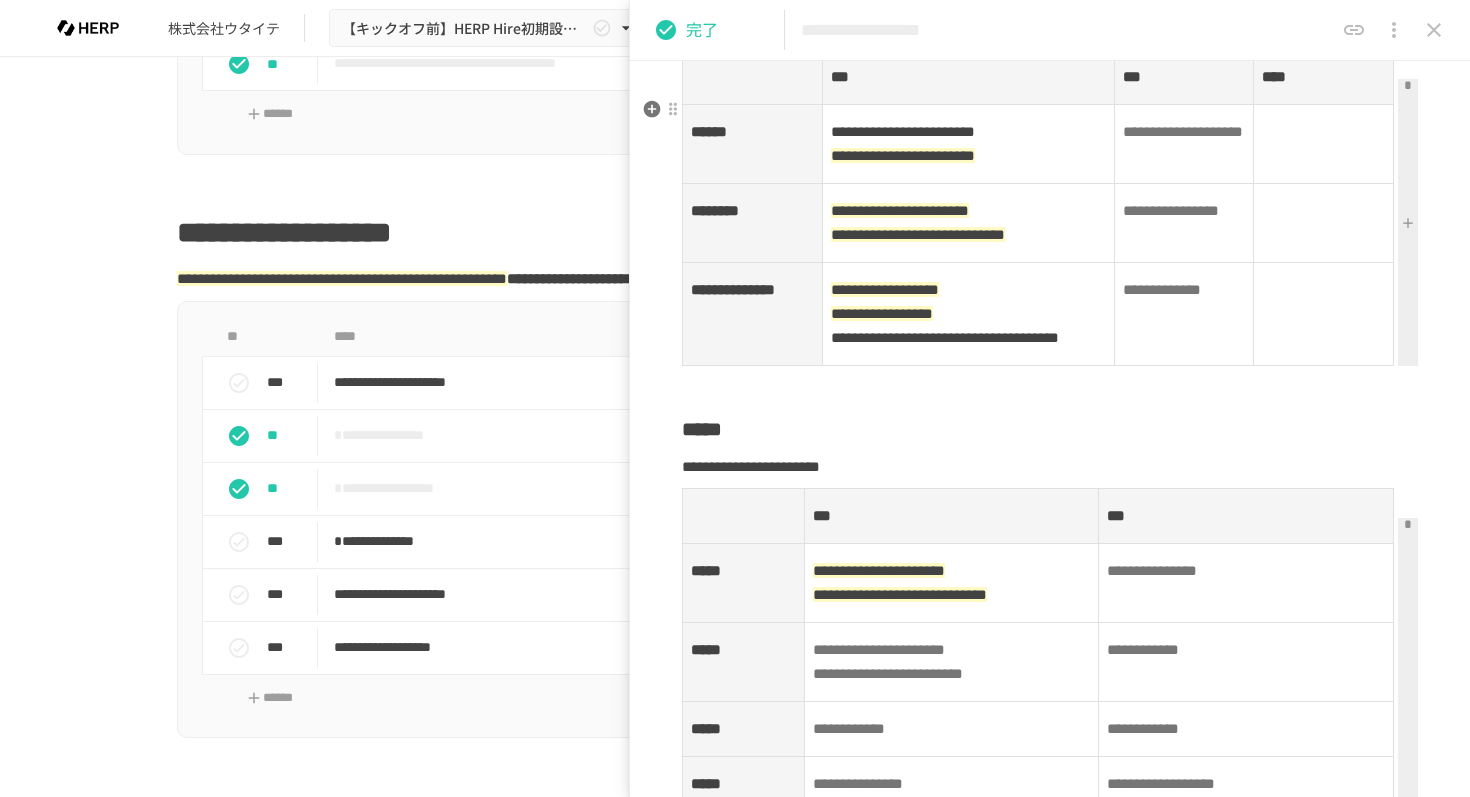 click on "**********" at bounding box center (1050, 520) 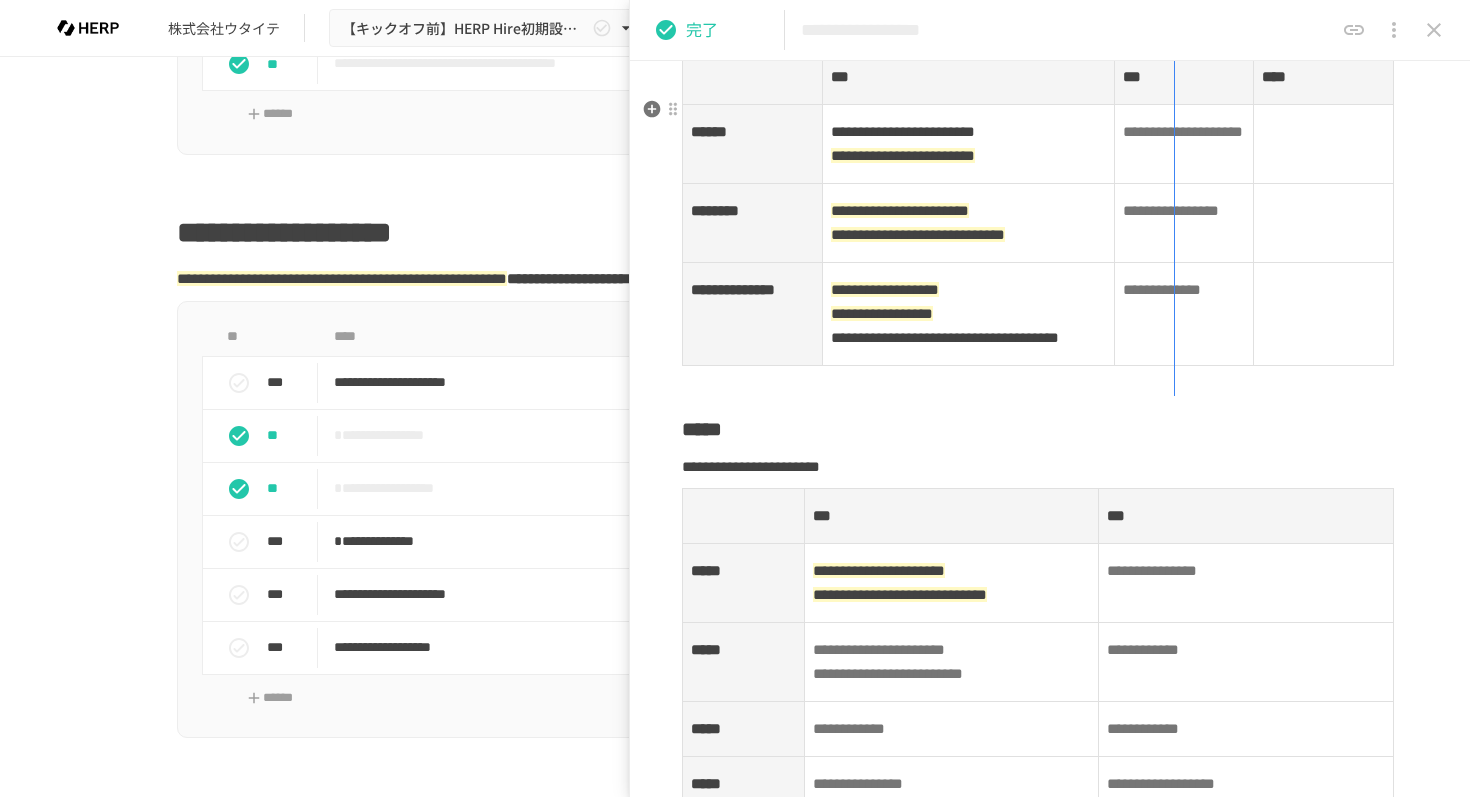 drag, startPoint x: 1252, startPoint y: 214, endPoint x: 1173, endPoint y: 232, distance: 81.02469 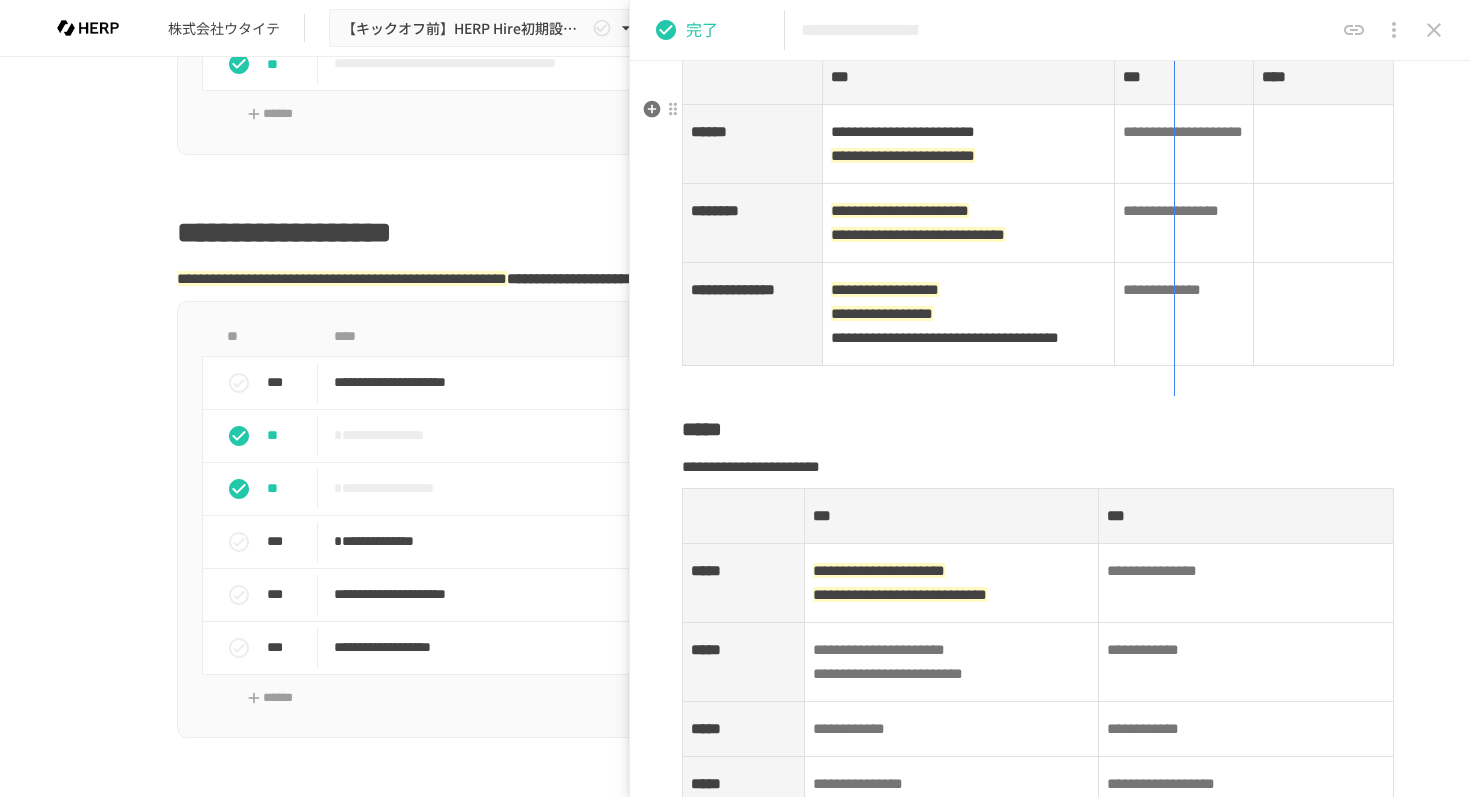 click on "**********" at bounding box center [1050, 222] 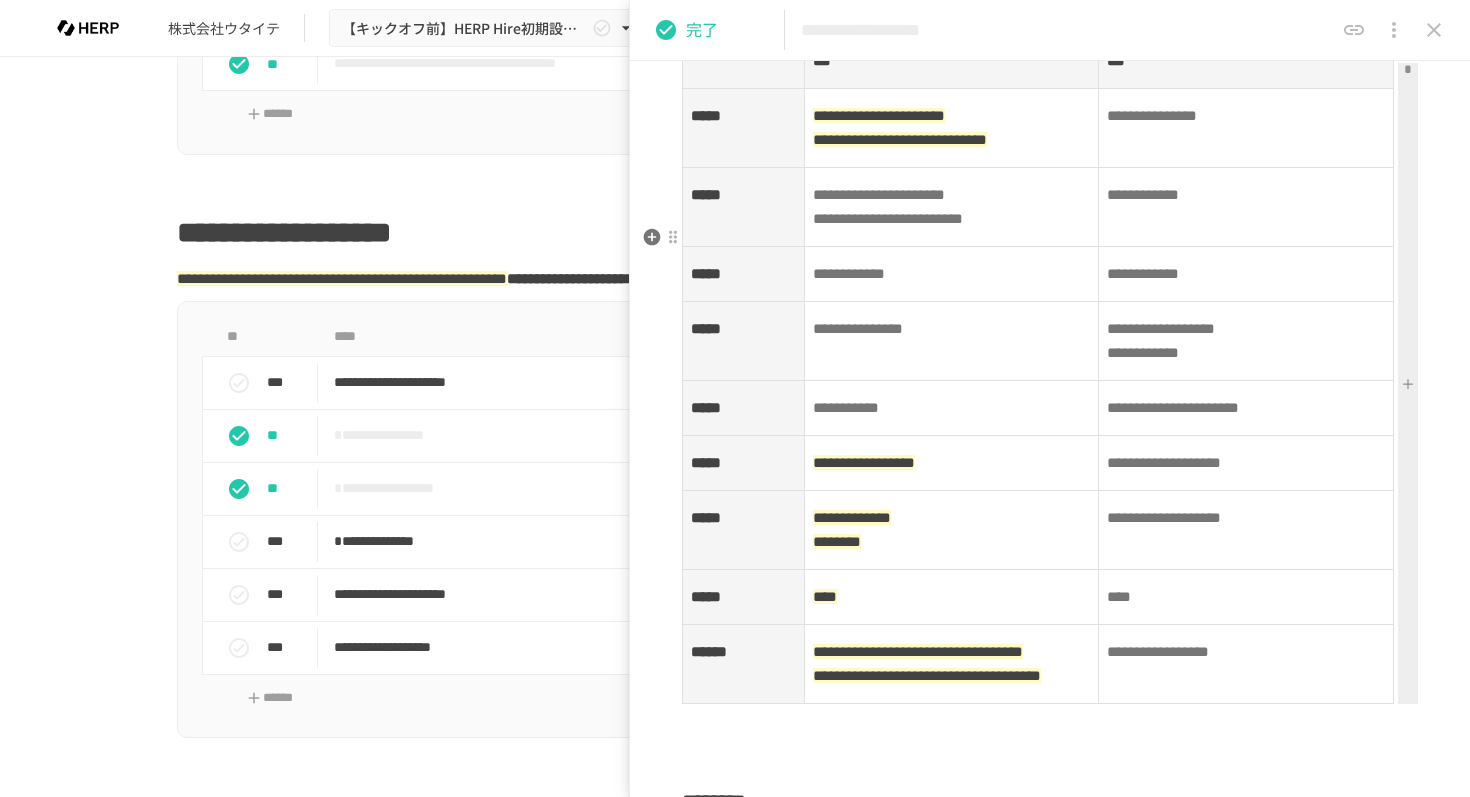 scroll, scrollTop: 1033, scrollLeft: 0, axis: vertical 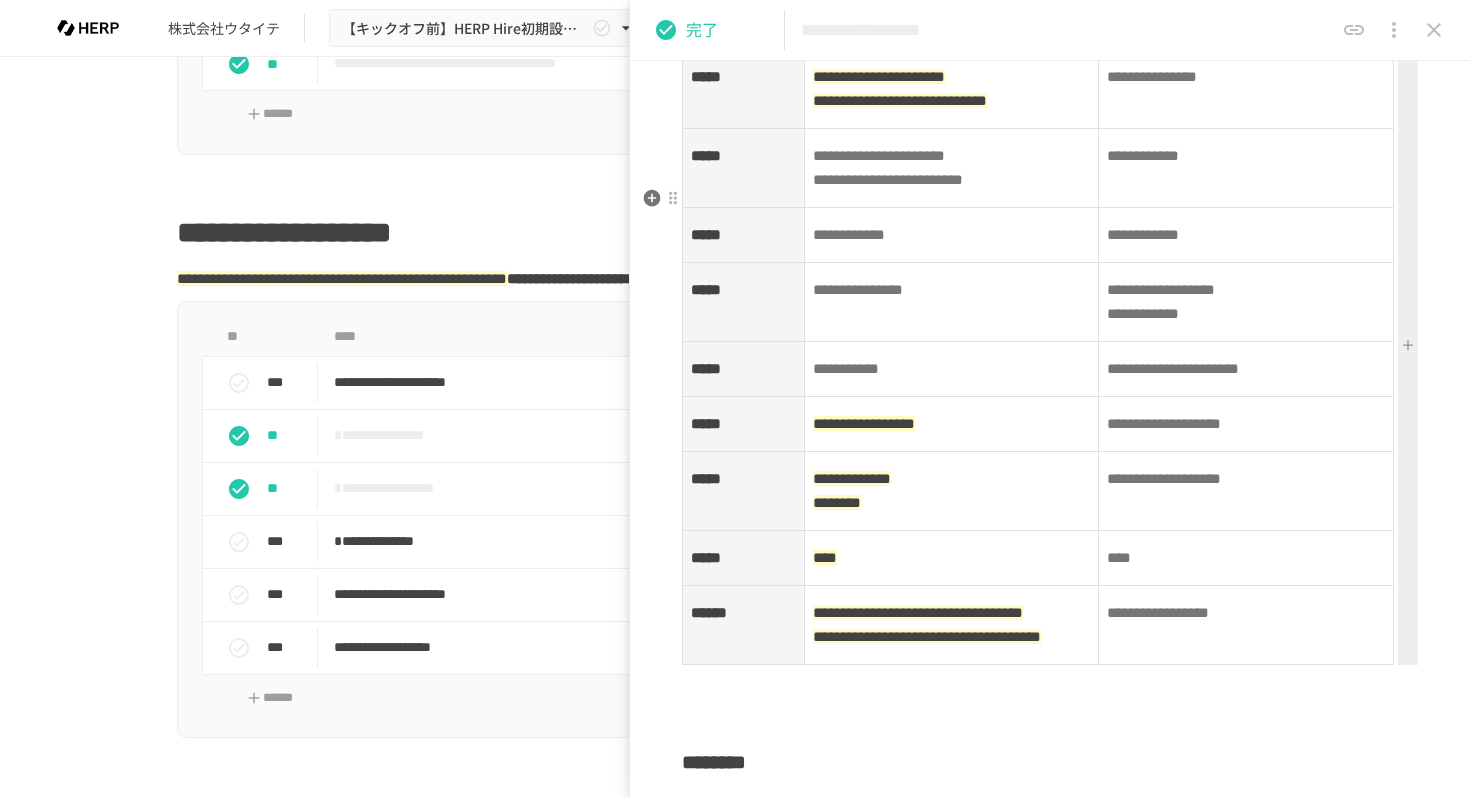 click at bounding box center (1408, 344) 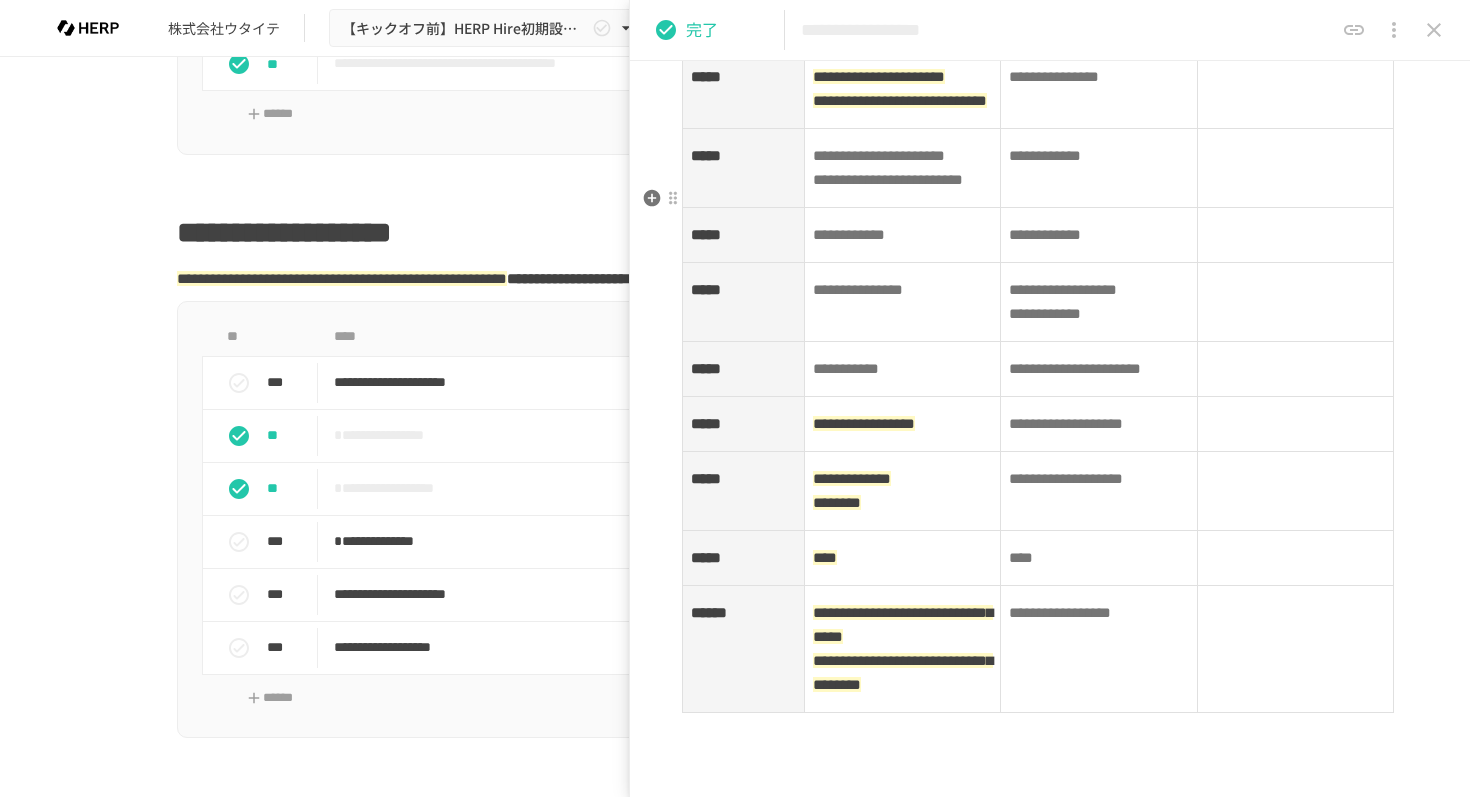 click at bounding box center [1295, 22] 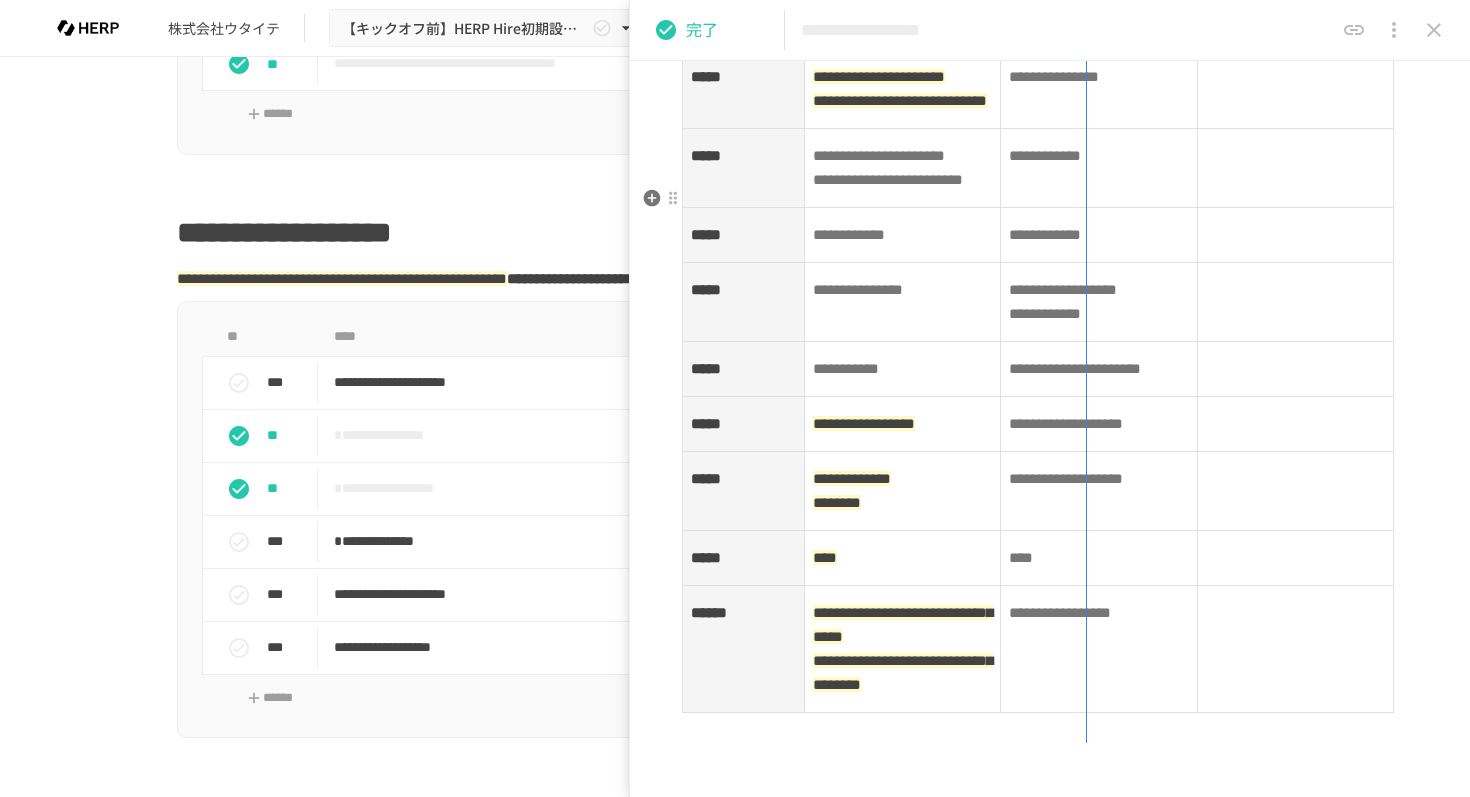 drag, startPoint x: 1195, startPoint y: 269, endPoint x: 1083, endPoint y: 278, distance: 112.36102 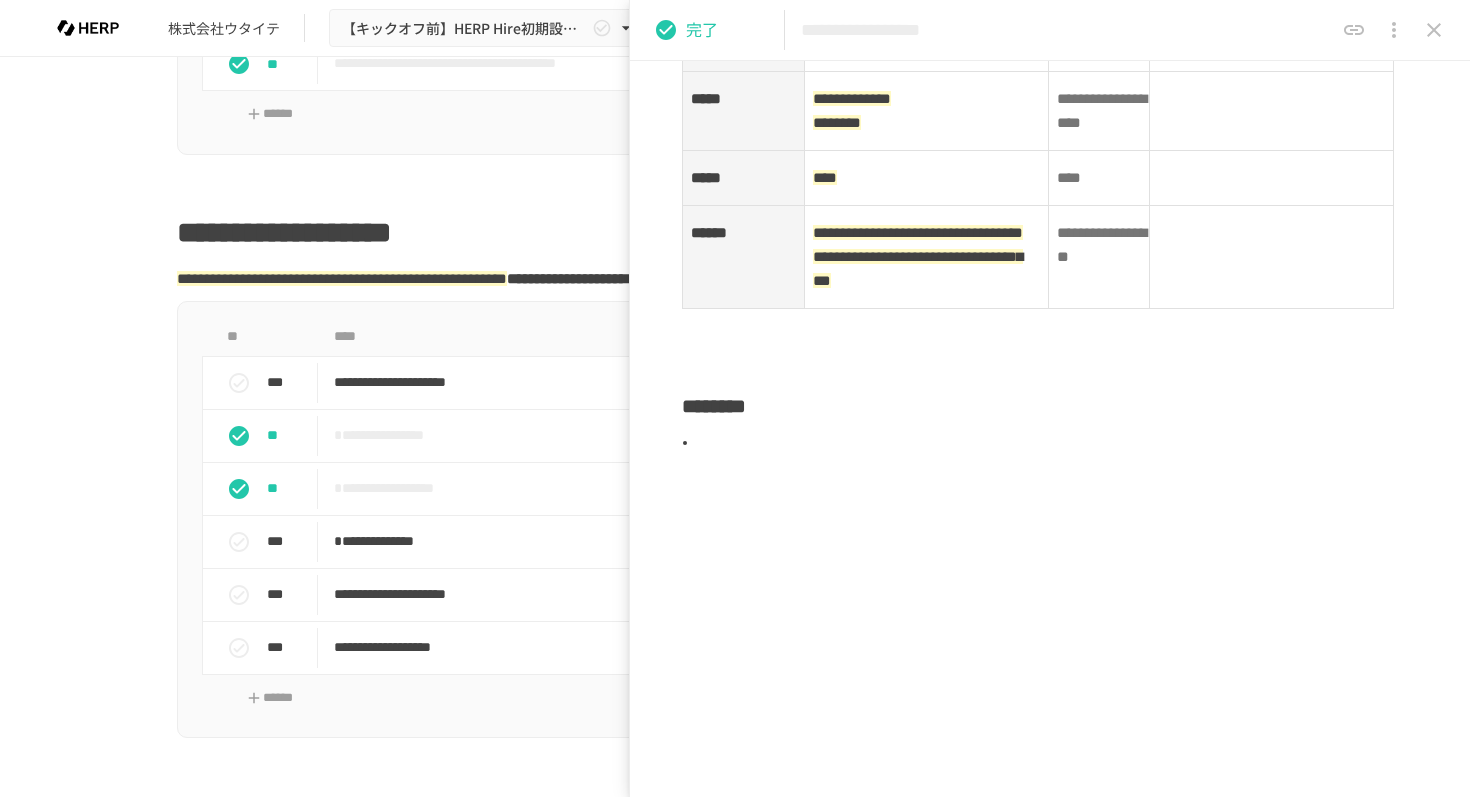 scroll, scrollTop: 2085, scrollLeft: 0, axis: vertical 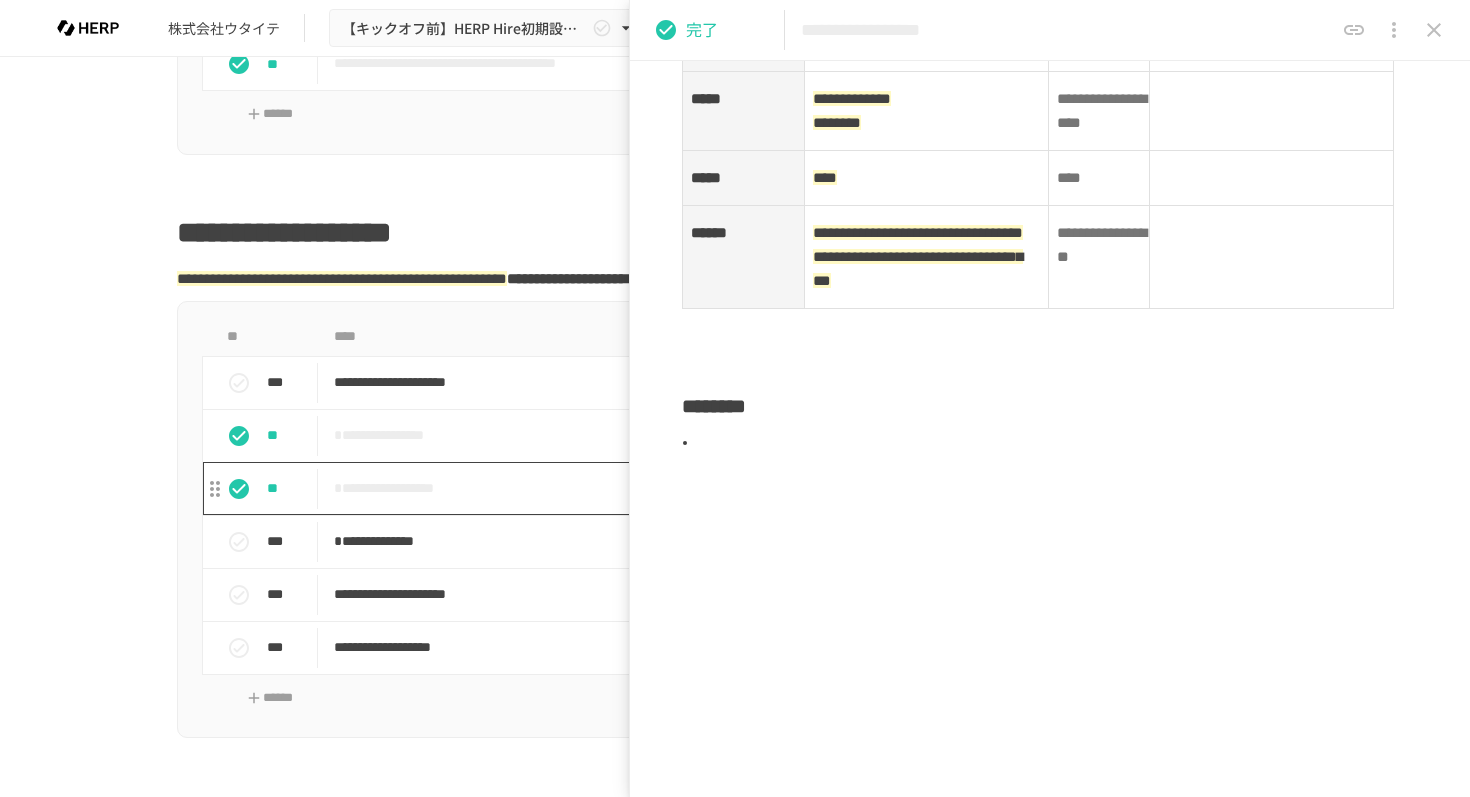 click on "**********" at bounding box center [693, 488] 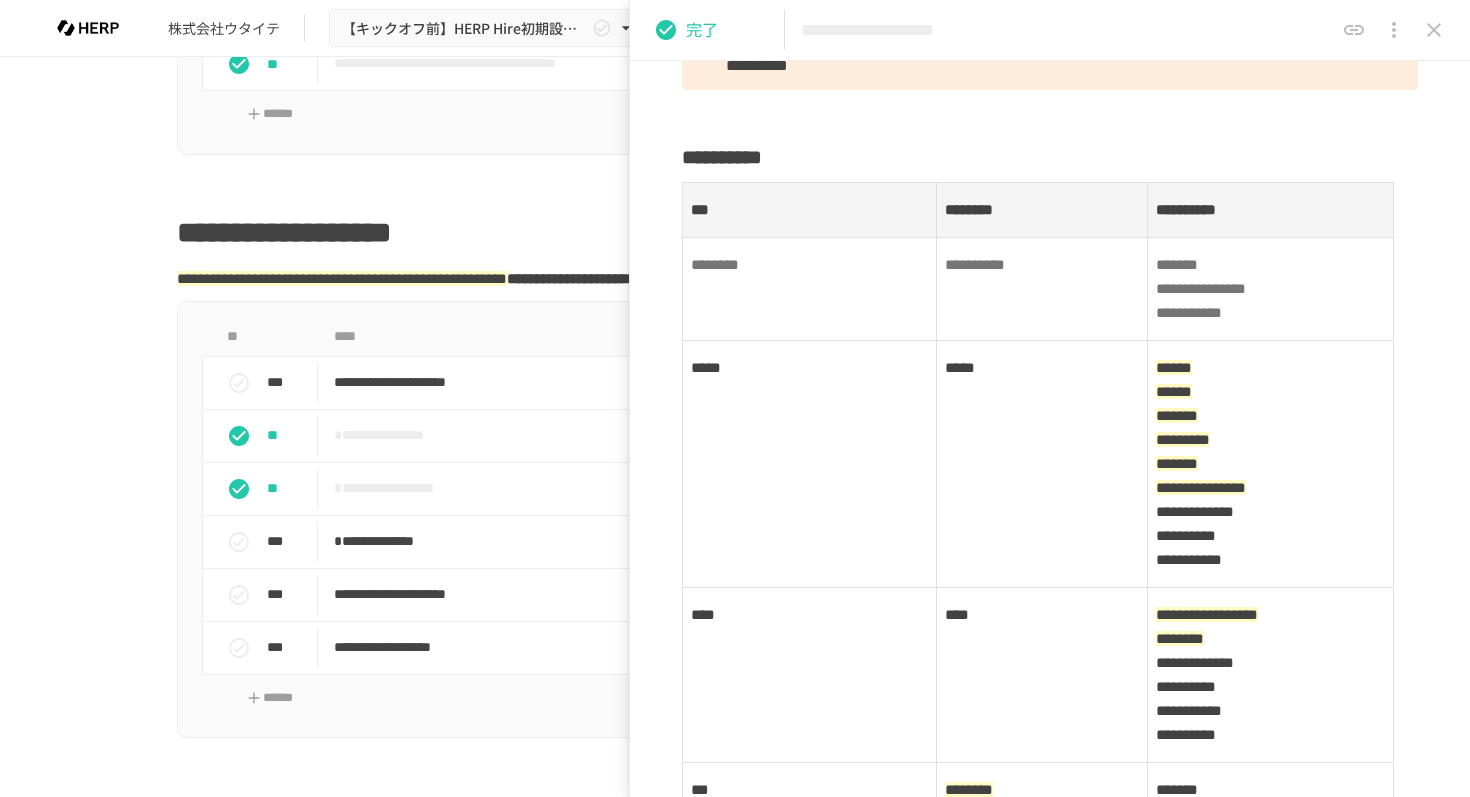 scroll, scrollTop: 542, scrollLeft: 0, axis: vertical 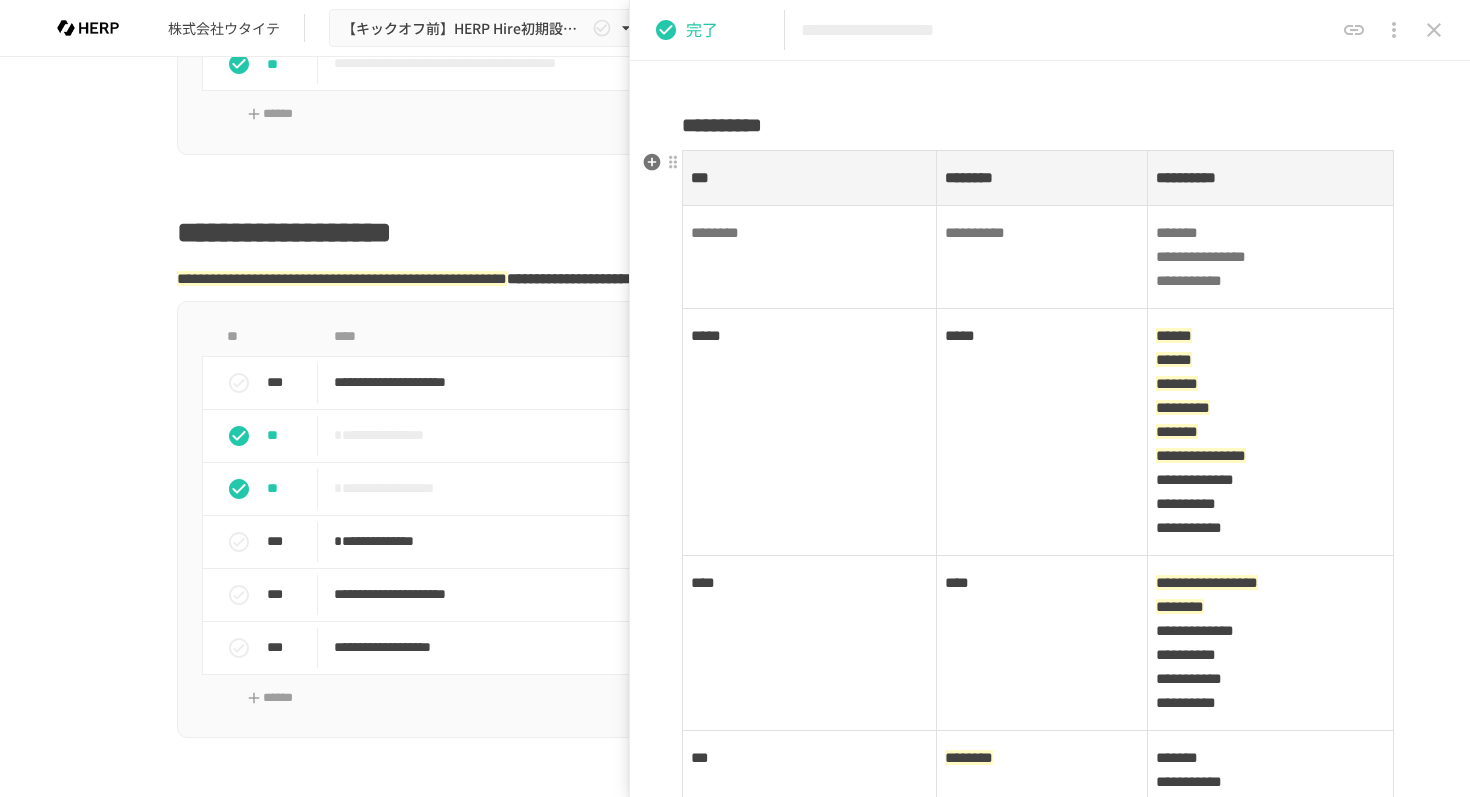 click on "**********" at bounding box center [1050, 704] 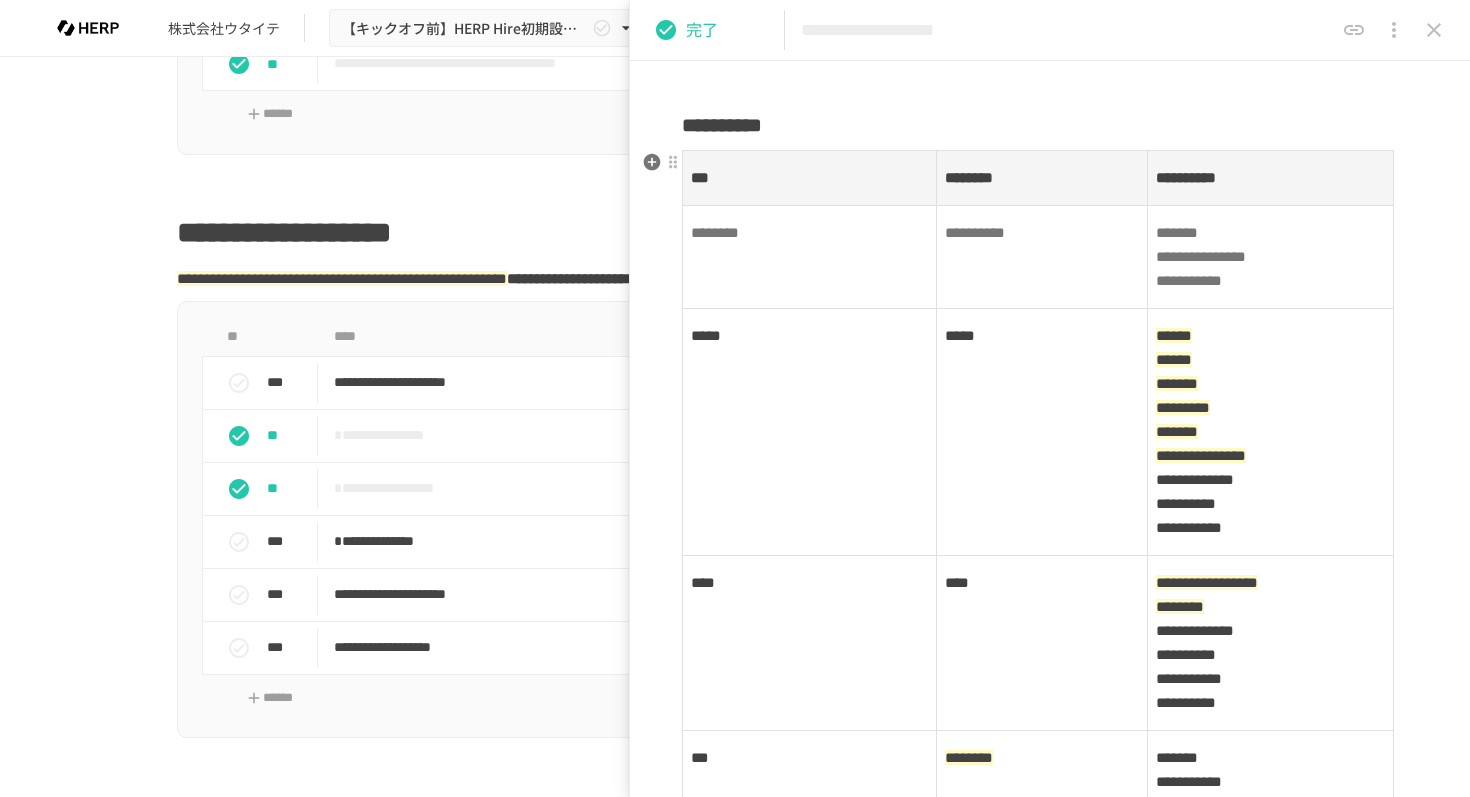 click on "**********" at bounding box center (1050, 704) 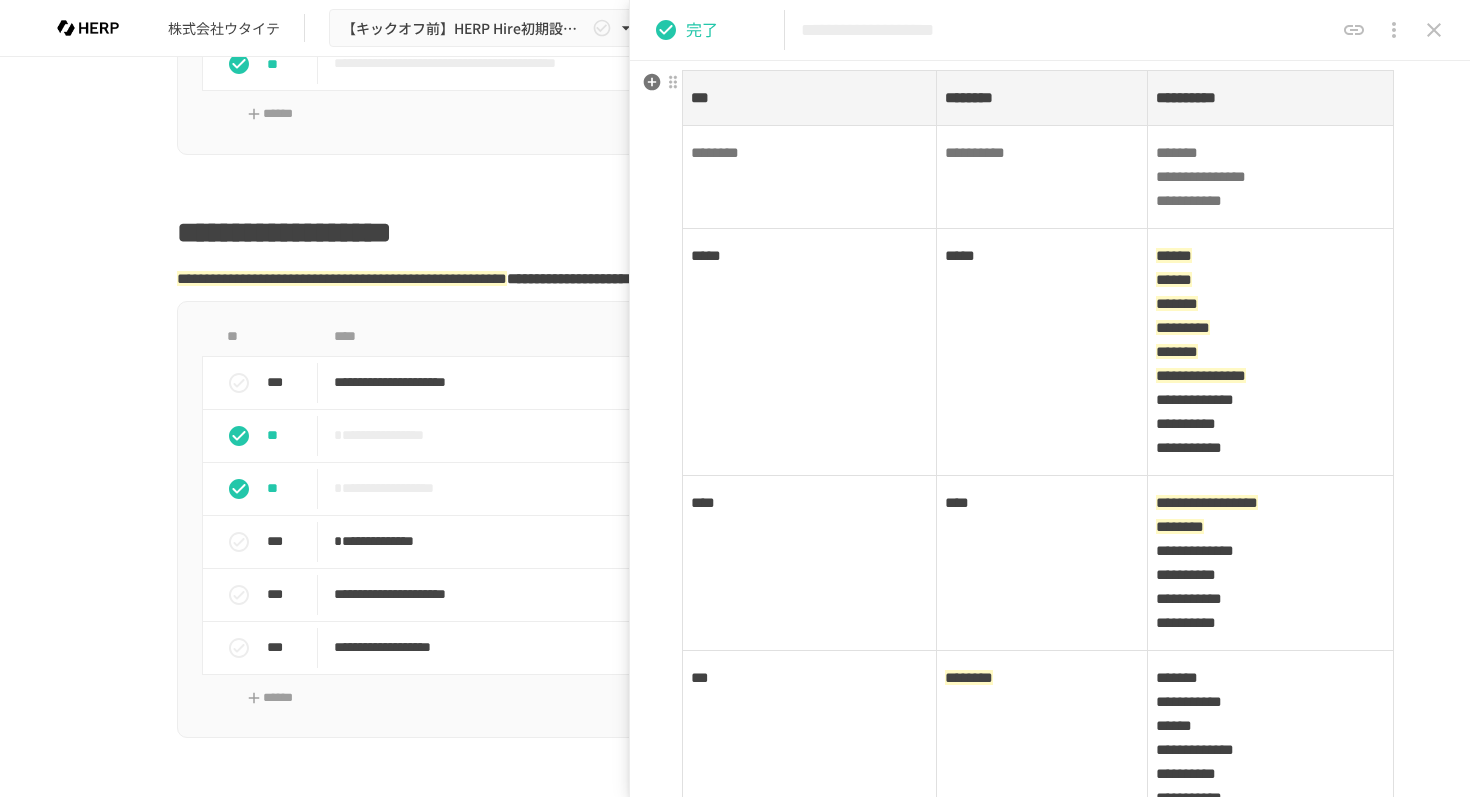 scroll, scrollTop: 629, scrollLeft: 0, axis: vertical 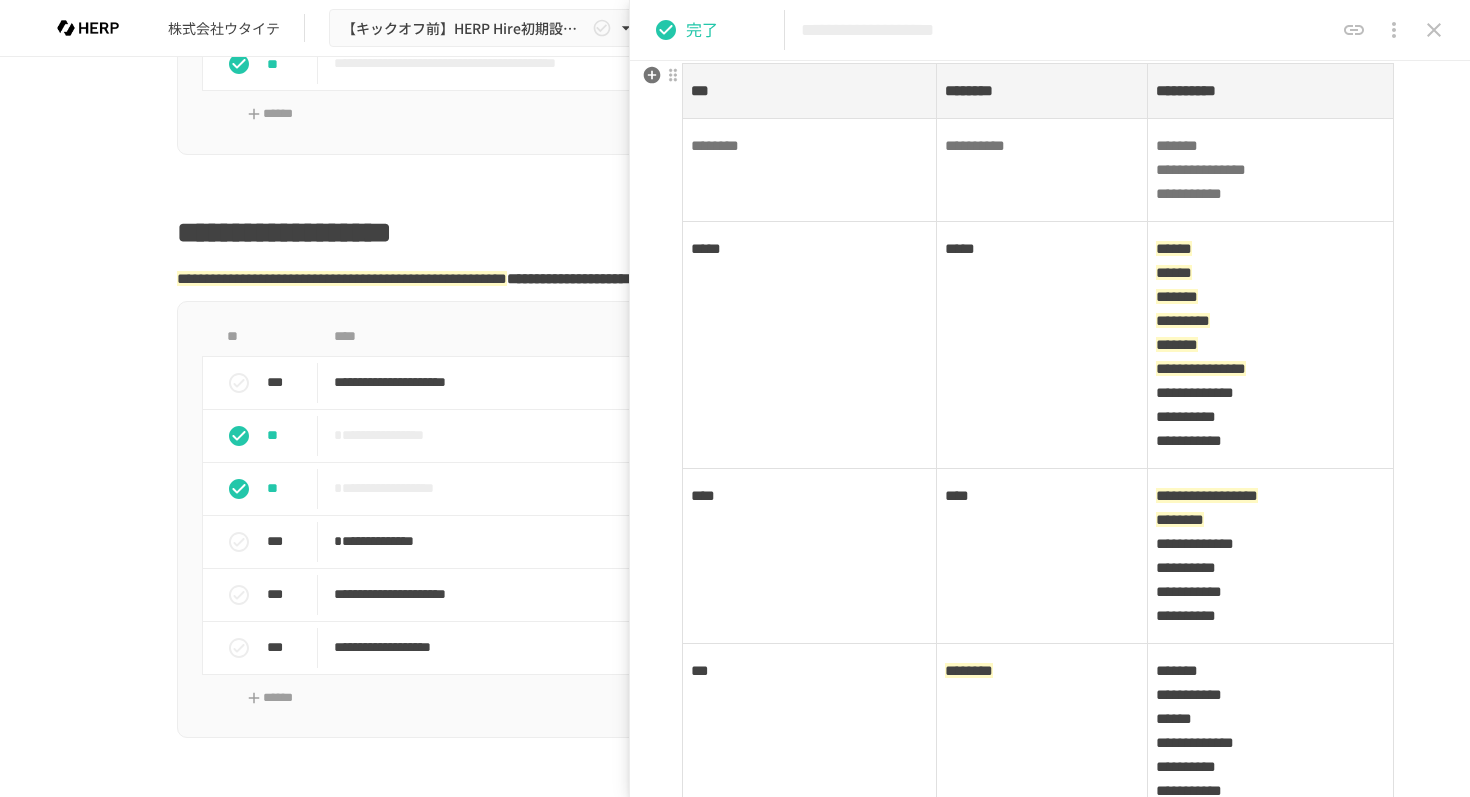 click on "**********" at bounding box center (1270, 556) 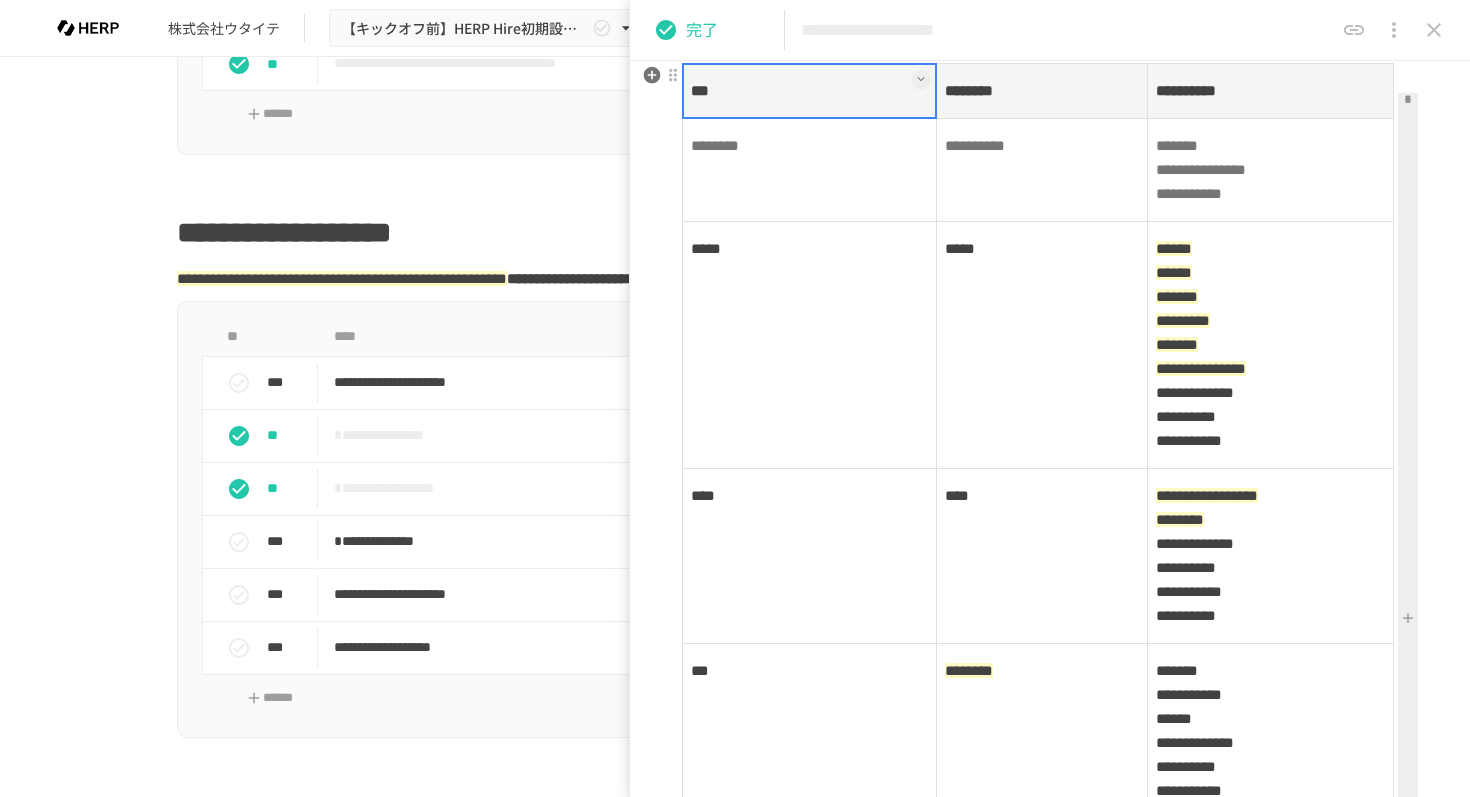 click at bounding box center [1408, 617] 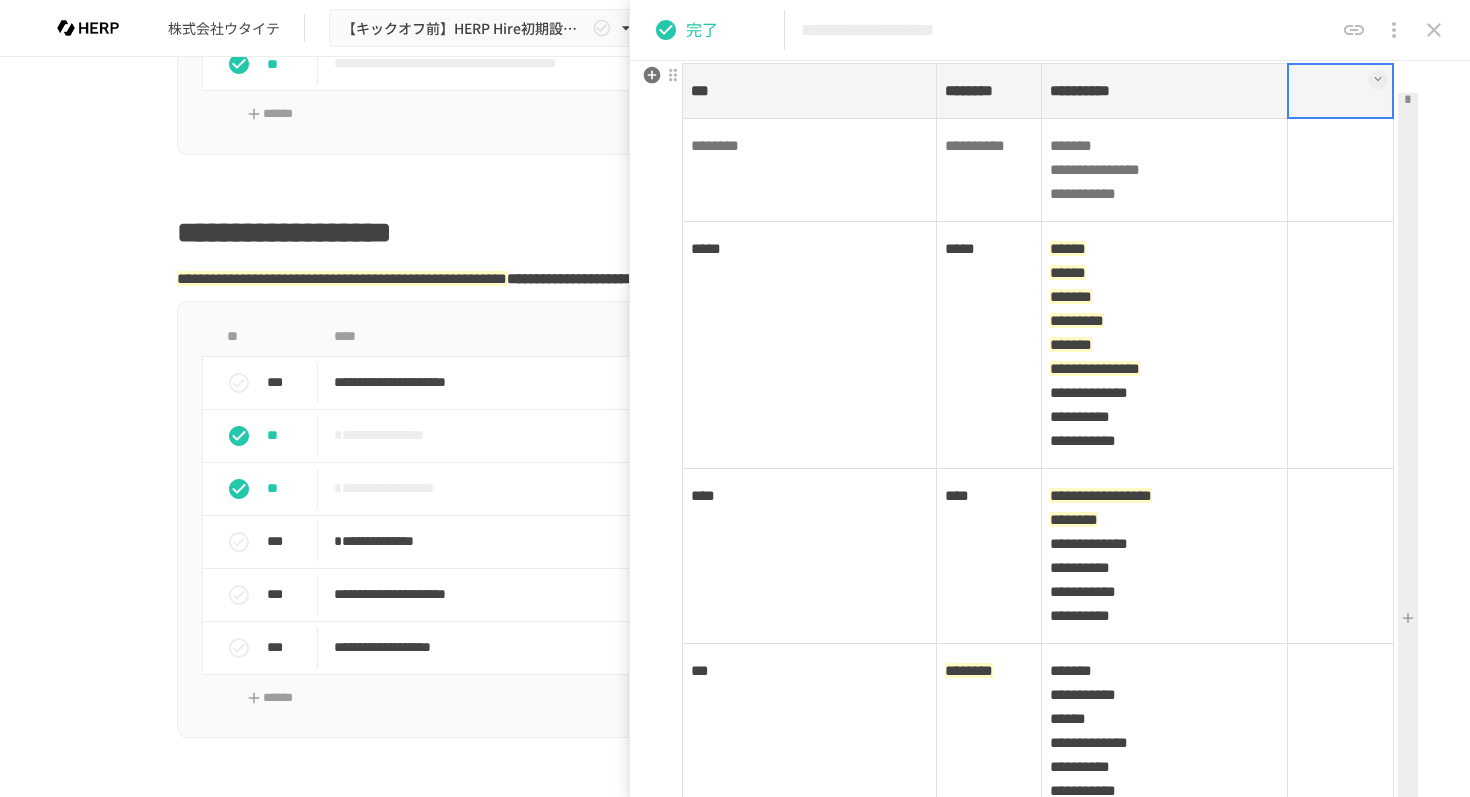 click at bounding box center [1341, 91] 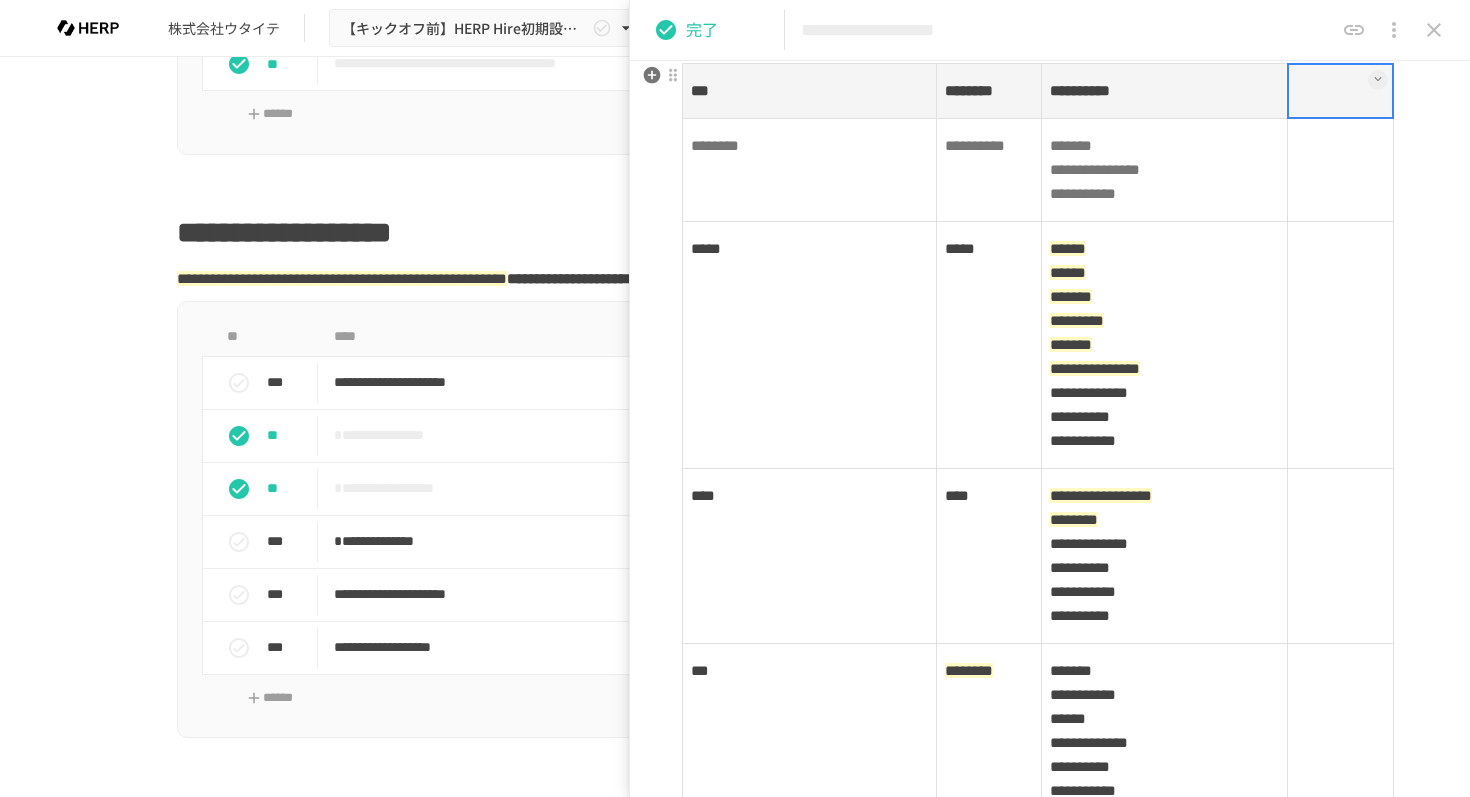 click at bounding box center (1340, 91) 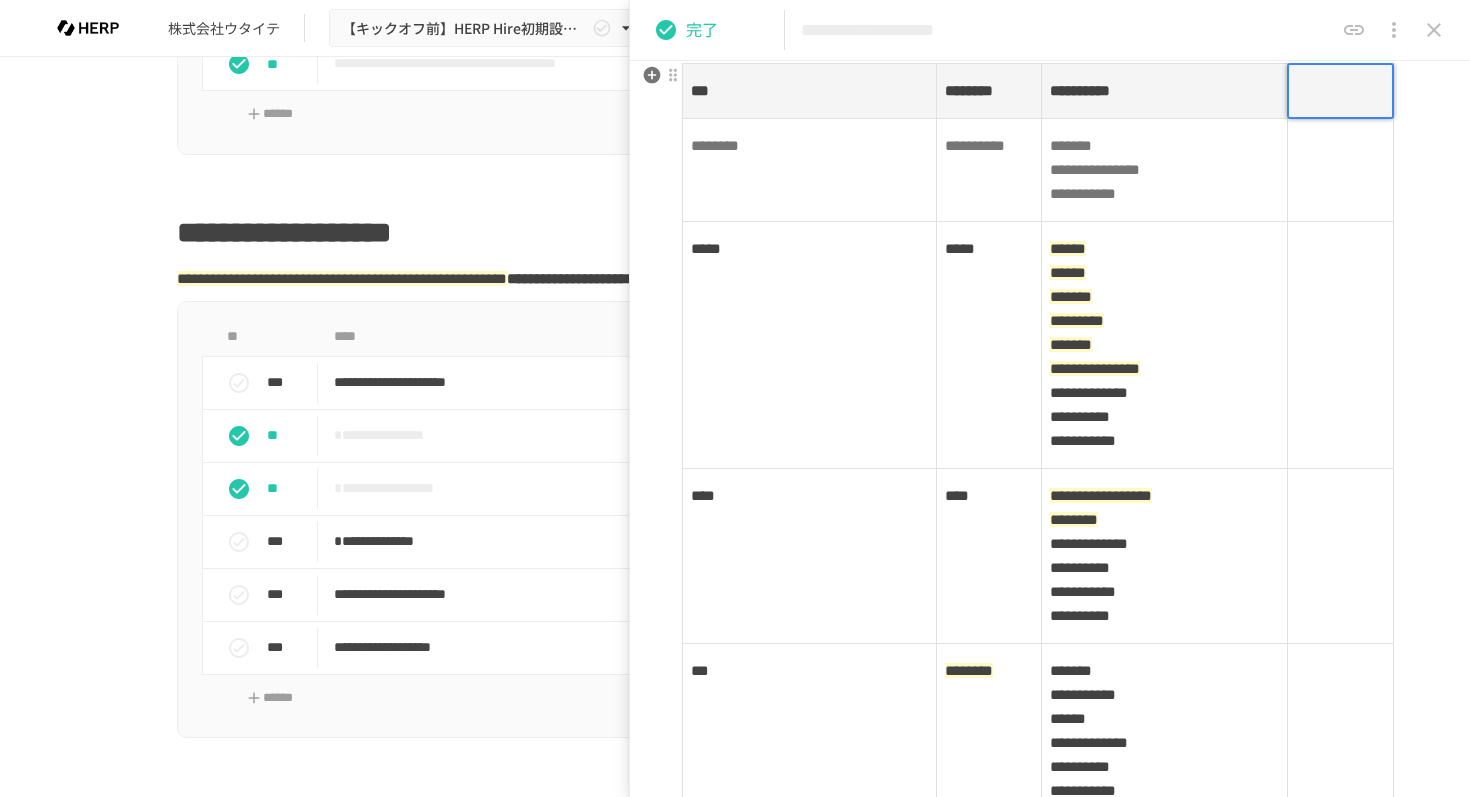 click at bounding box center [1340, 91] 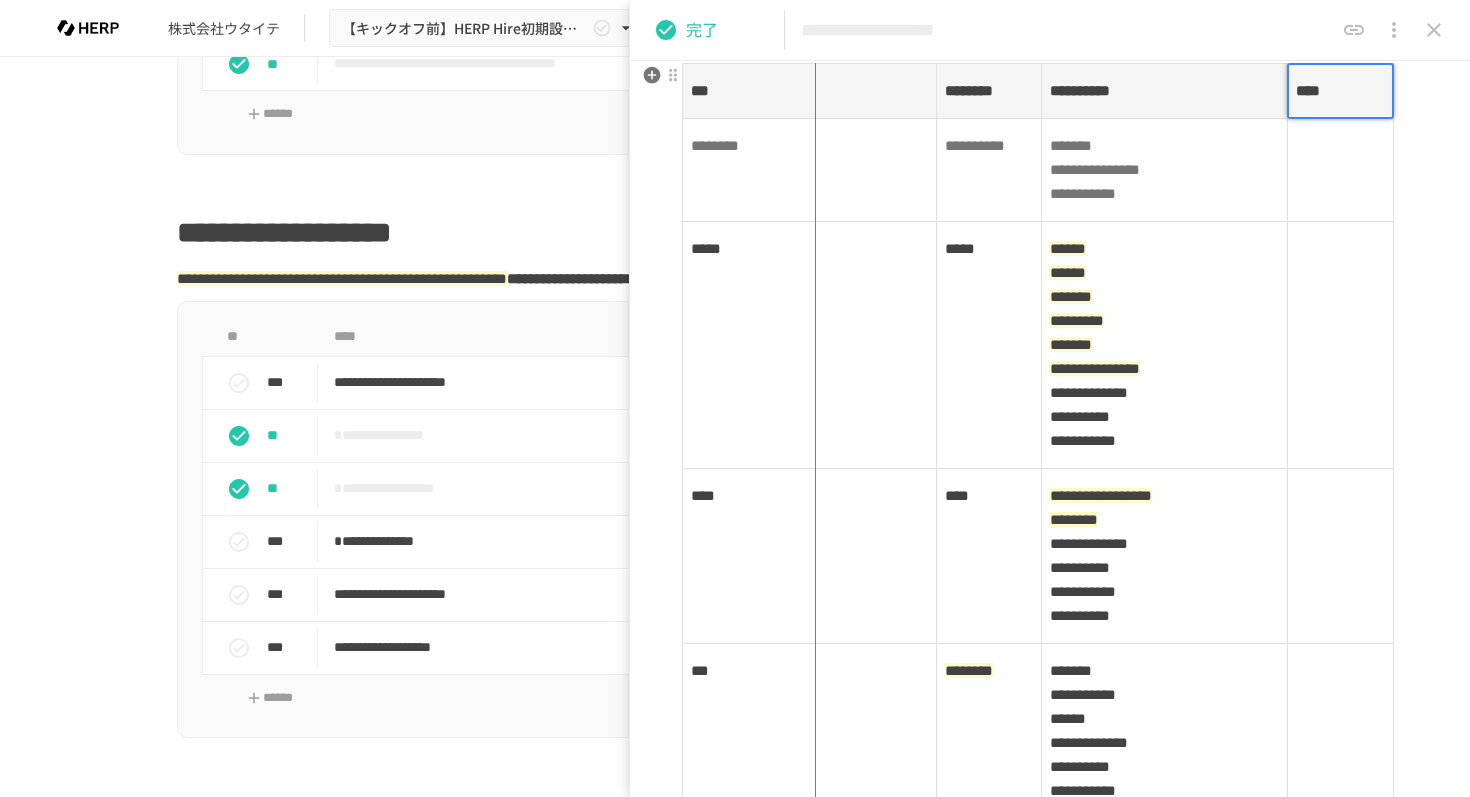 drag, startPoint x: 934, startPoint y: 160, endPoint x: 814, endPoint y: 173, distance: 120.70211 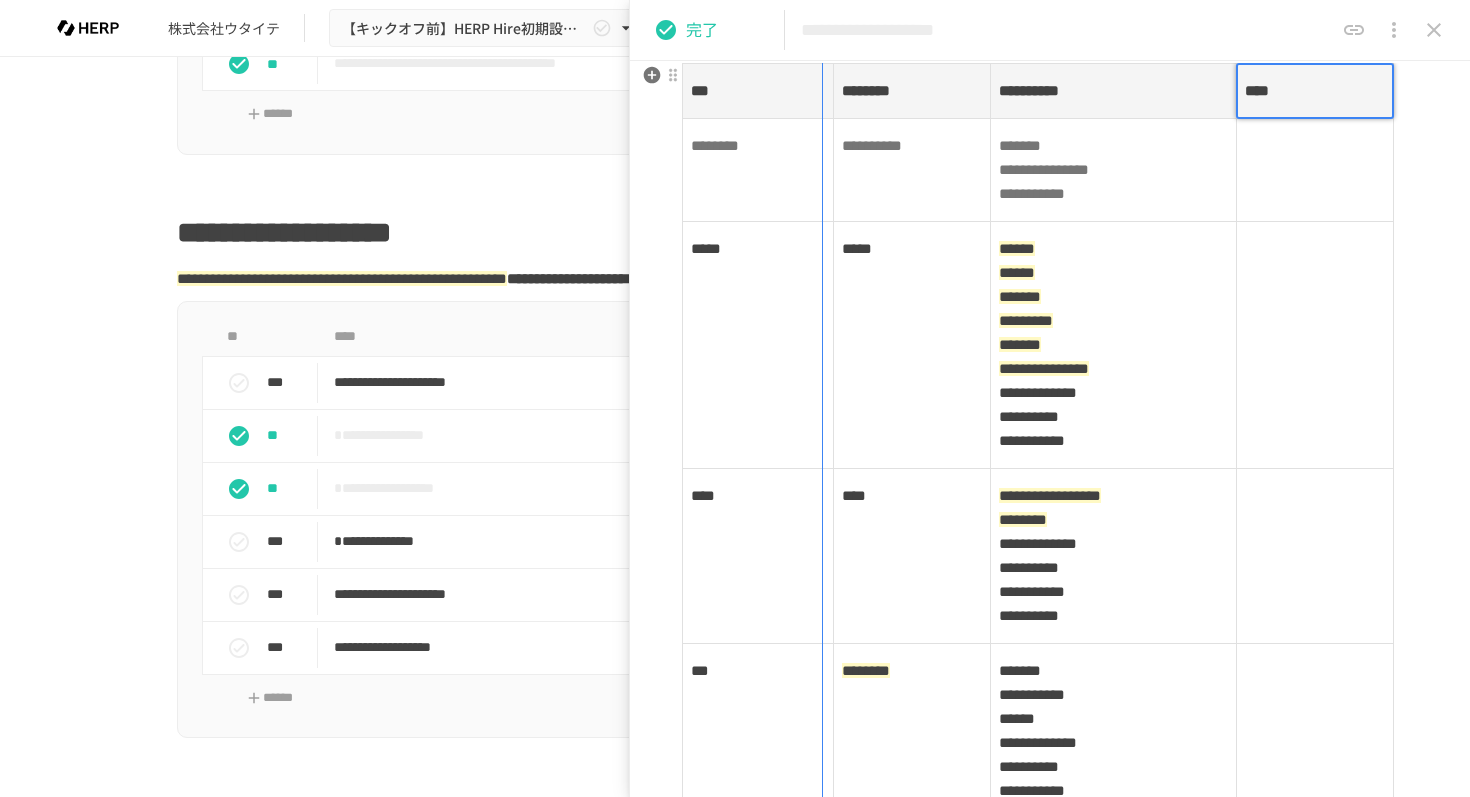 drag, startPoint x: 833, startPoint y: 175, endPoint x: 783, endPoint y: 175, distance: 50 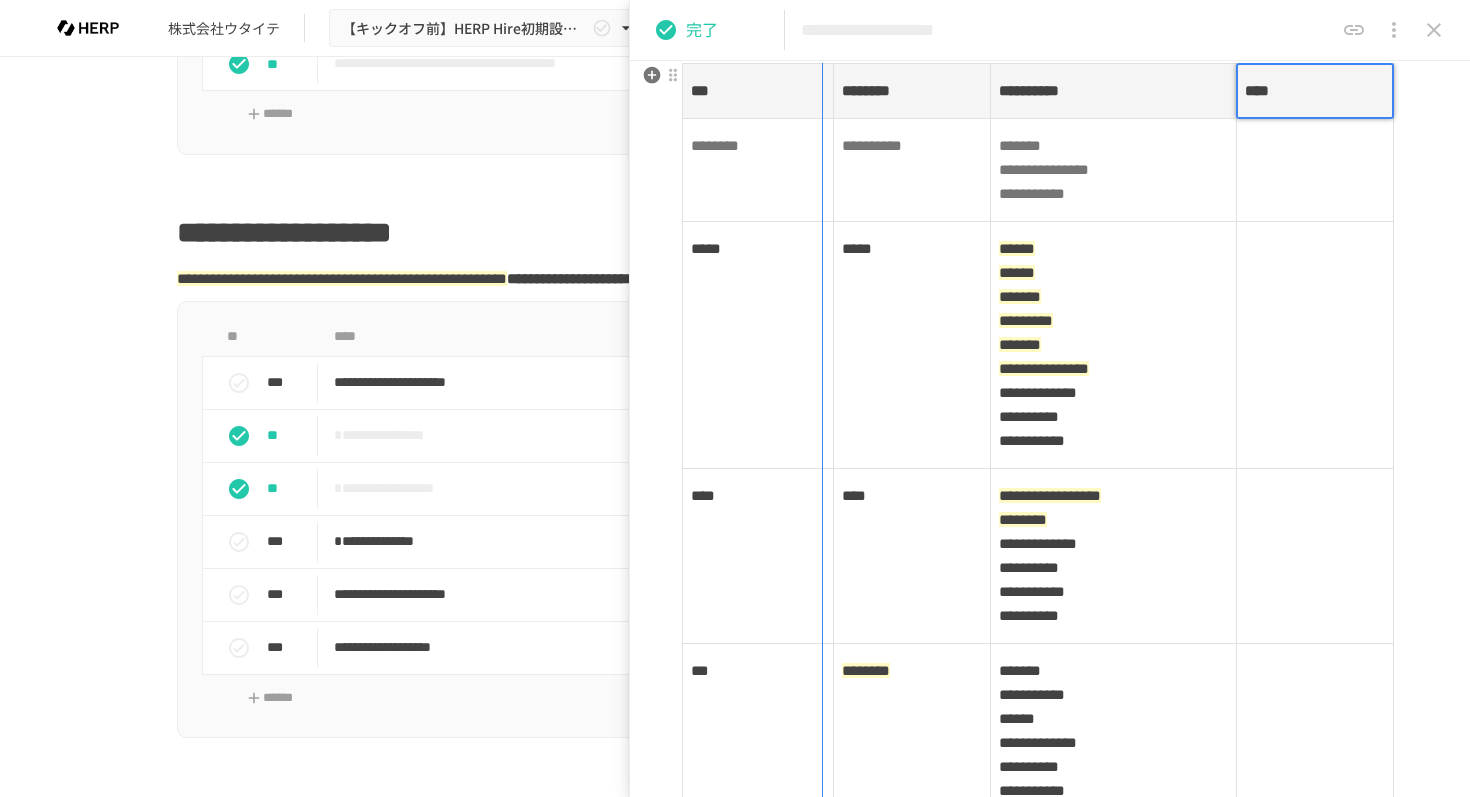 click on "**********" at bounding box center [1050, 617] 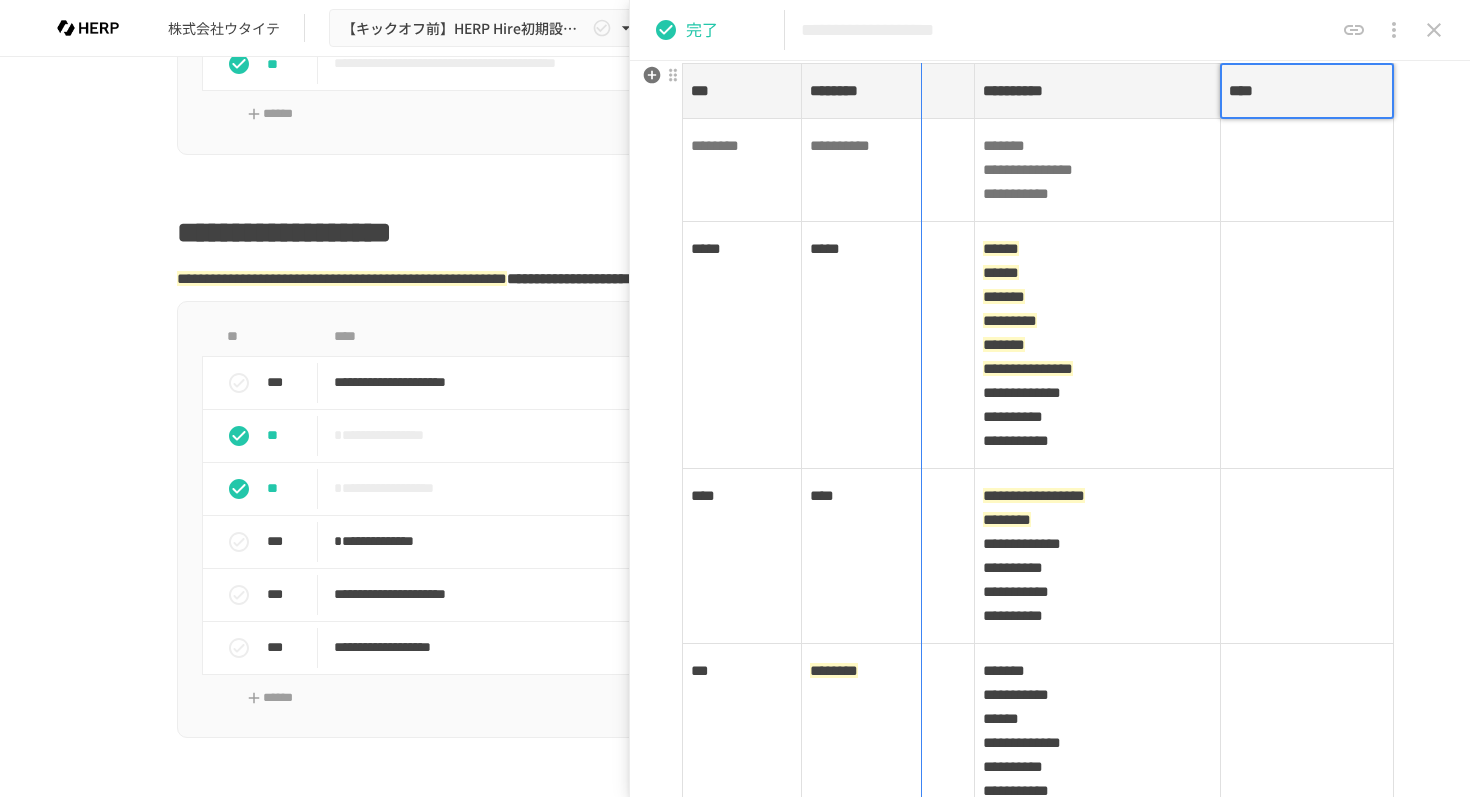drag, startPoint x: 971, startPoint y: 186, endPoint x: 920, endPoint y: 186, distance: 51 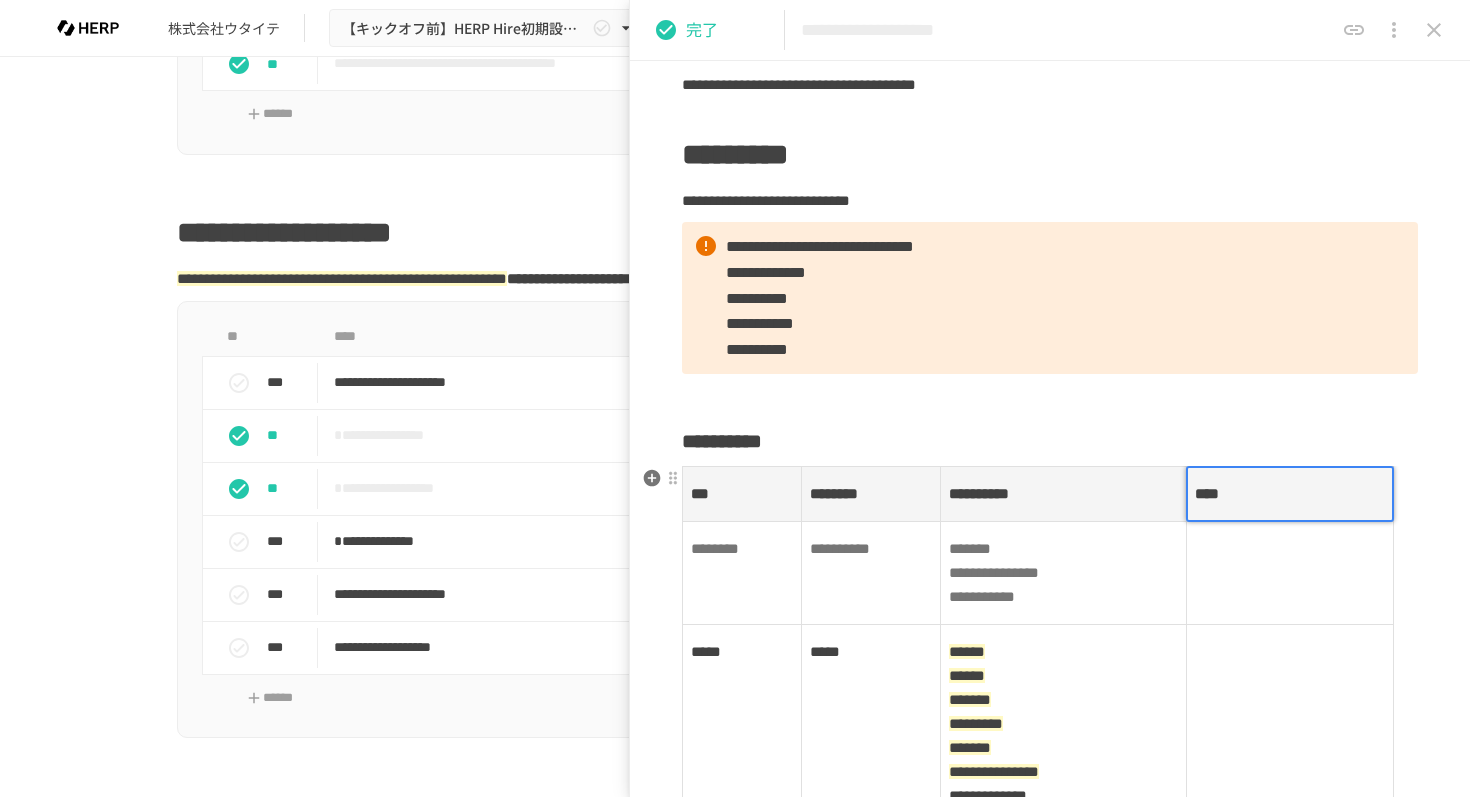 scroll, scrollTop: 0, scrollLeft: 0, axis: both 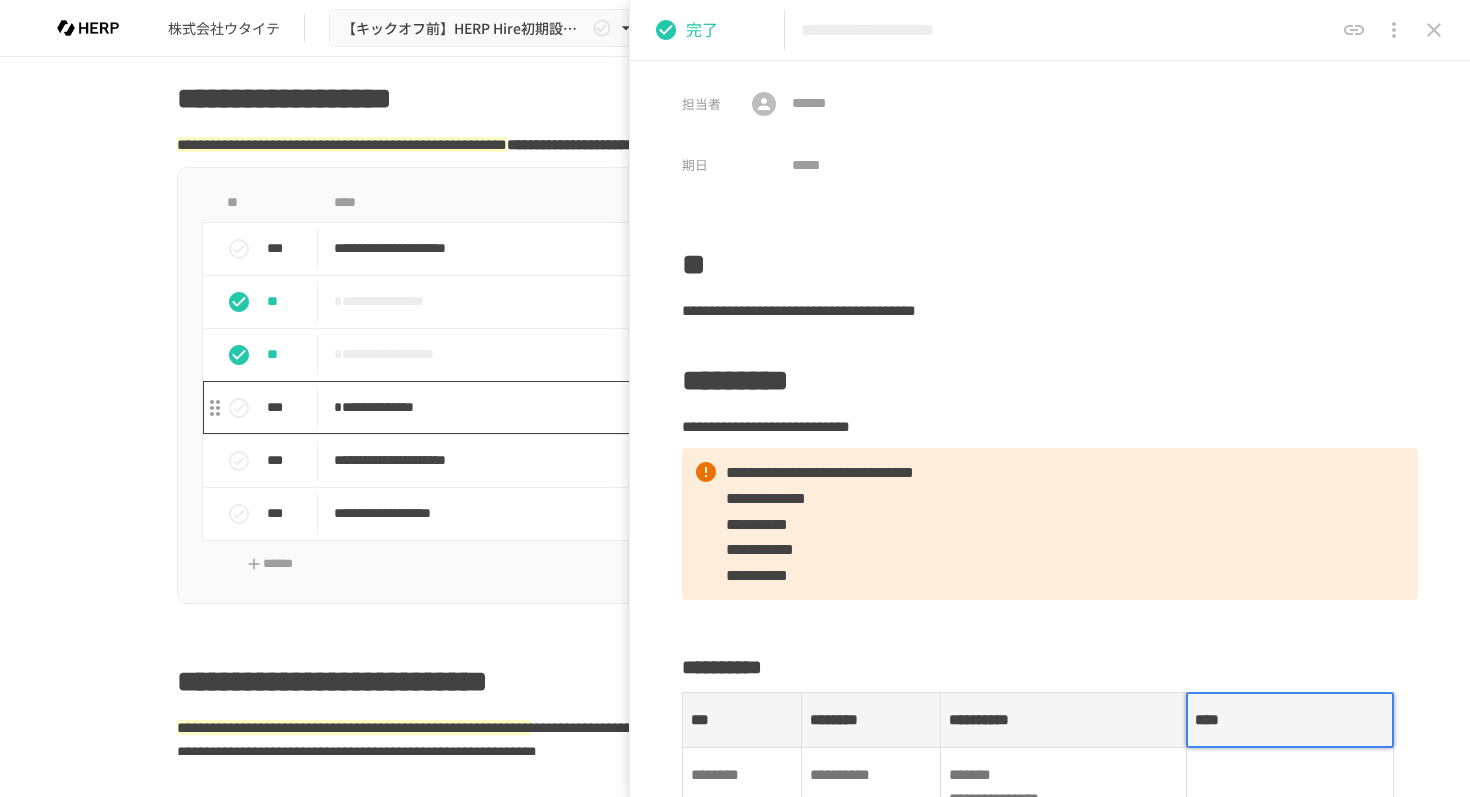 click on "**********" at bounding box center (693, 407) 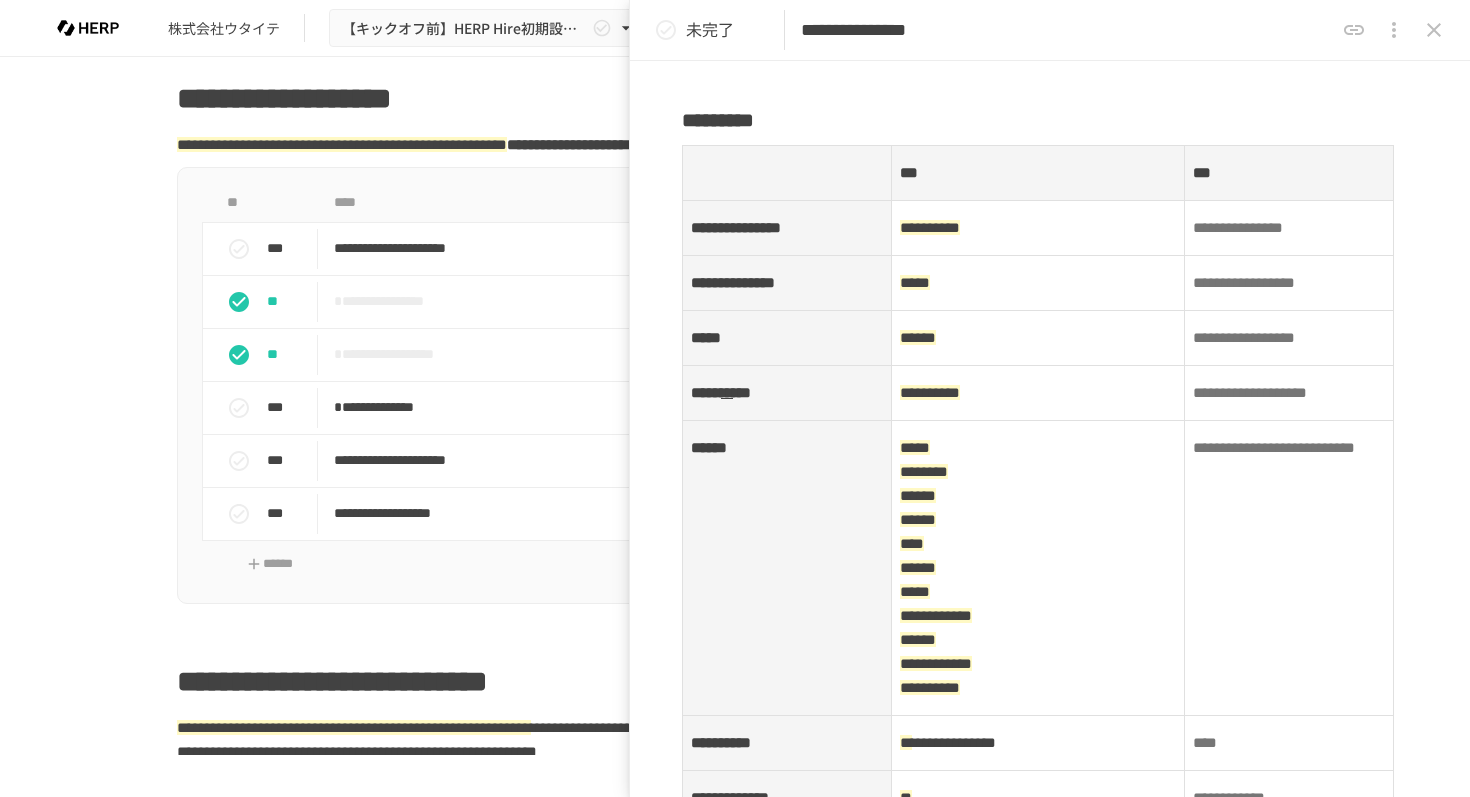 scroll, scrollTop: 582, scrollLeft: 0, axis: vertical 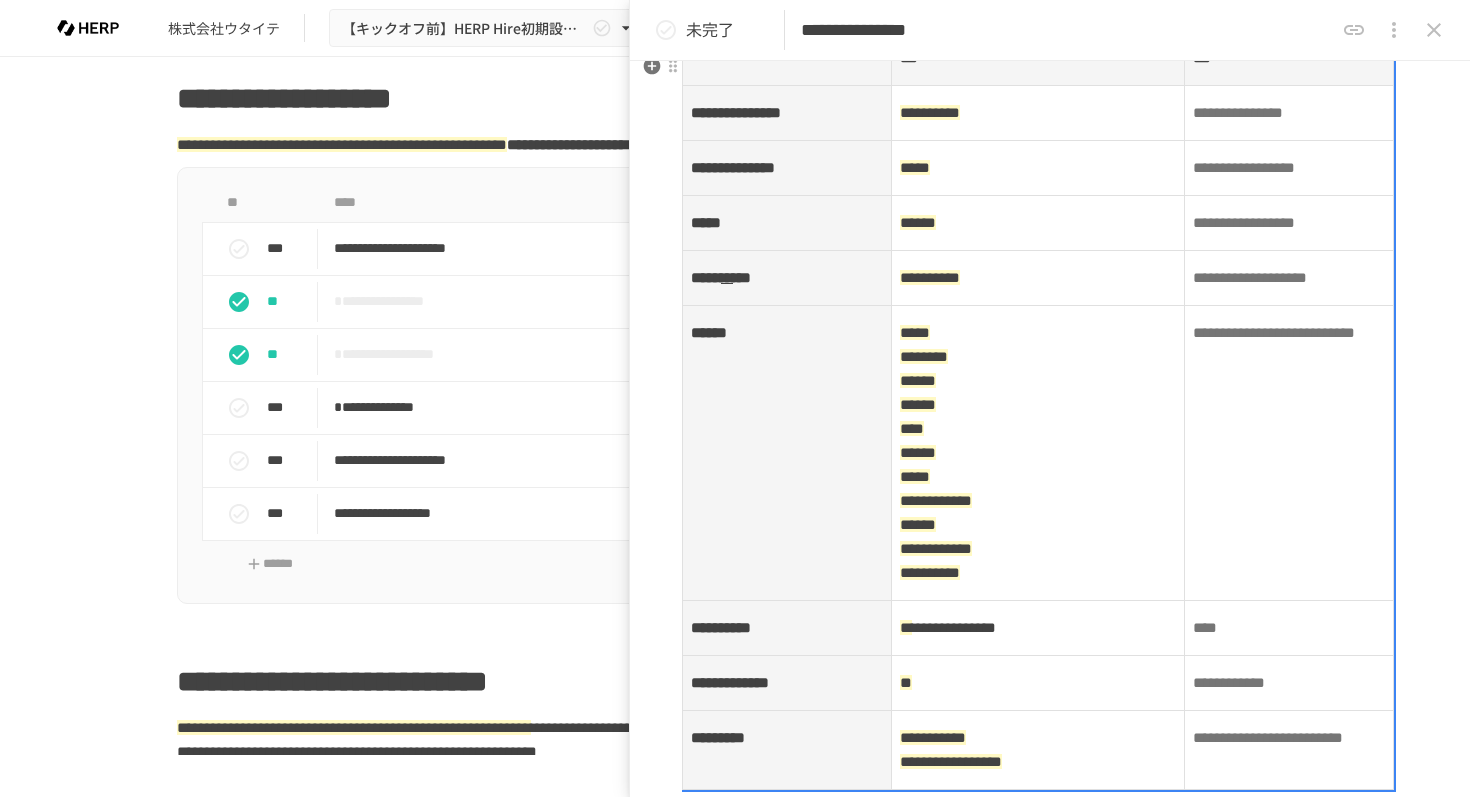 drag, startPoint x: 1394, startPoint y: 154, endPoint x: 1284, endPoint y: 170, distance: 111.15755 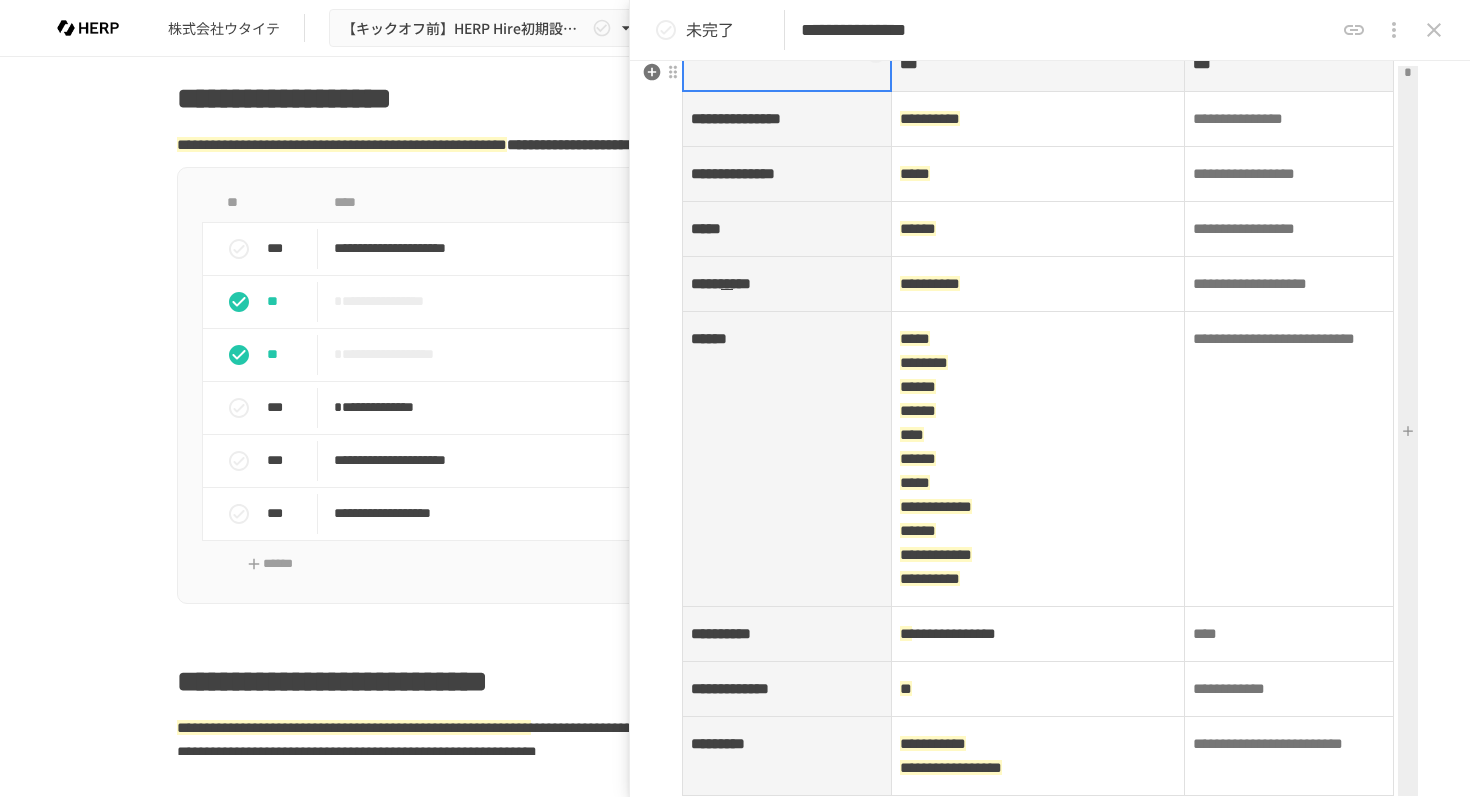 click at bounding box center [1408, 431] 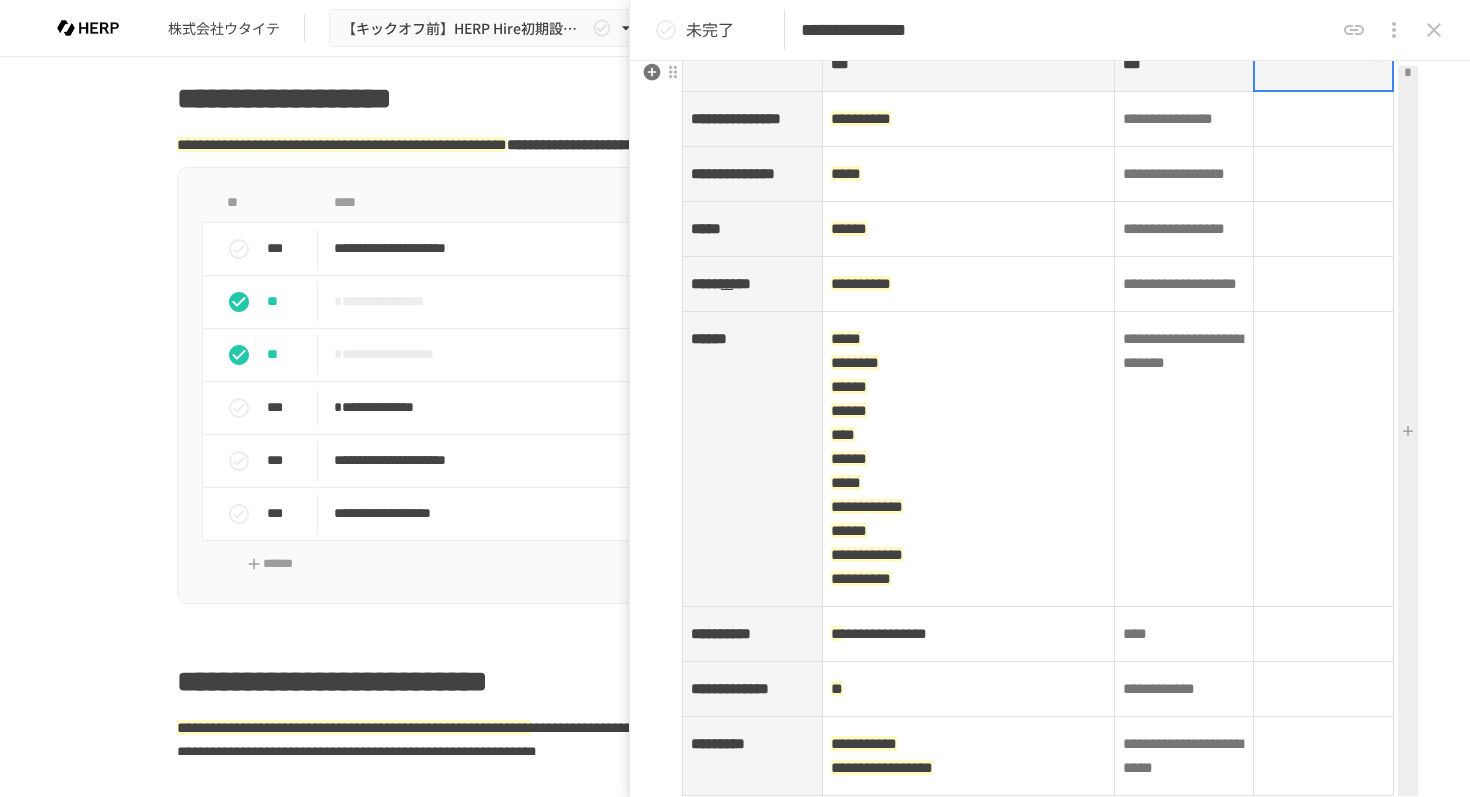 click at bounding box center [1324, 64] 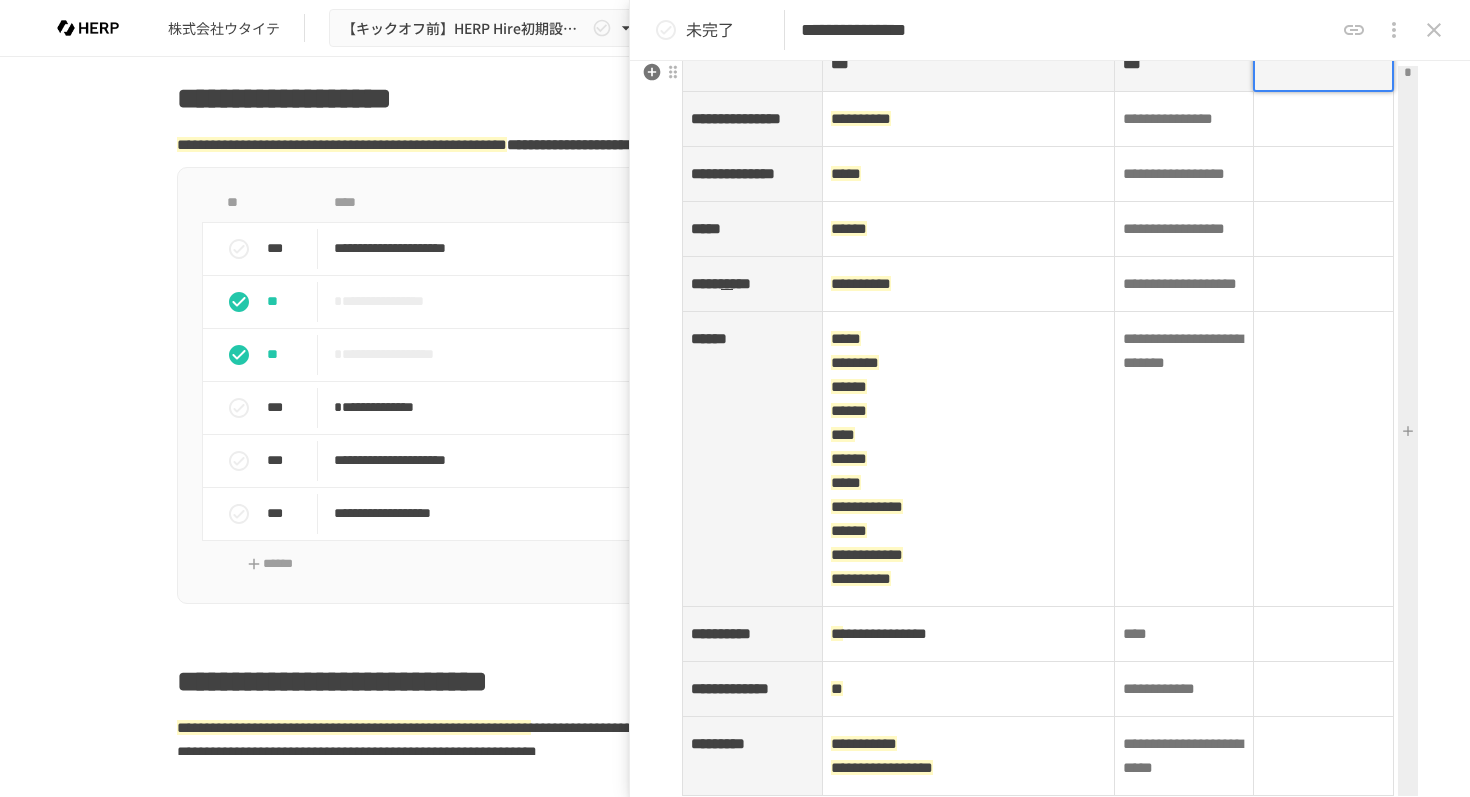 click at bounding box center (1323, 64) 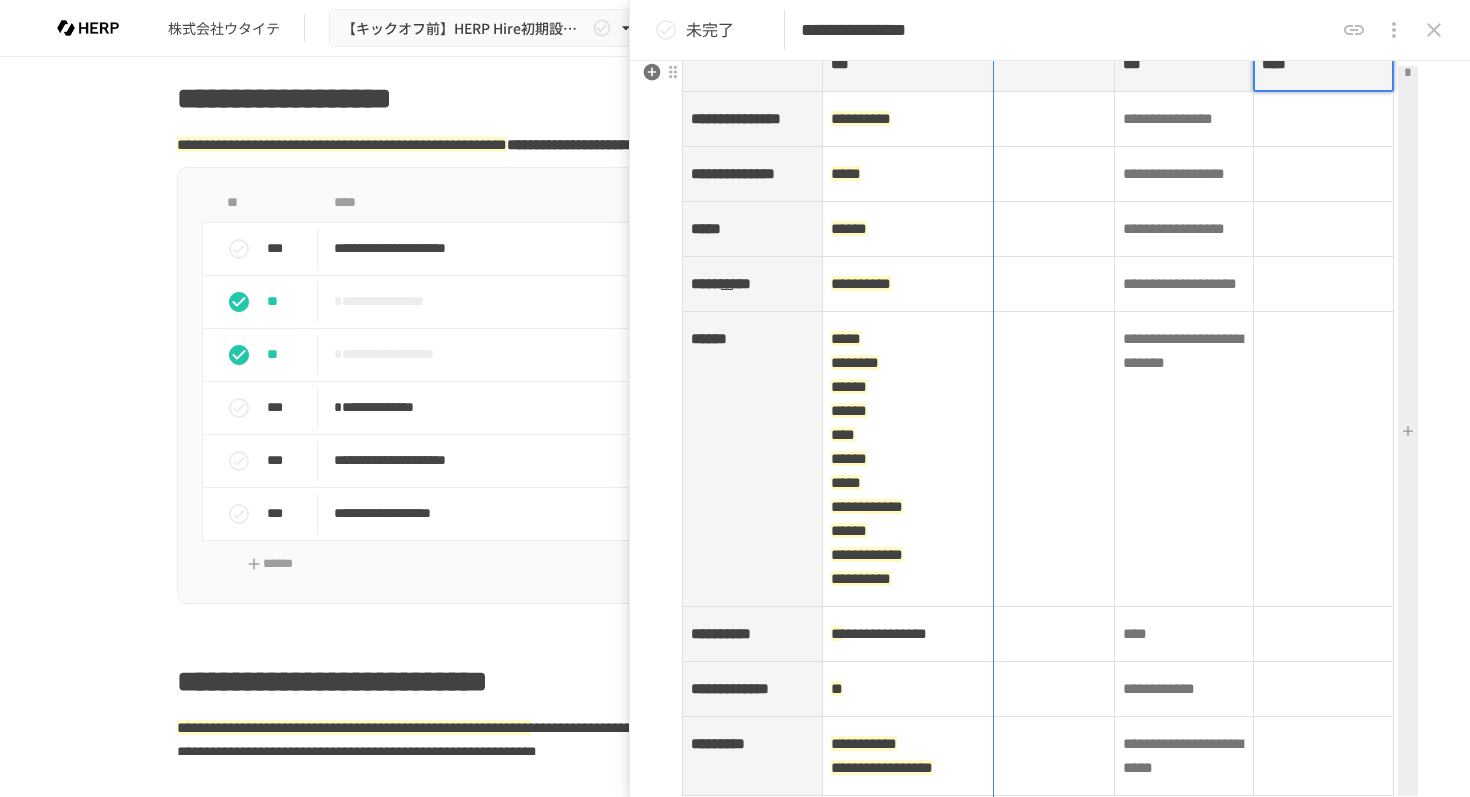 drag, startPoint x: 1112, startPoint y: 253, endPoint x: 981, endPoint y: 276, distance: 133.00375 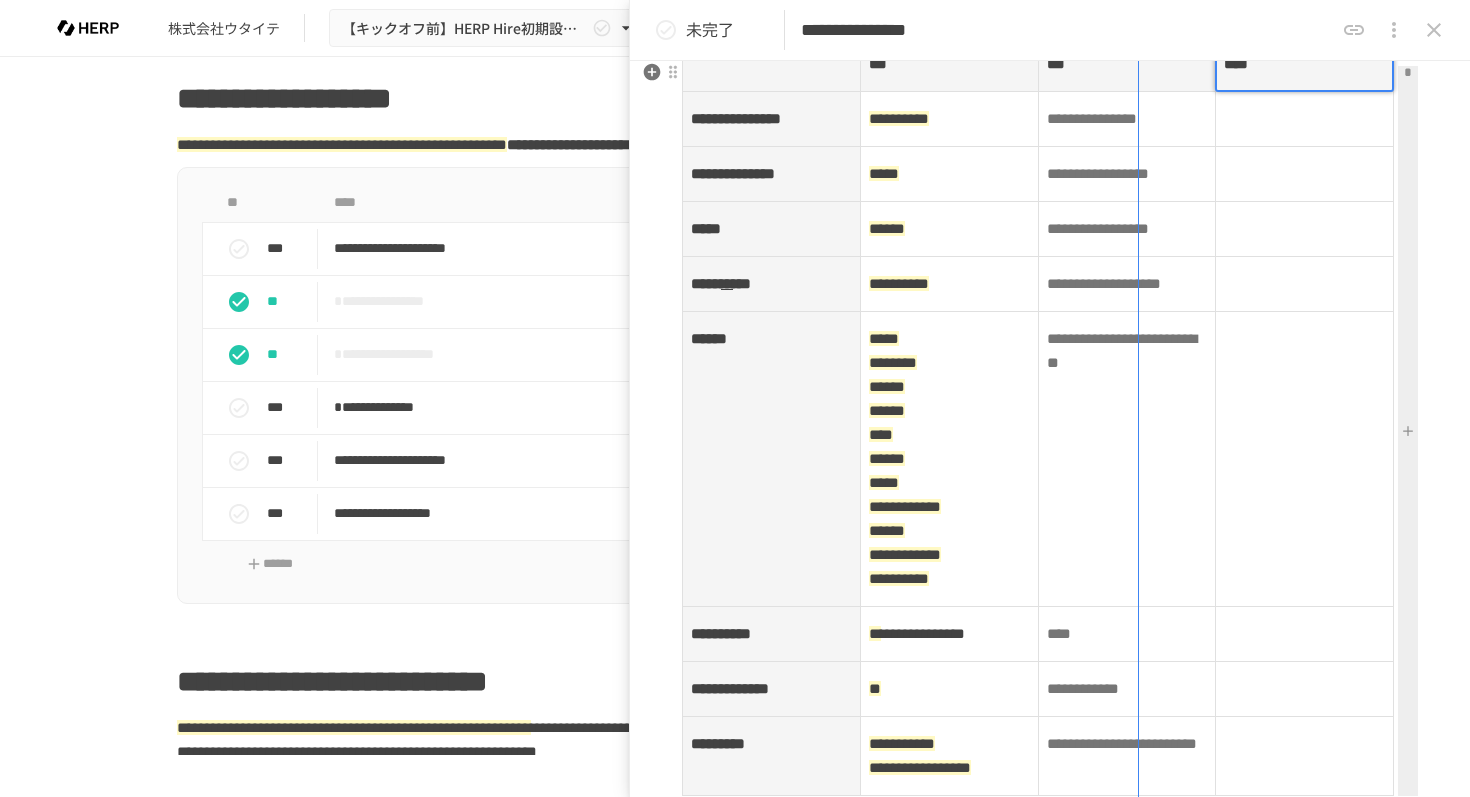 drag, startPoint x: 1215, startPoint y: 278, endPoint x: 1138, endPoint y: 276, distance: 77.02597 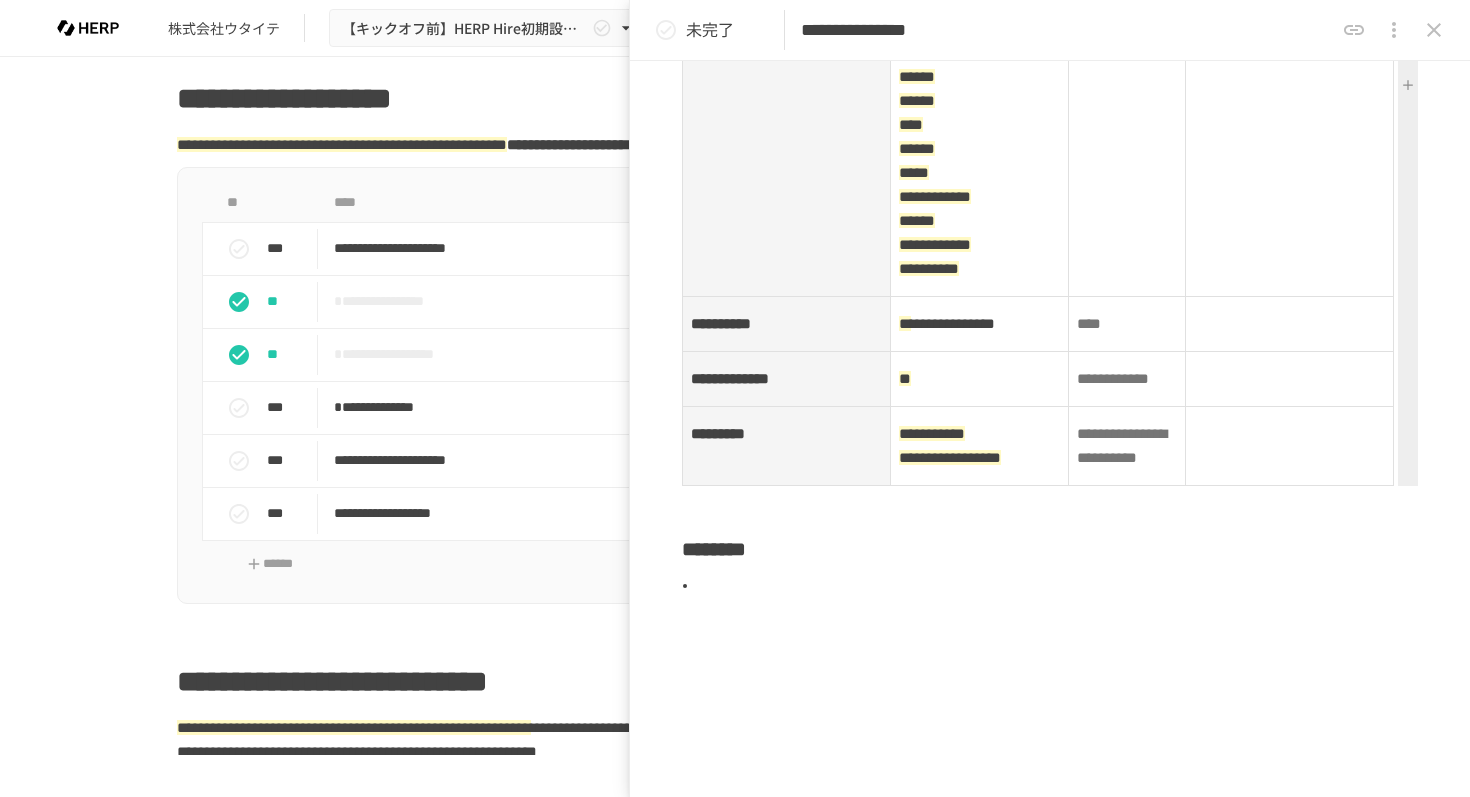 scroll, scrollTop: 1303, scrollLeft: 0, axis: vertical 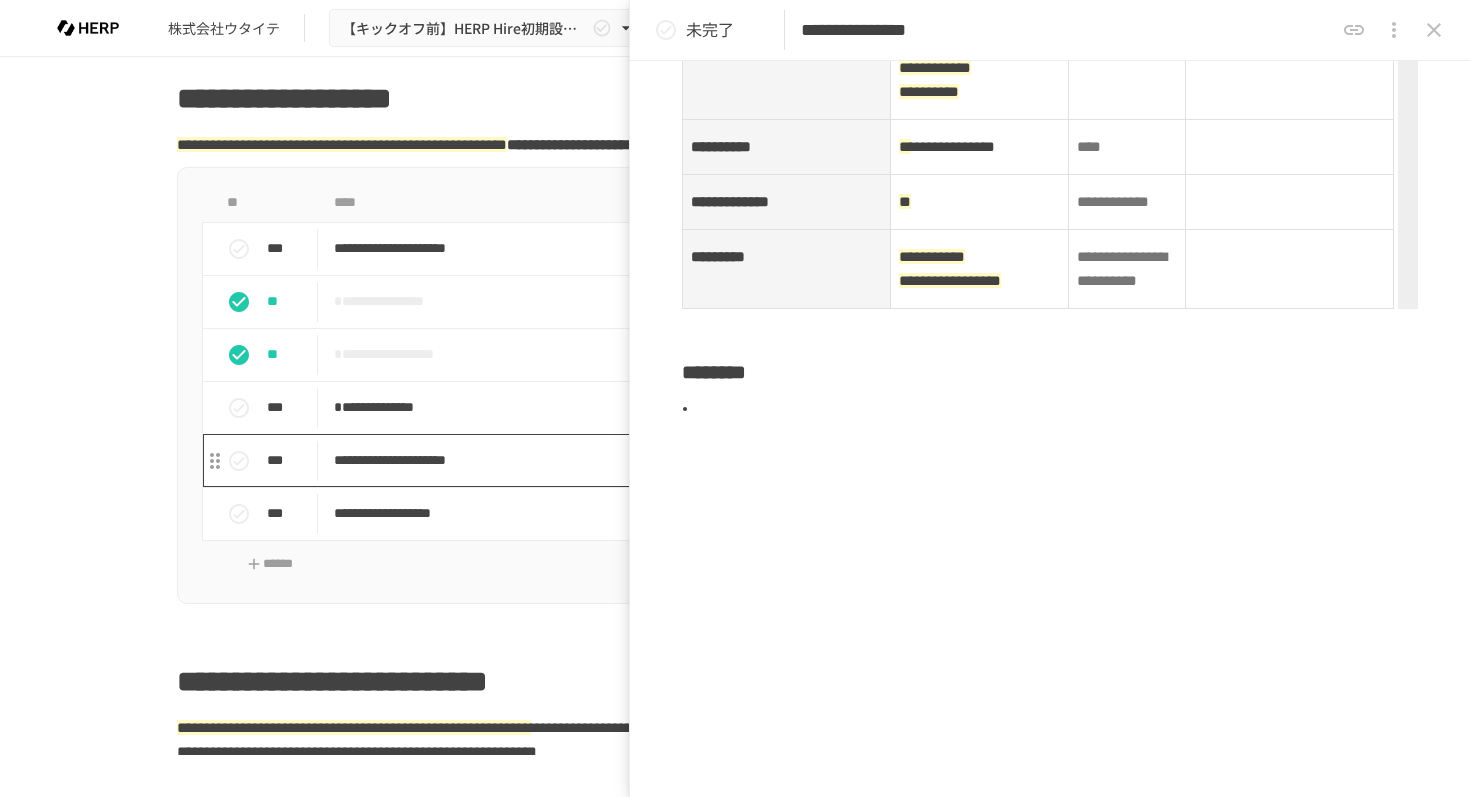 click on "**********" at bounding box center [693, 460] 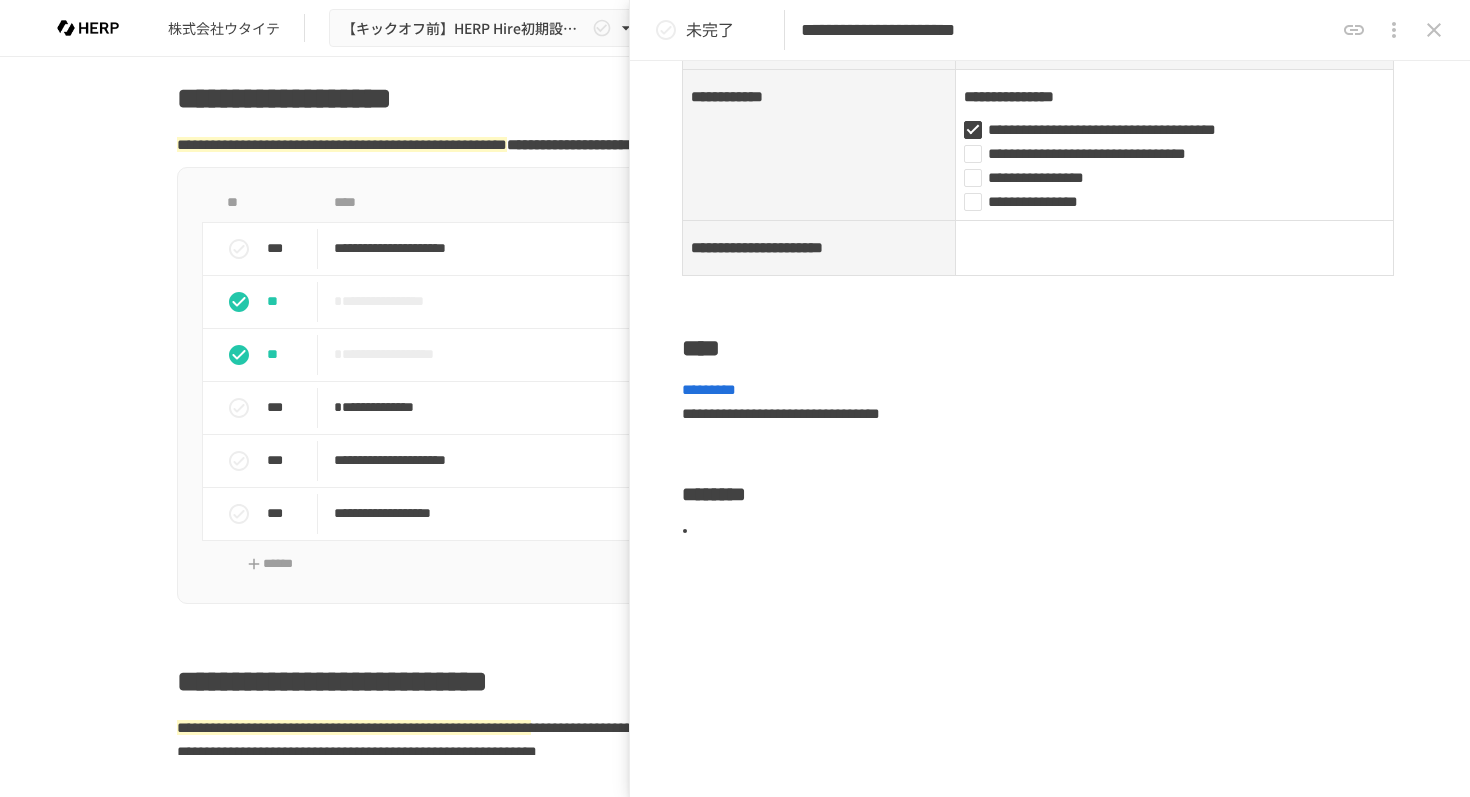 scroll, scrollTop: 543, scrollLeft: 0, axis: vertical 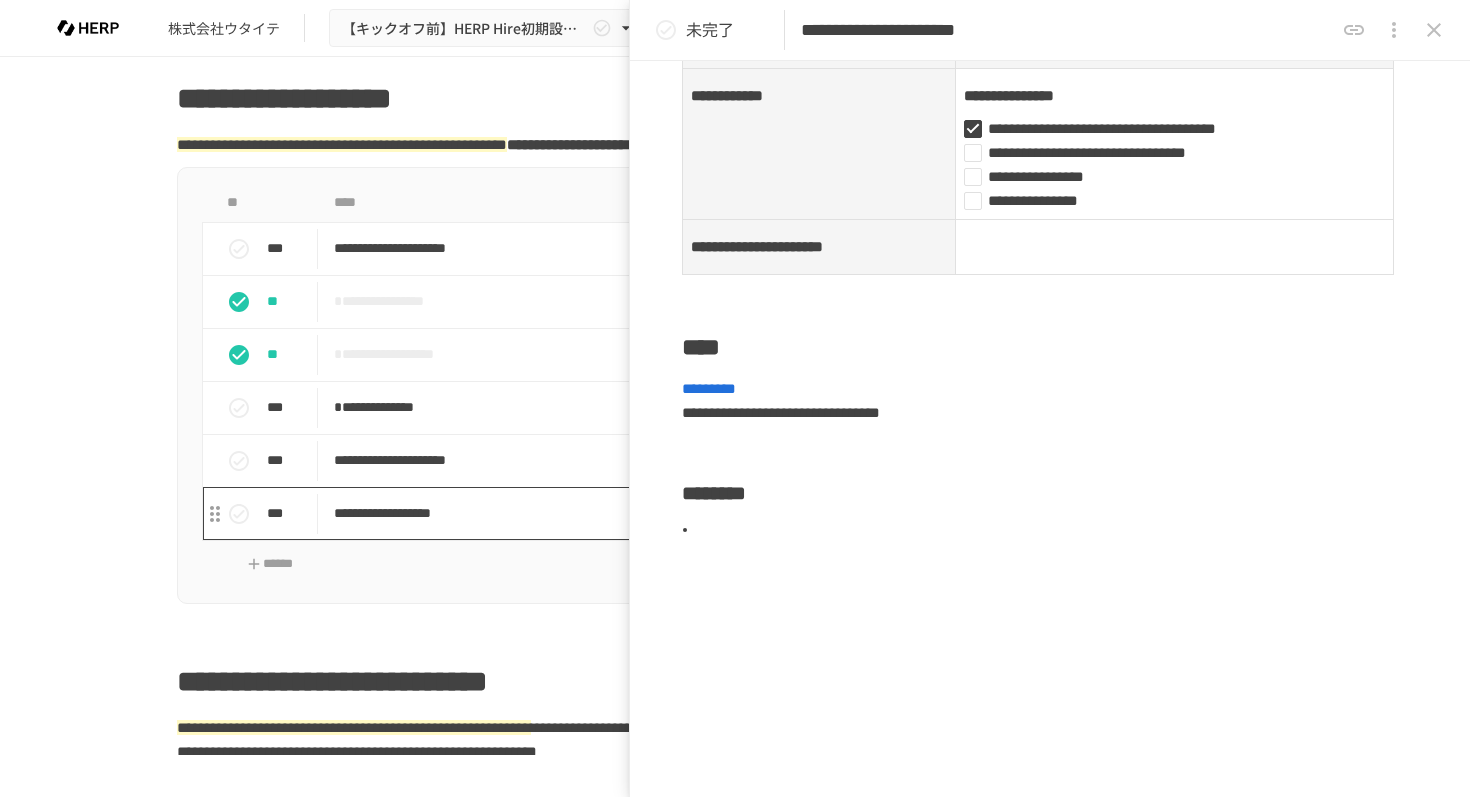 click on "**********" at bounding box center [693, 513] 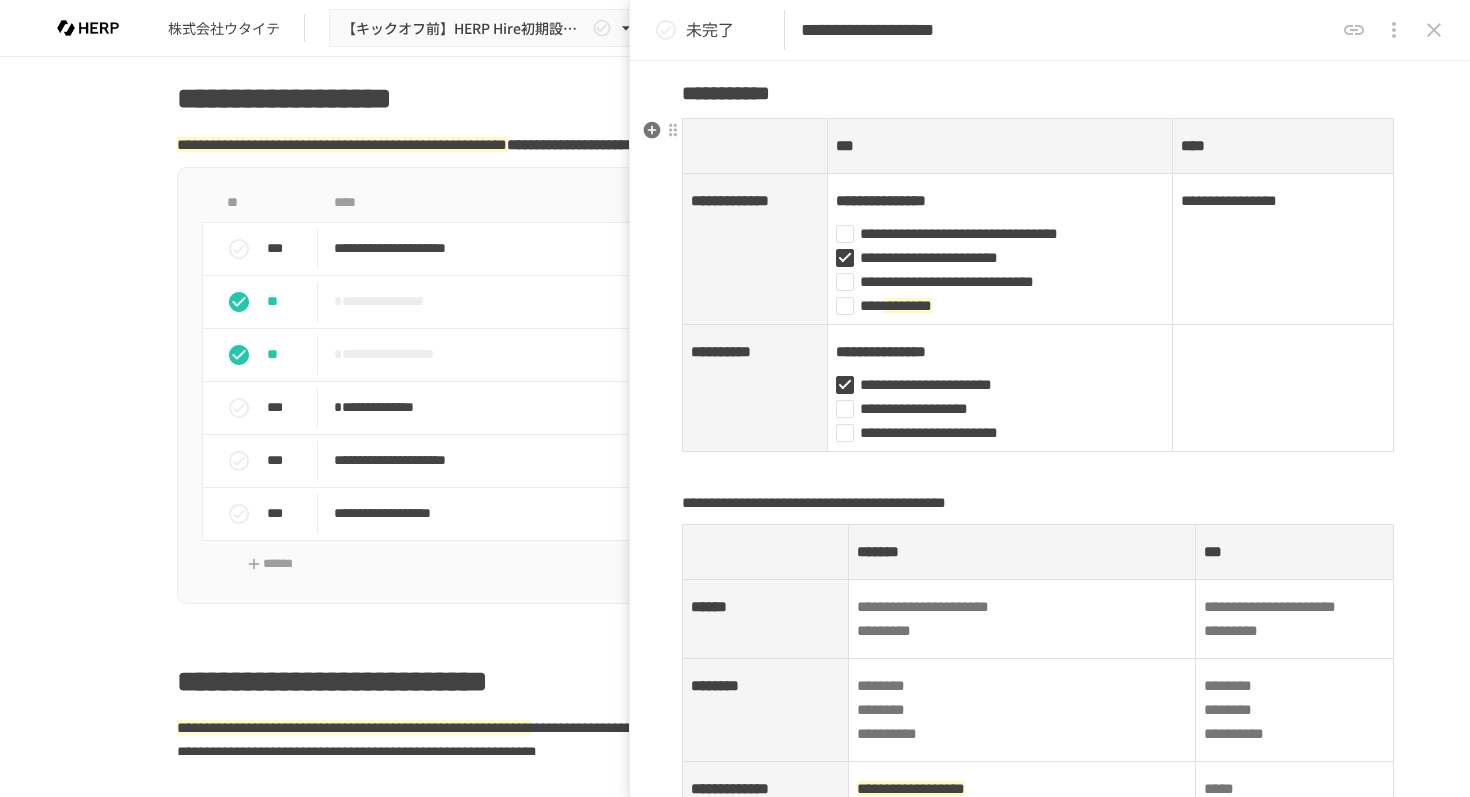 scroll, scrollTop: 391, scrollLeft: 0, axis: vertical 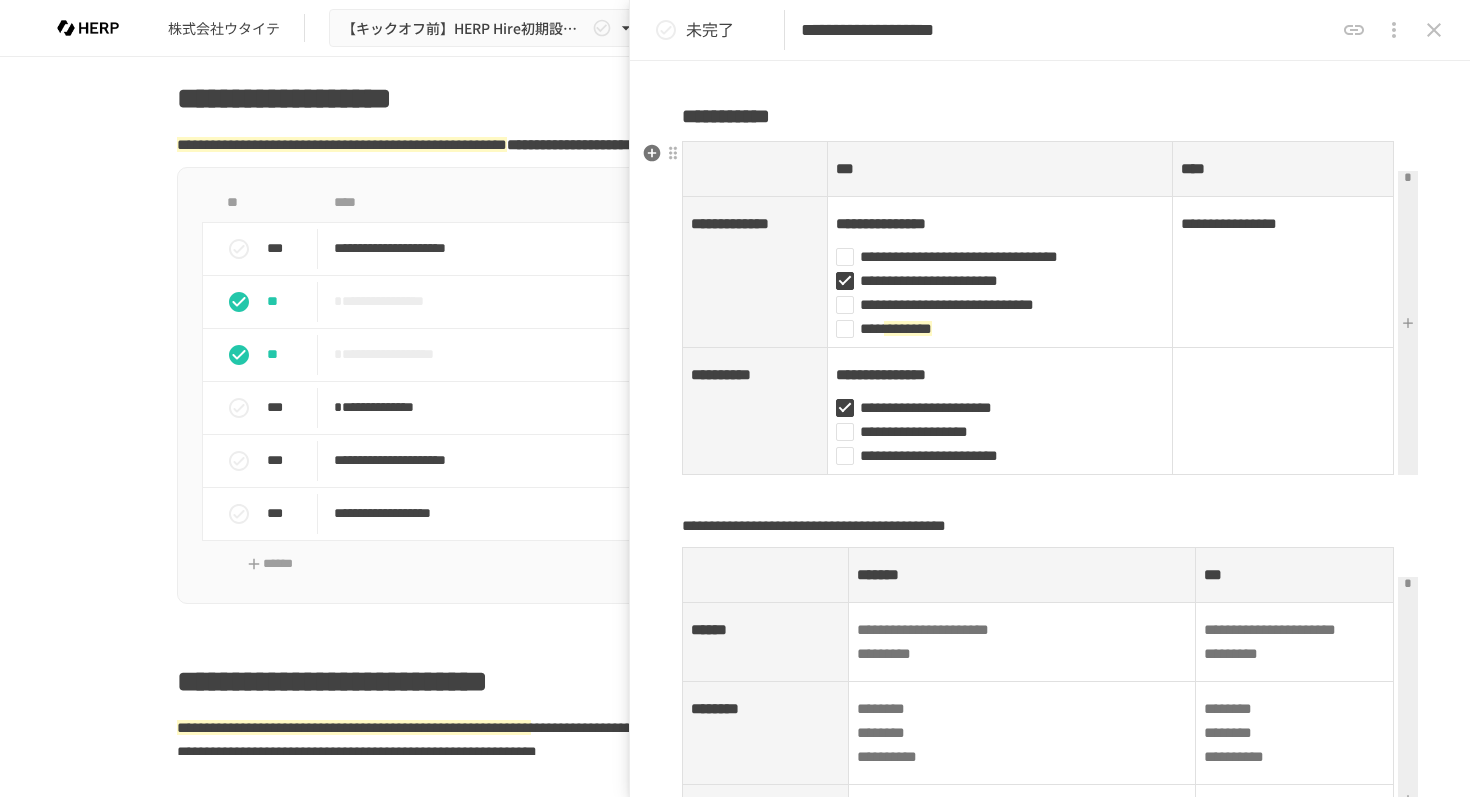 click at bounding box center [1408, 323] 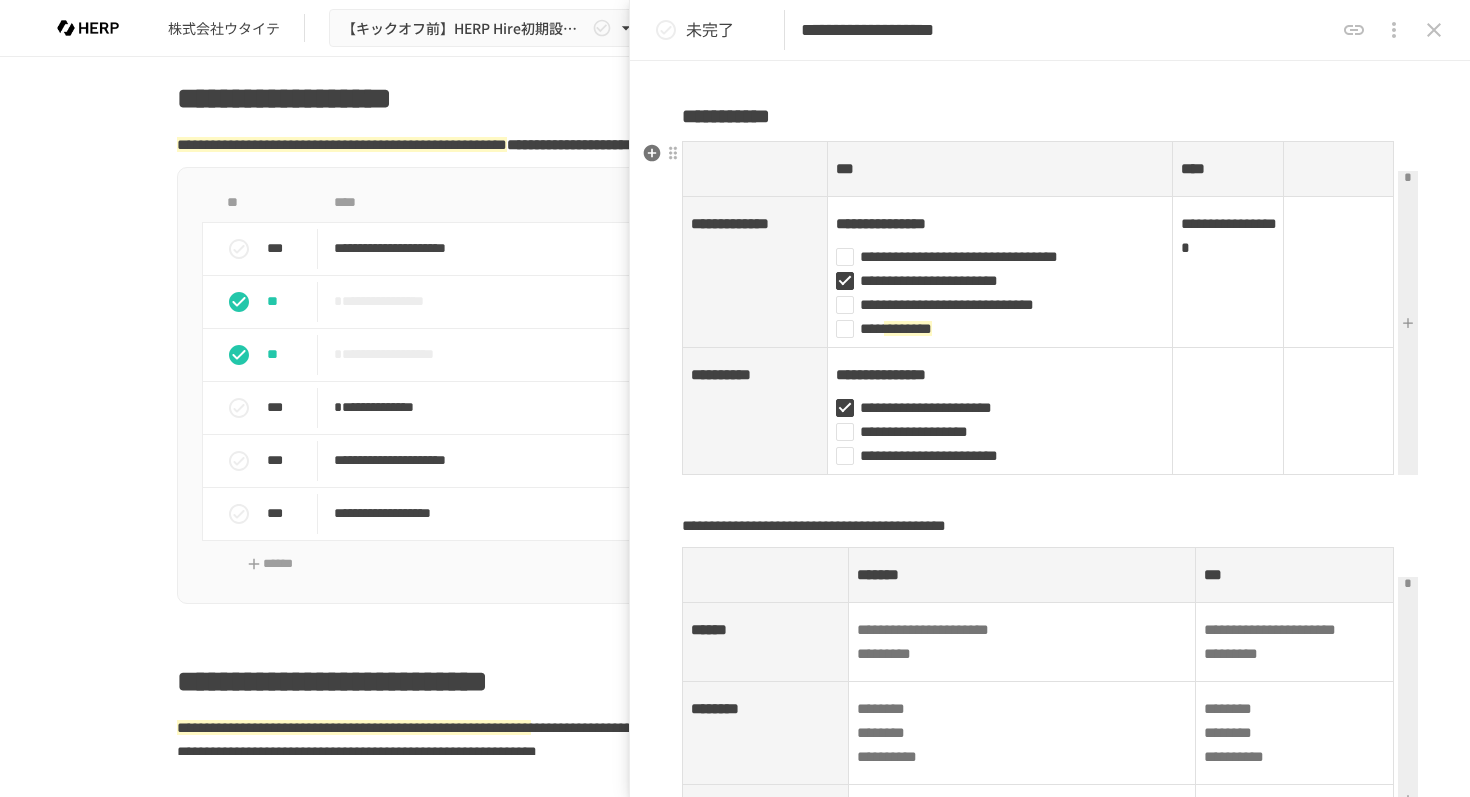 click at bounding box center (1338, 169) 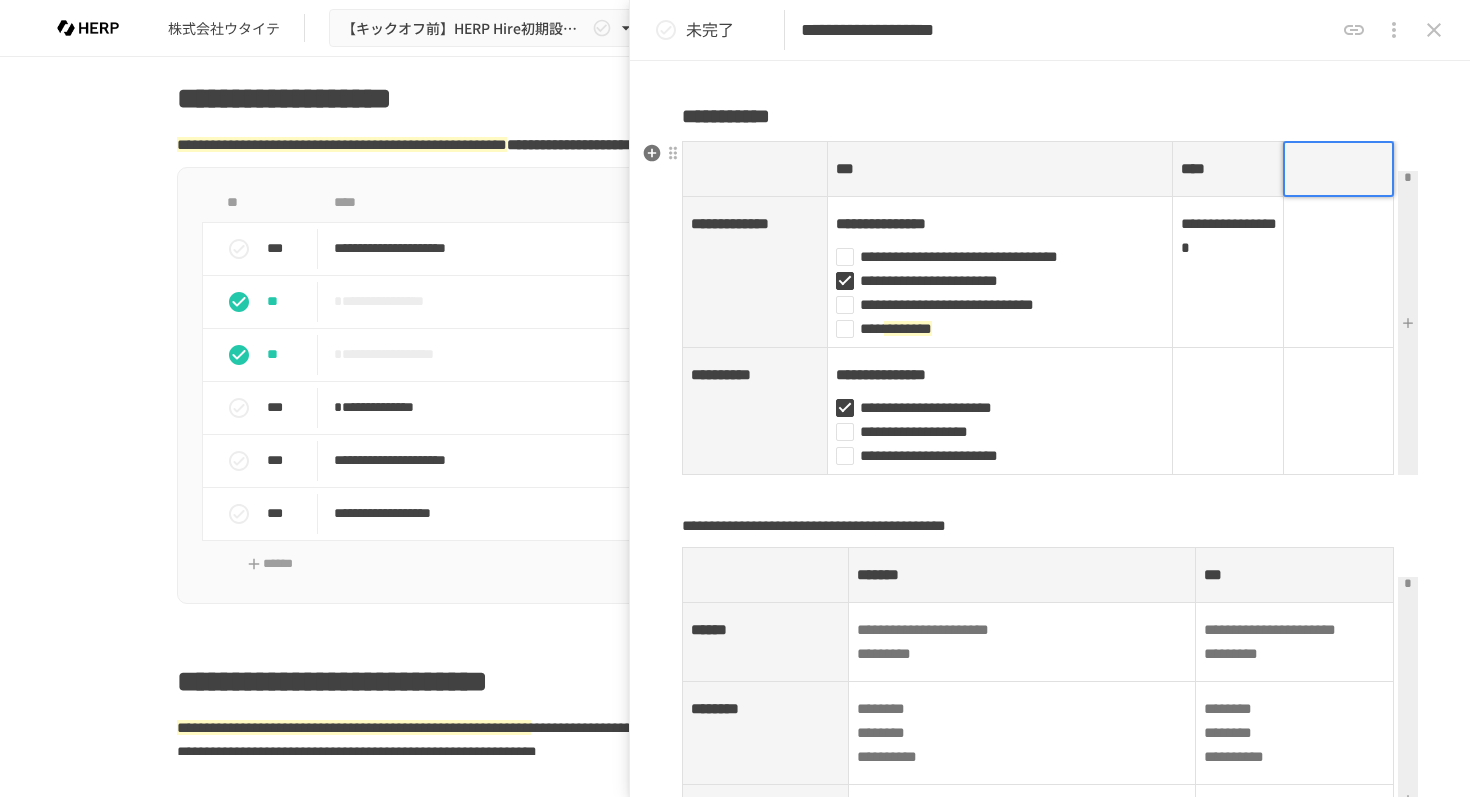 click at bounding box center (1338, 169) 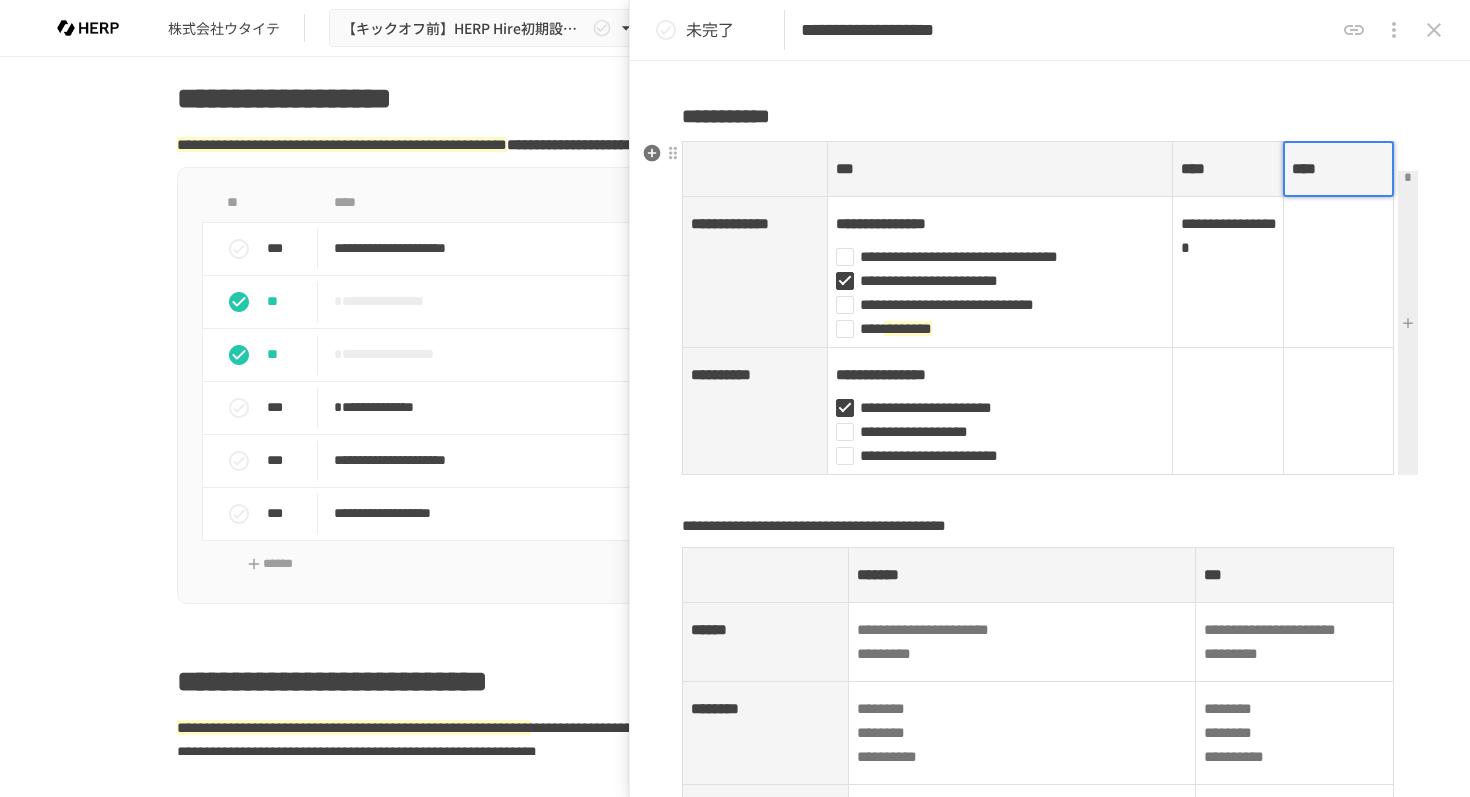 click on "**********" at bounding box center [1050, 2210] 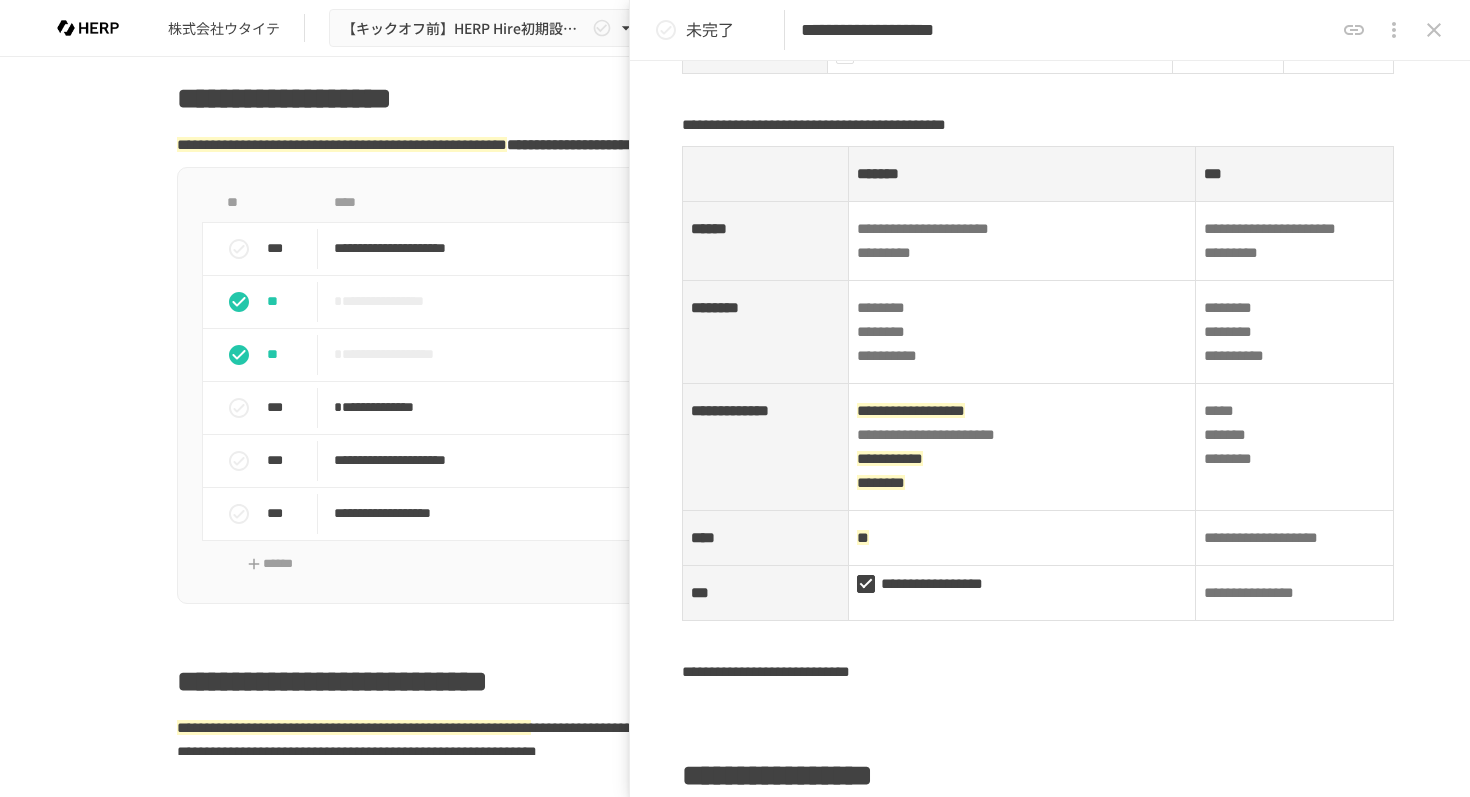scroll, scrollTop: 799, scrollLeft: 0, axis: vertical 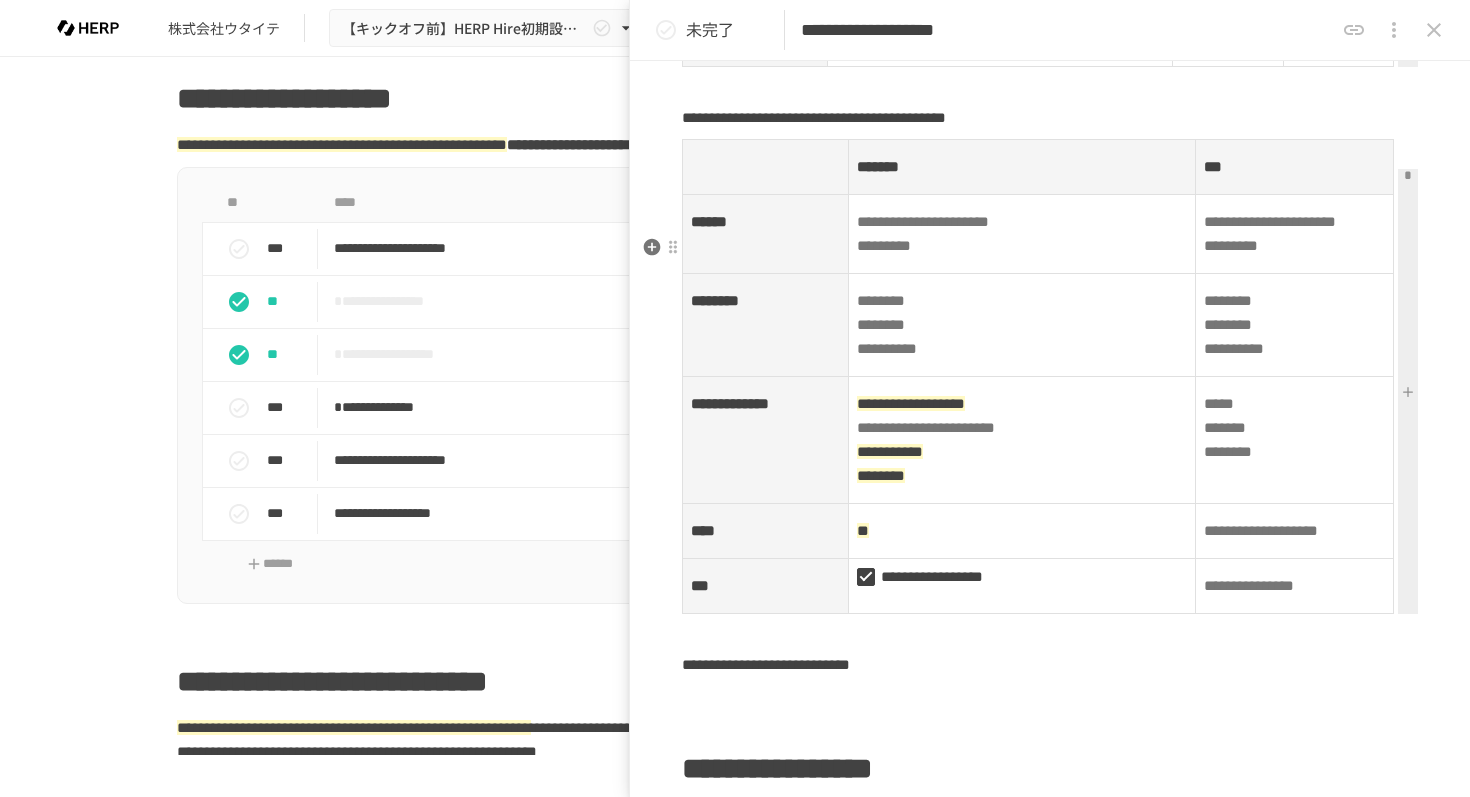 click at bounding box center [1408, 391] 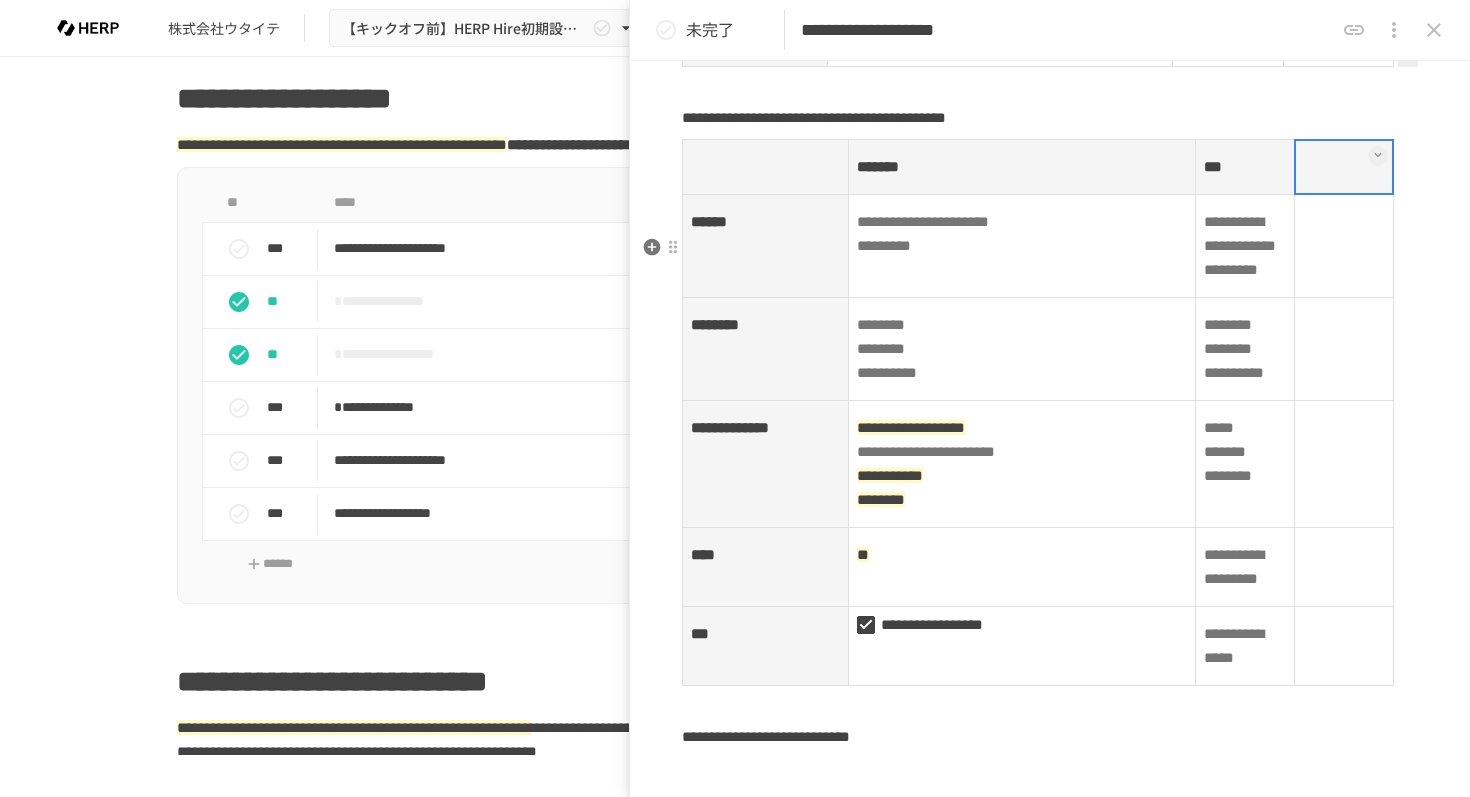 click at bounding box center (1343, 167) 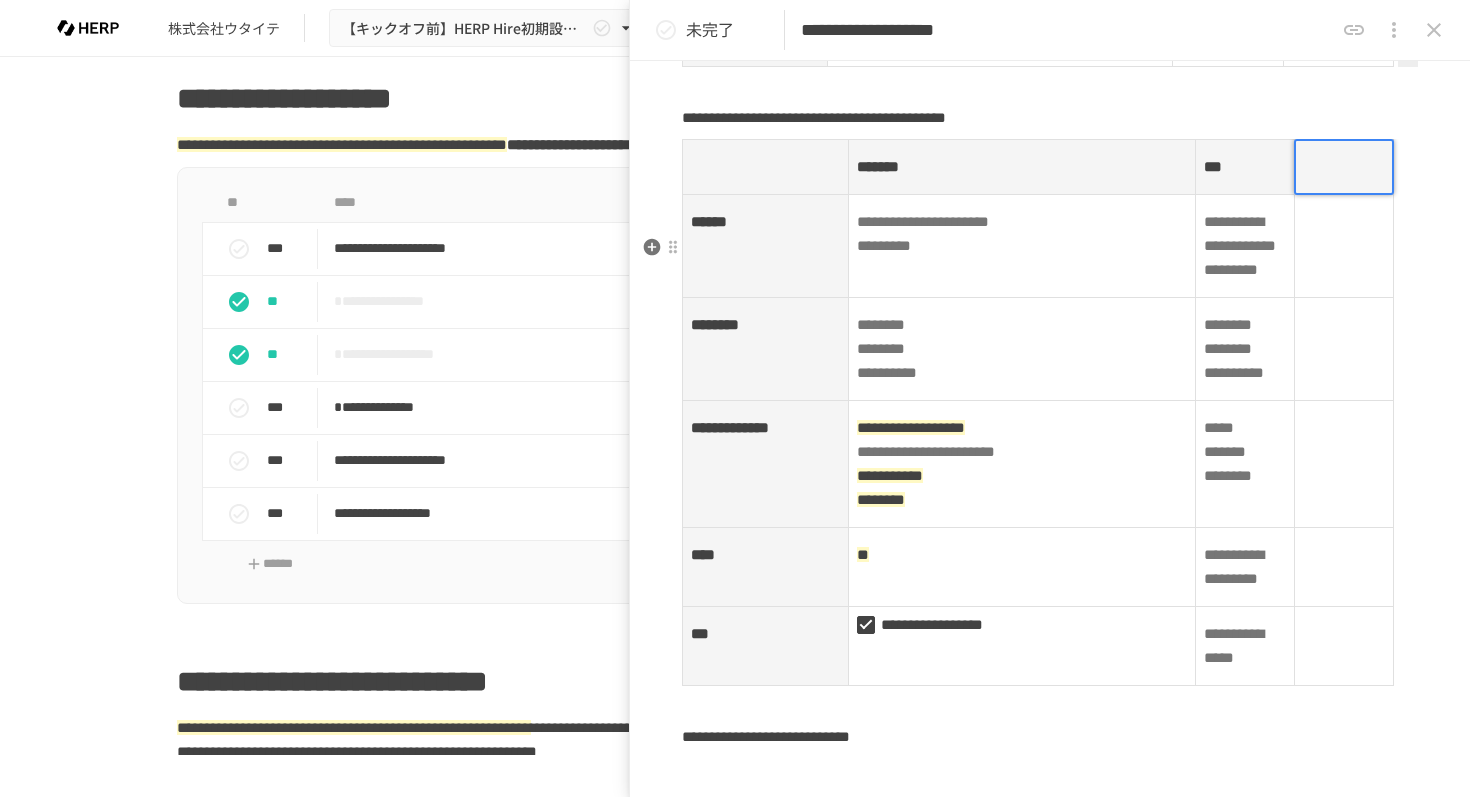 click at bounding box center [1344, 167] 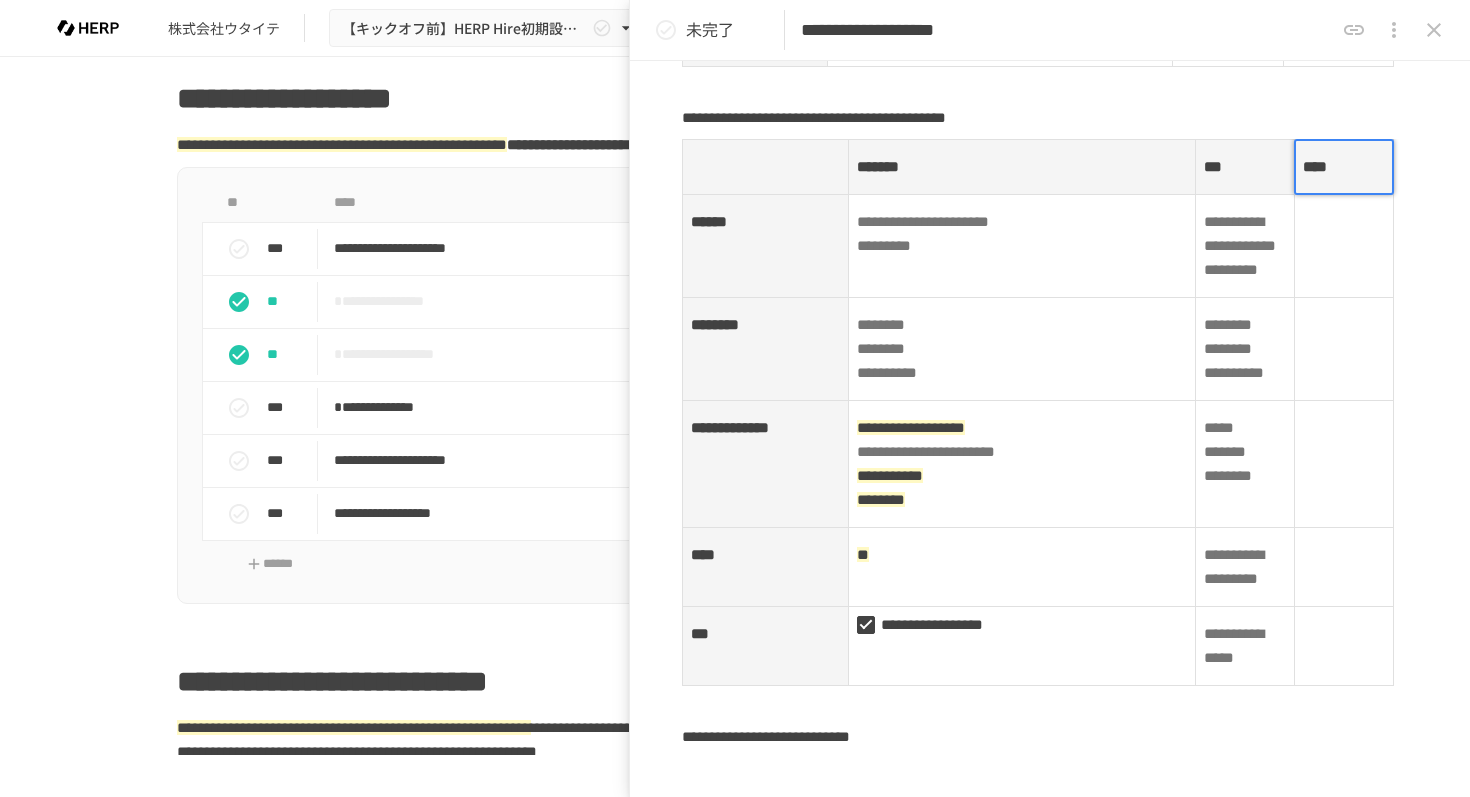 click on "**********" at bounding box center (735, 396) 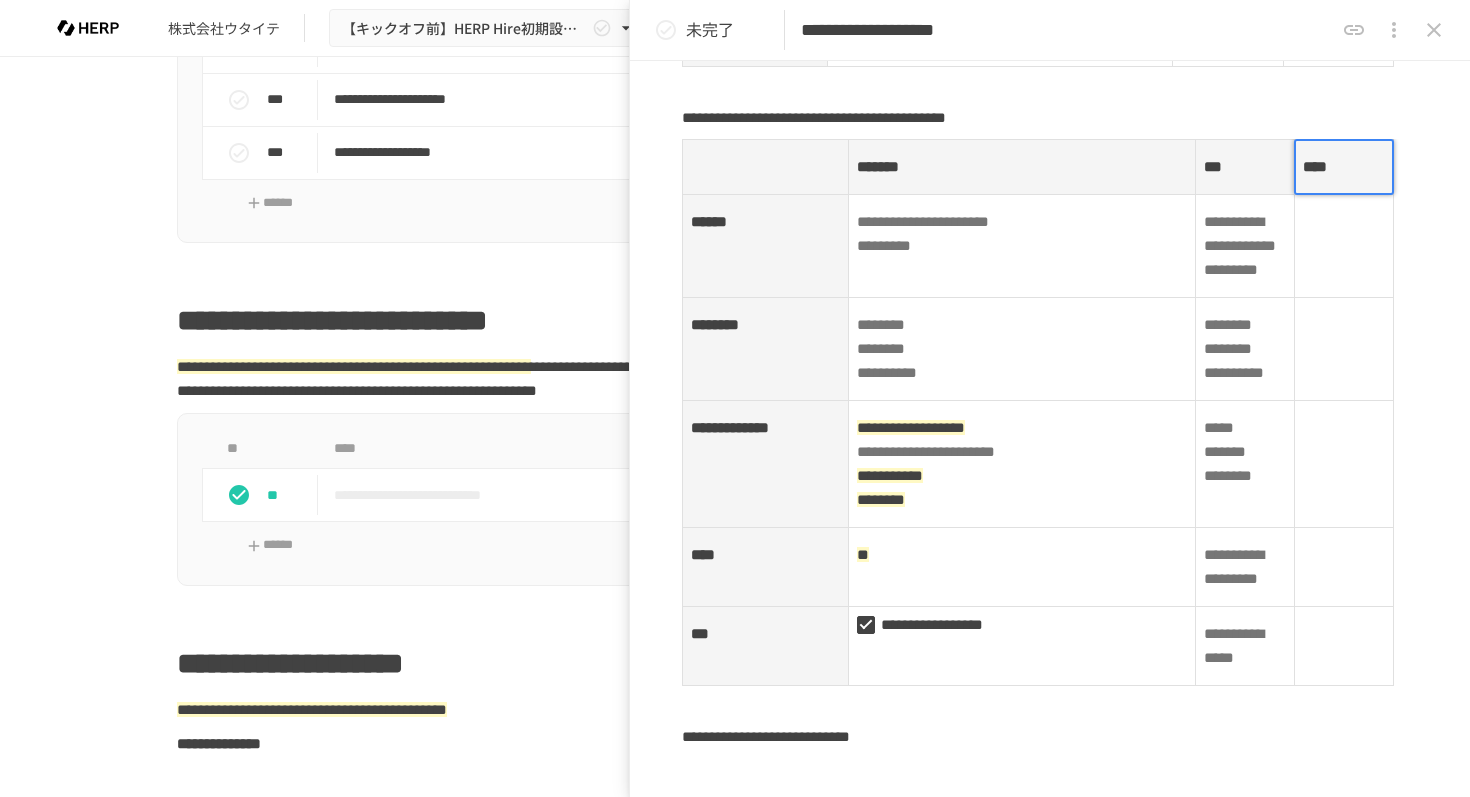 scroll, scrollTop: 3155, scrollLeft: 0, axis: vertical 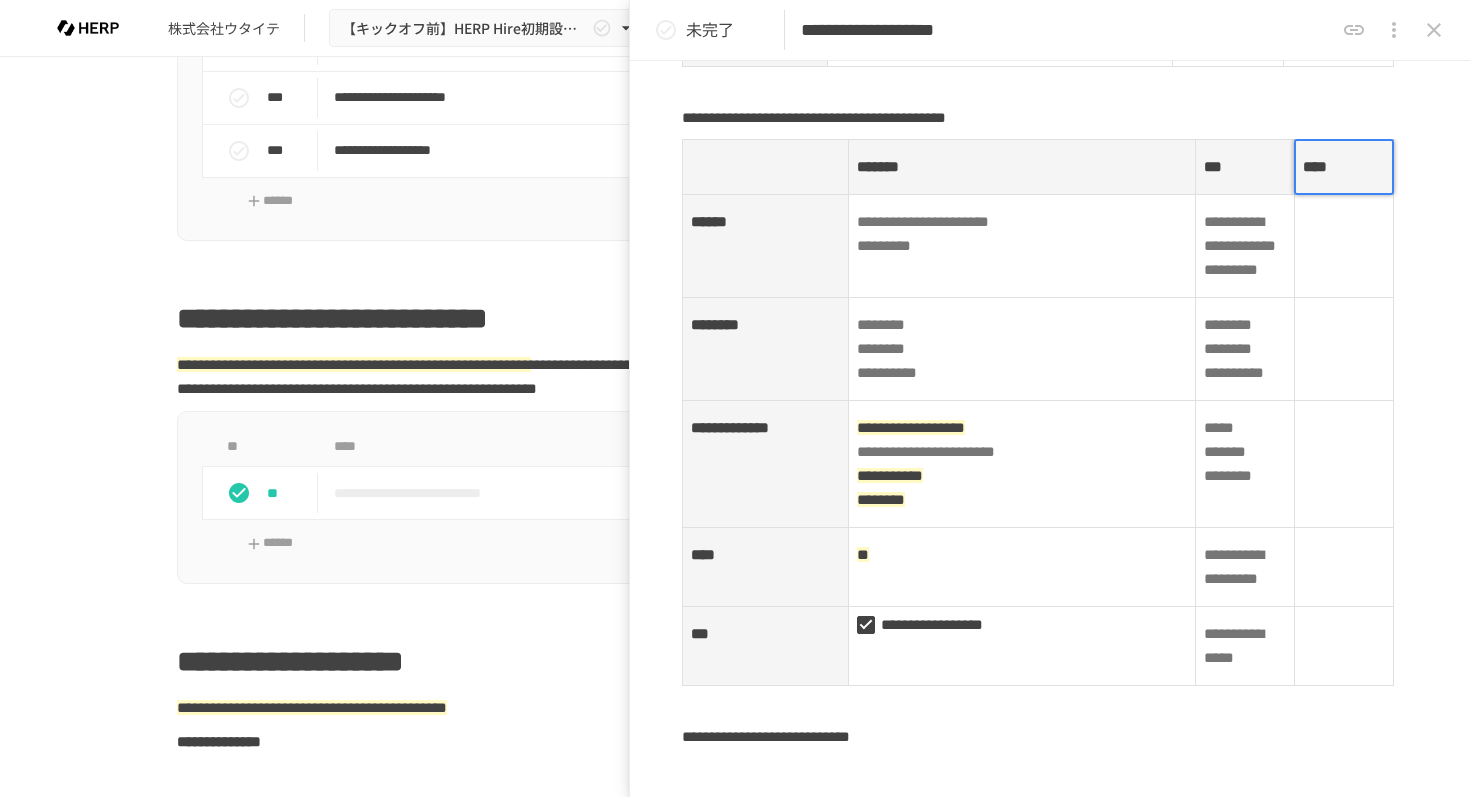 click on "**********" at bounding box center (735, 507) 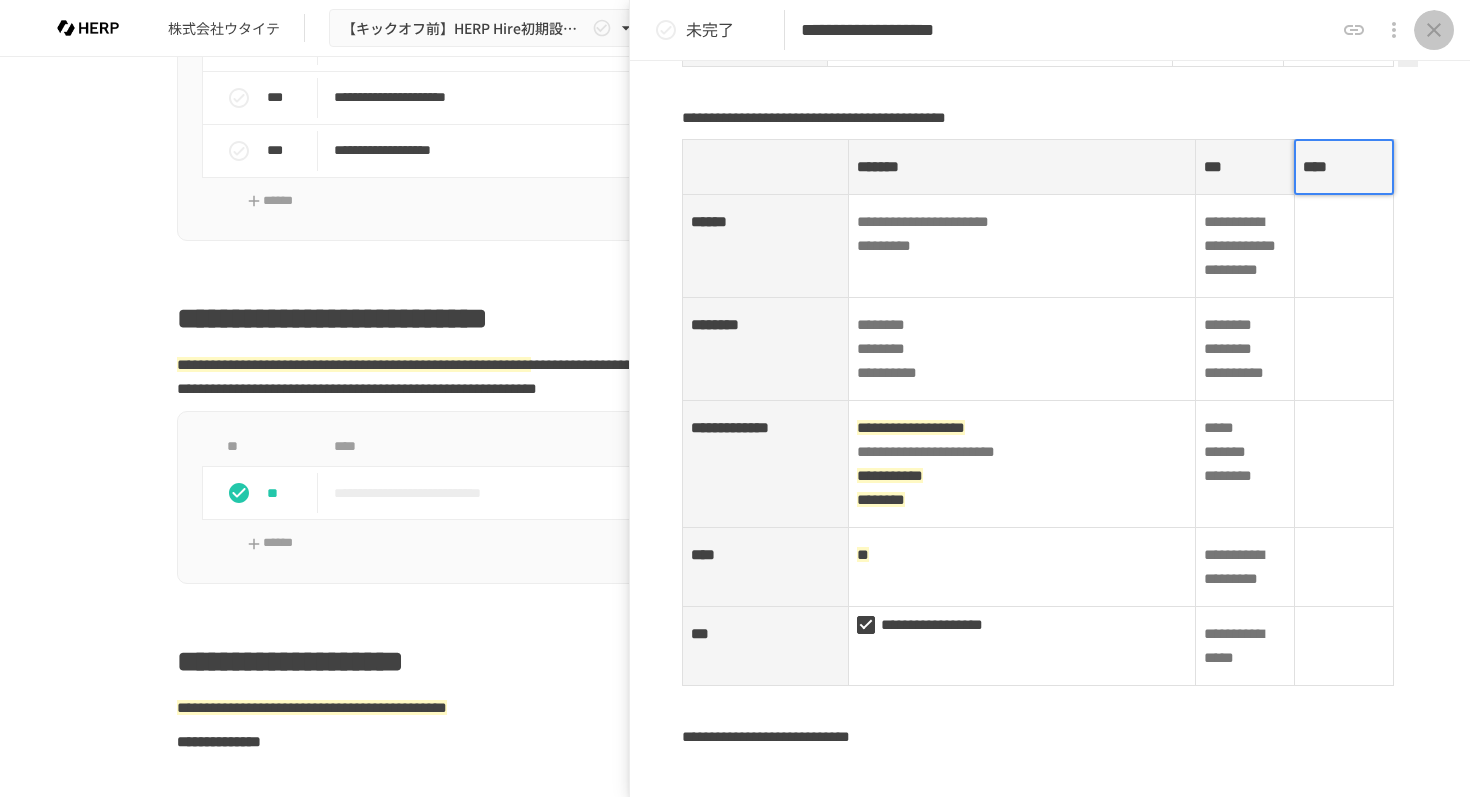 click 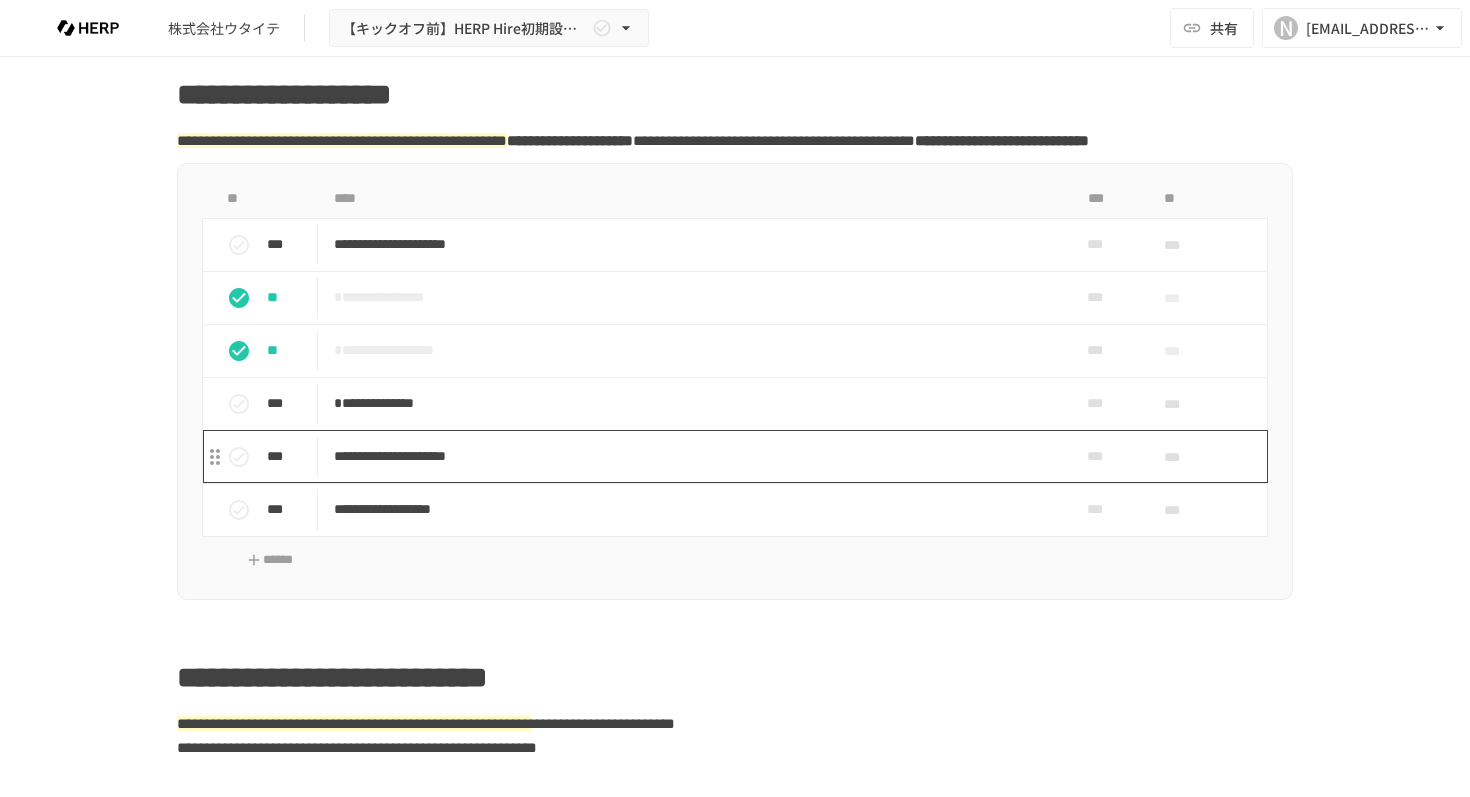 scroll, scrollTop: 2831, scrollLeft: 0, axis: vertical 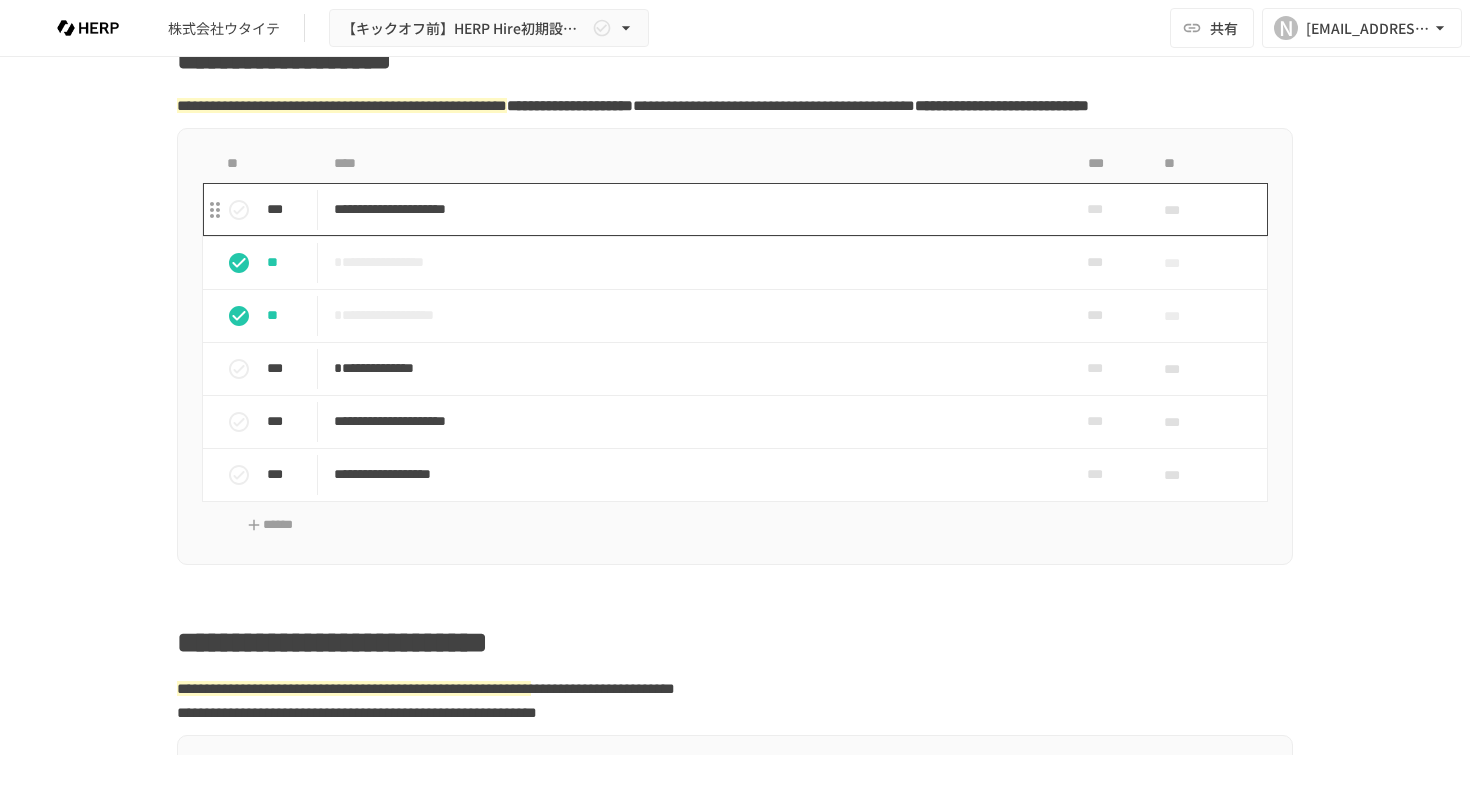 click on "**********" at bounding box center (693, 209) 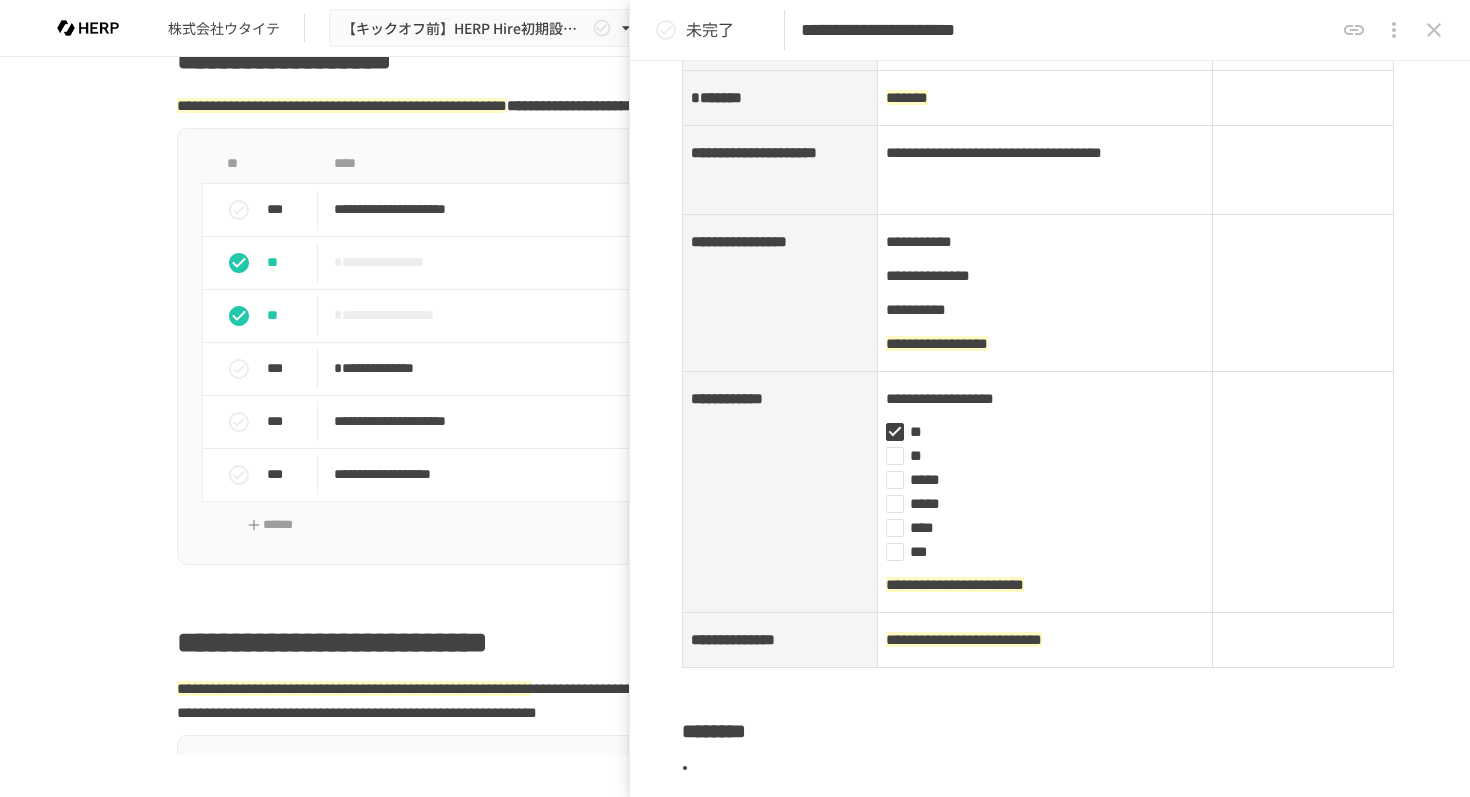 scroll, scrollTop: 762, scrollLeft: 0, axis: vertical 